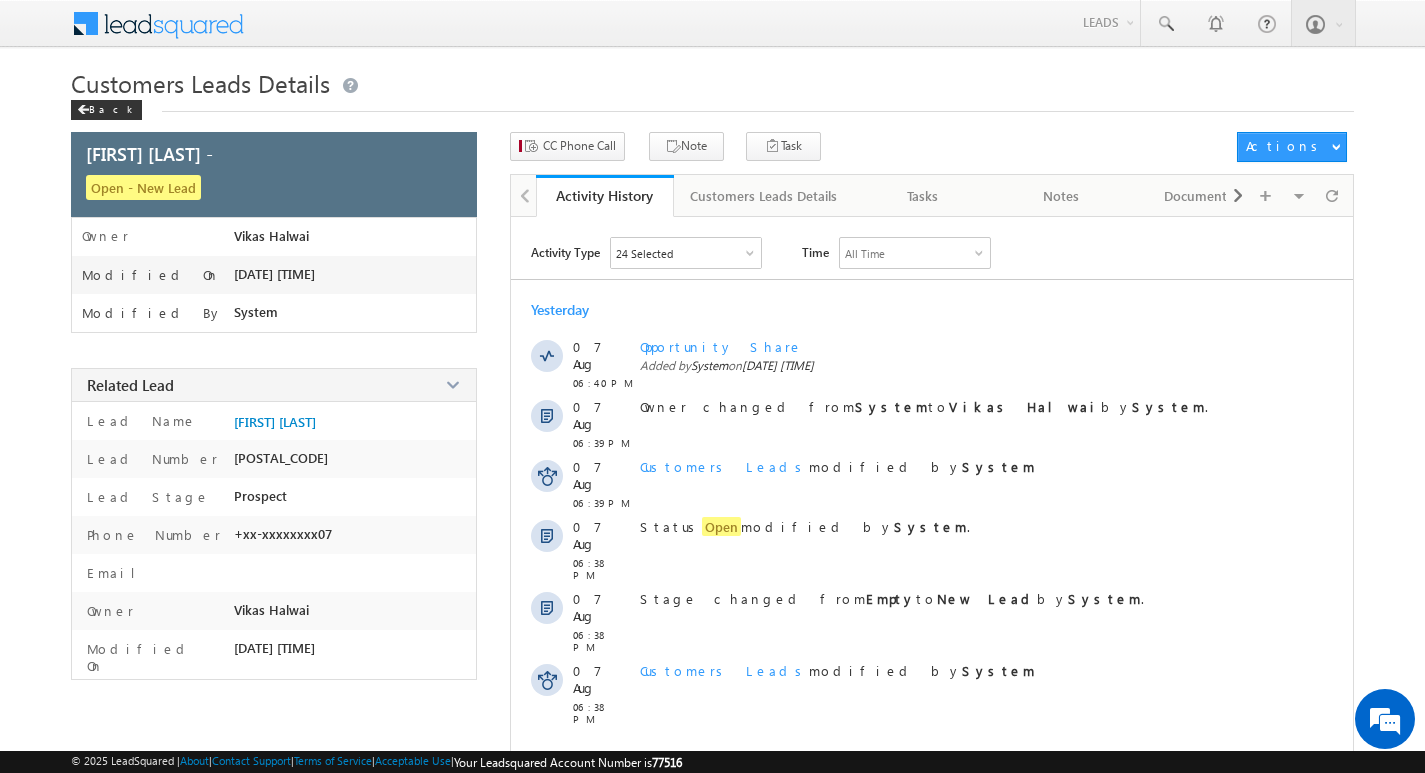 scroll, scrollTop: 0, scrollLeft: 0, axis: both 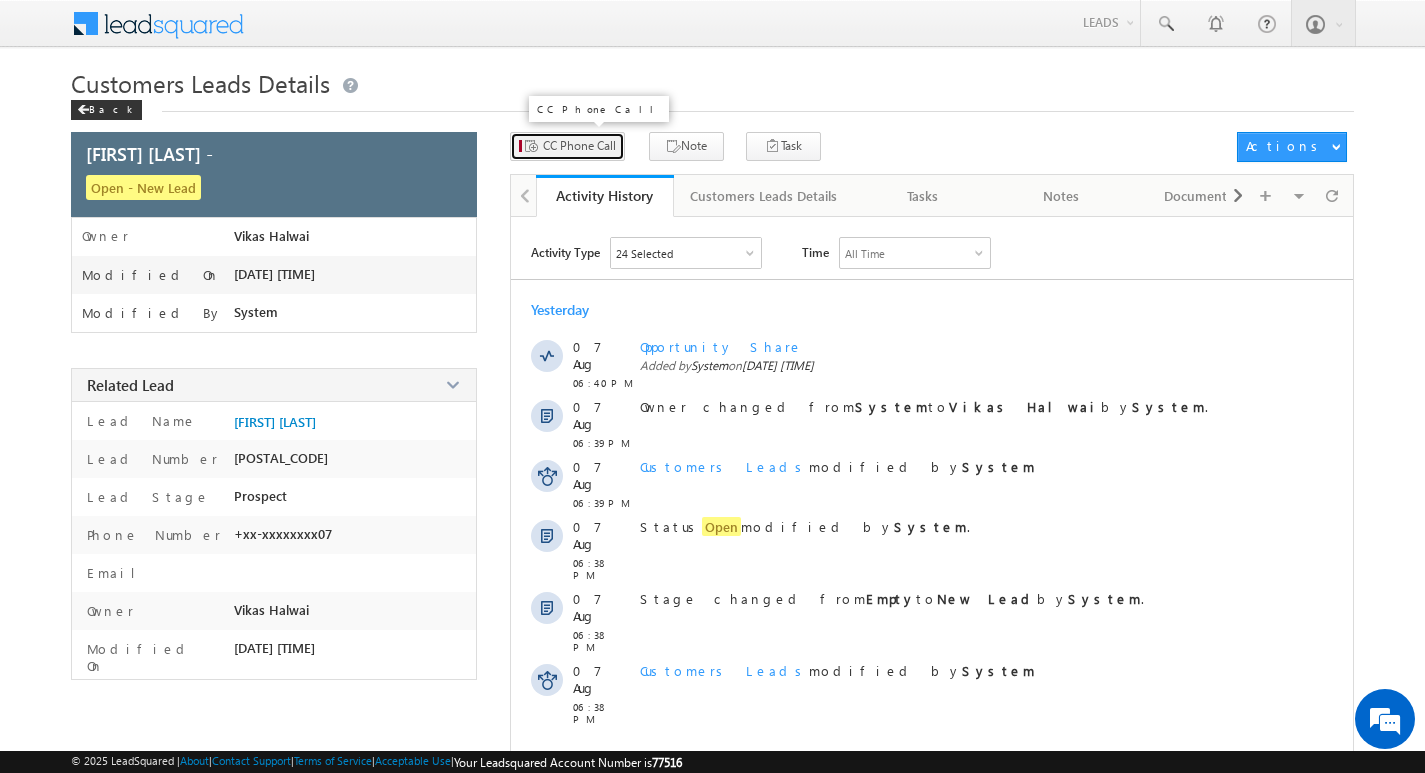 click on "CC Phone Call" at bounding box center (579, 146) 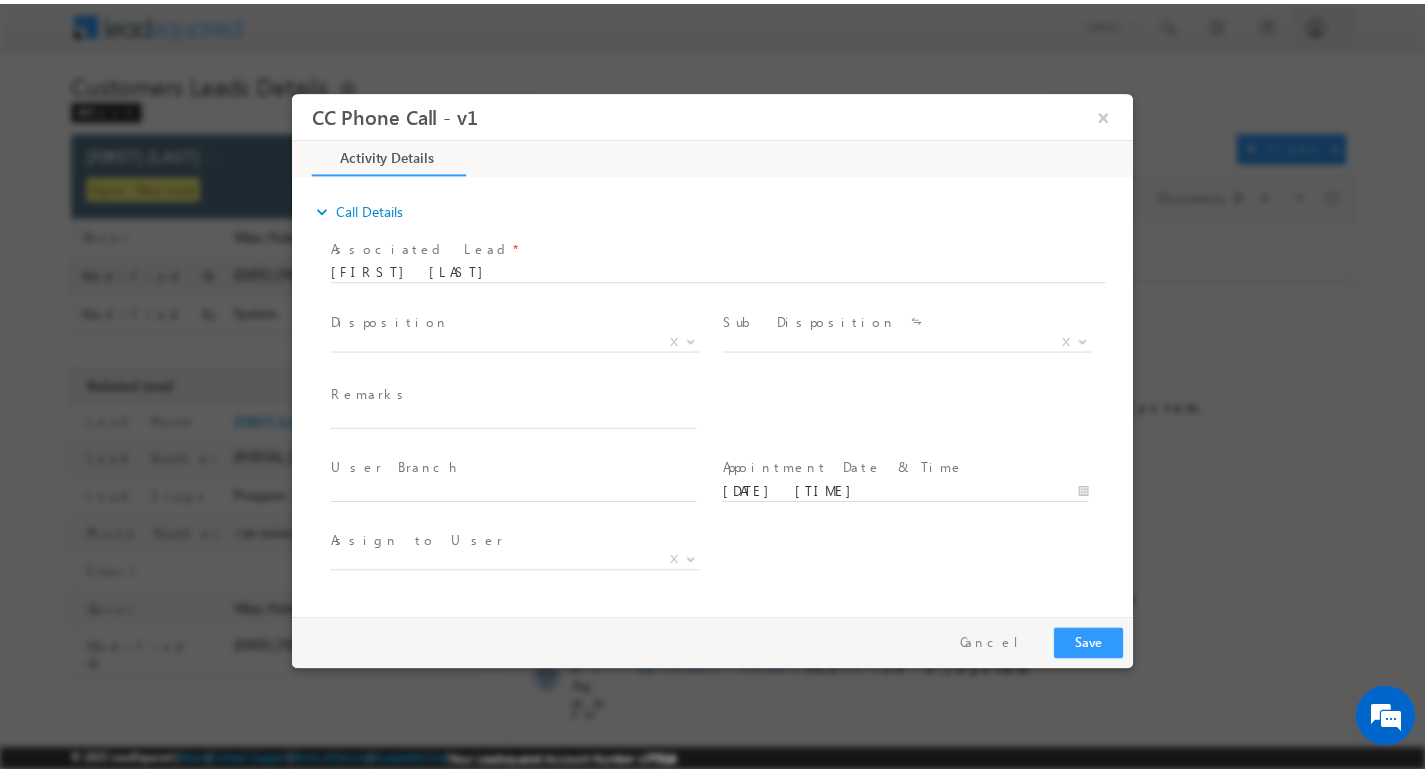 scroll, scrollTop: 0, scrollLeft: 0, axis: both 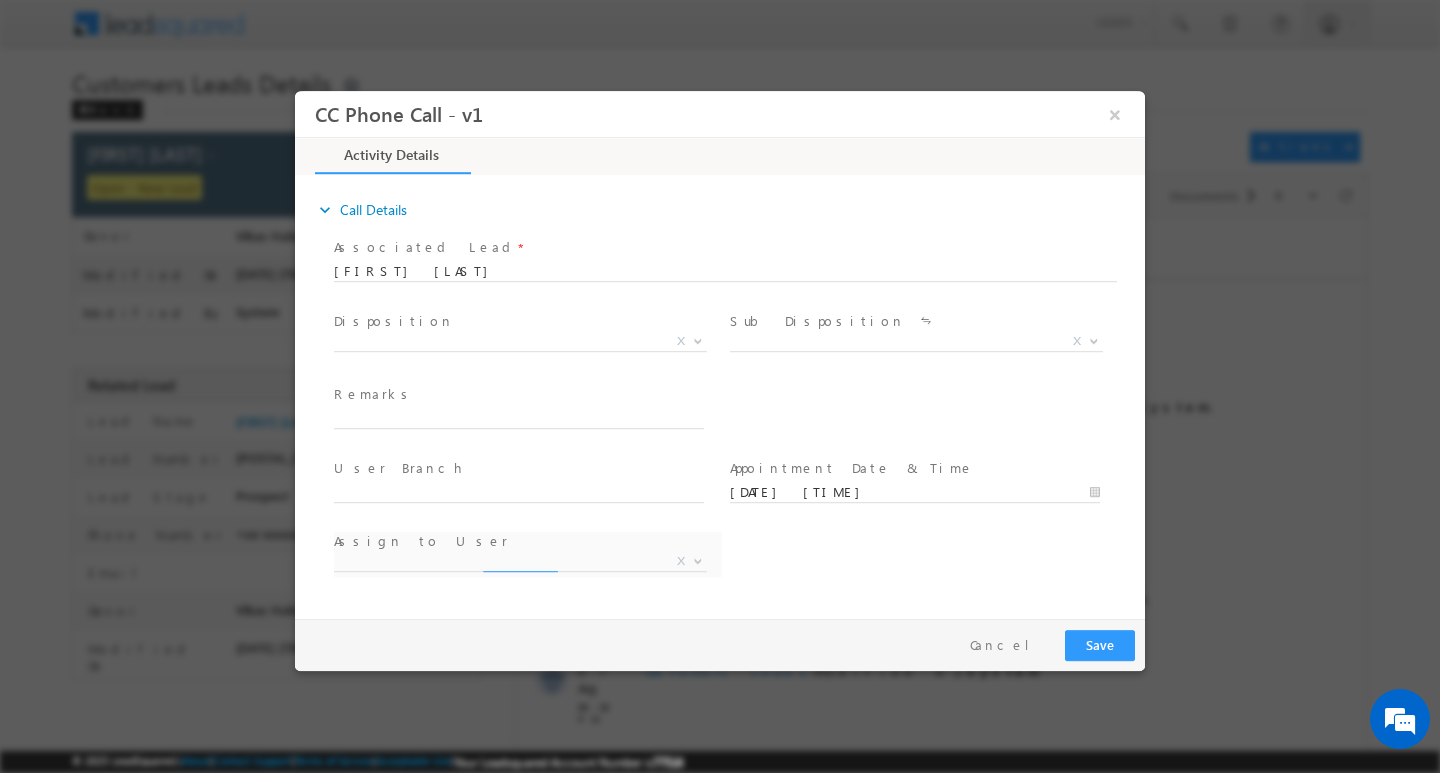 select on "[EMAIL]" 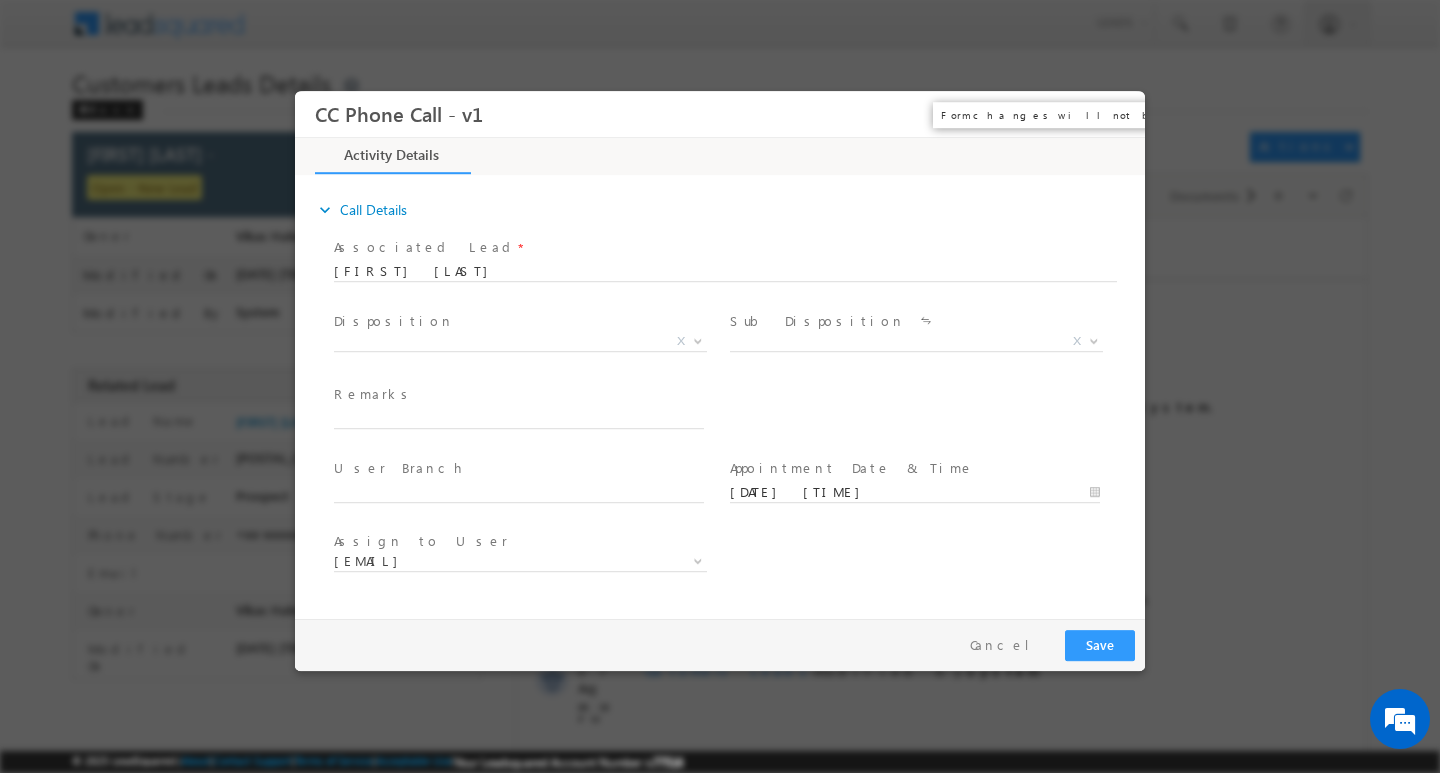 click on "×" at bounding box center [1115, 113] 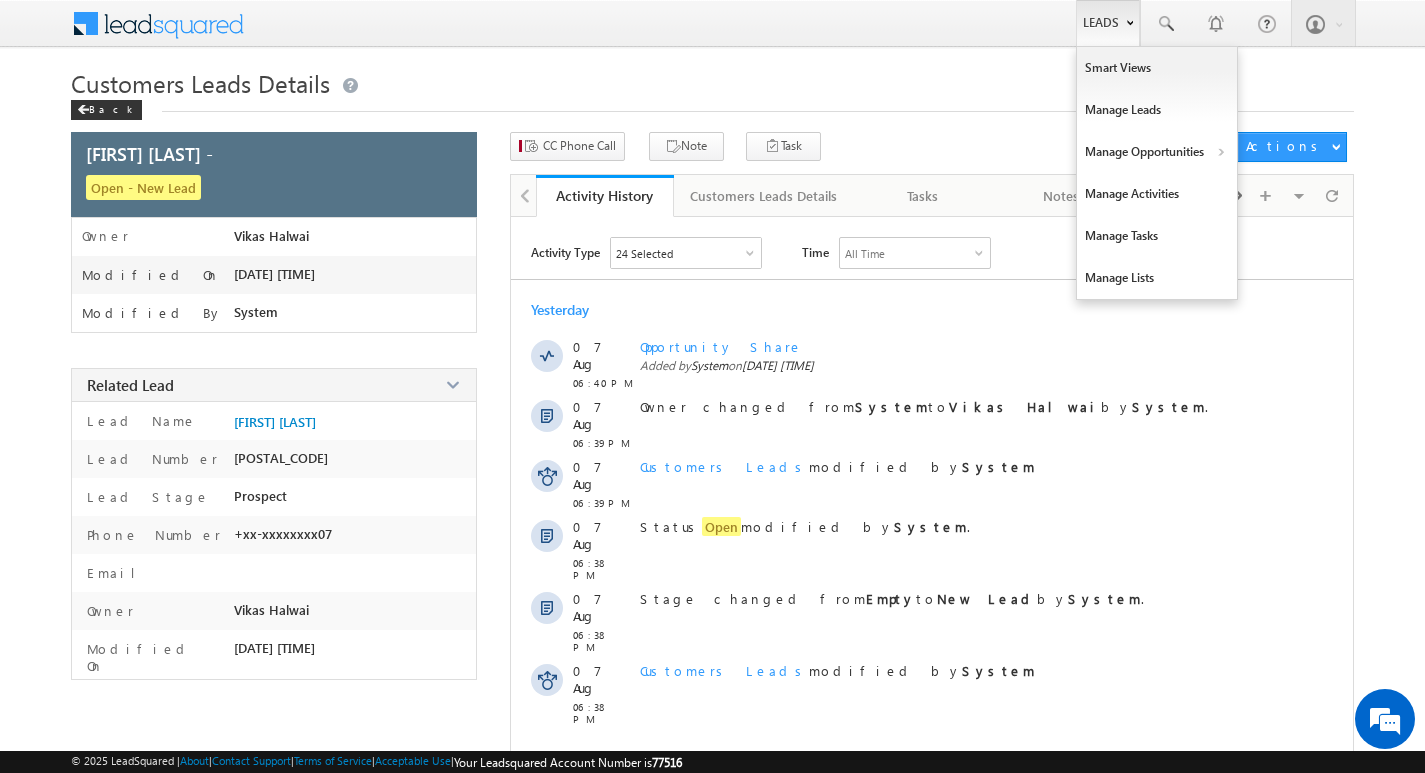 click on "Leads" at bounding box center [1108, 23] 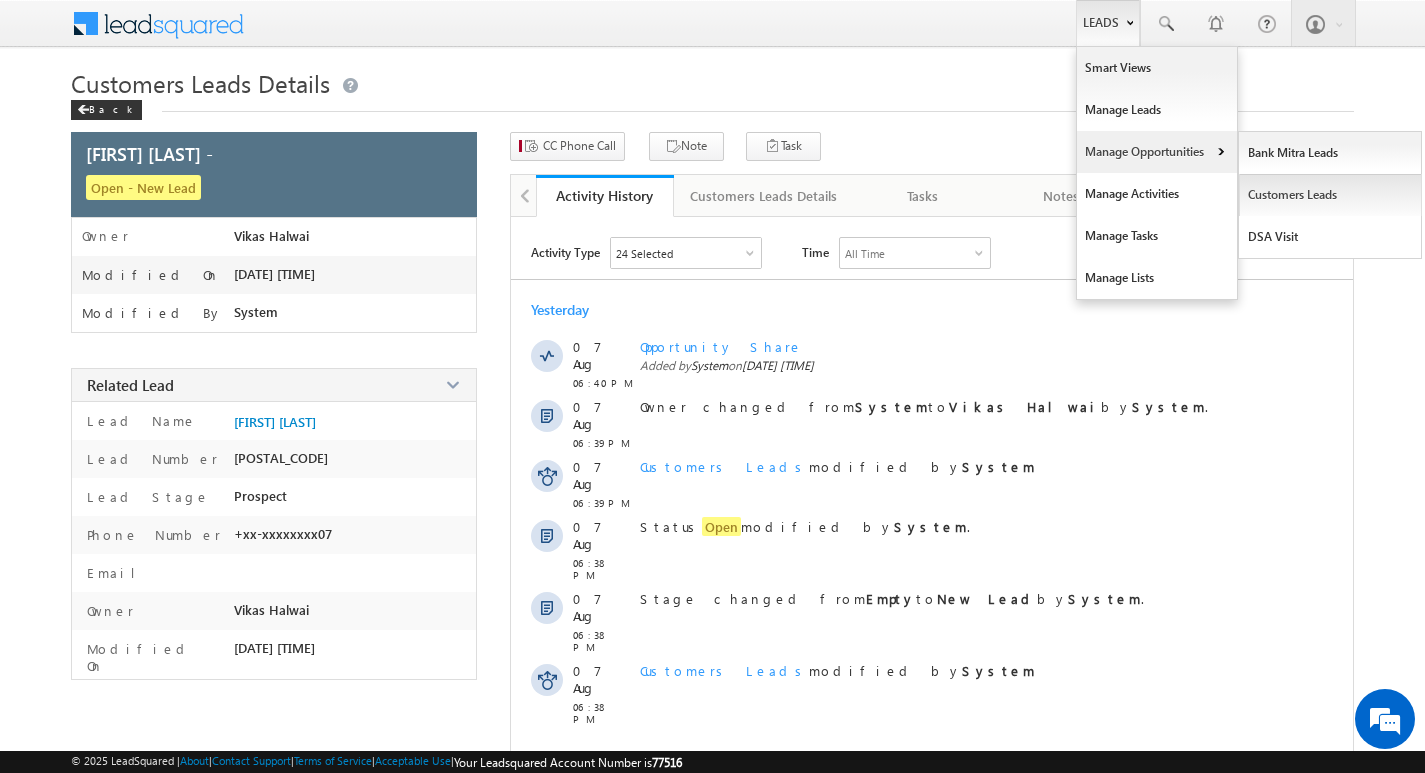 click on "Customers Leads" at bounding box center [1330, 195] 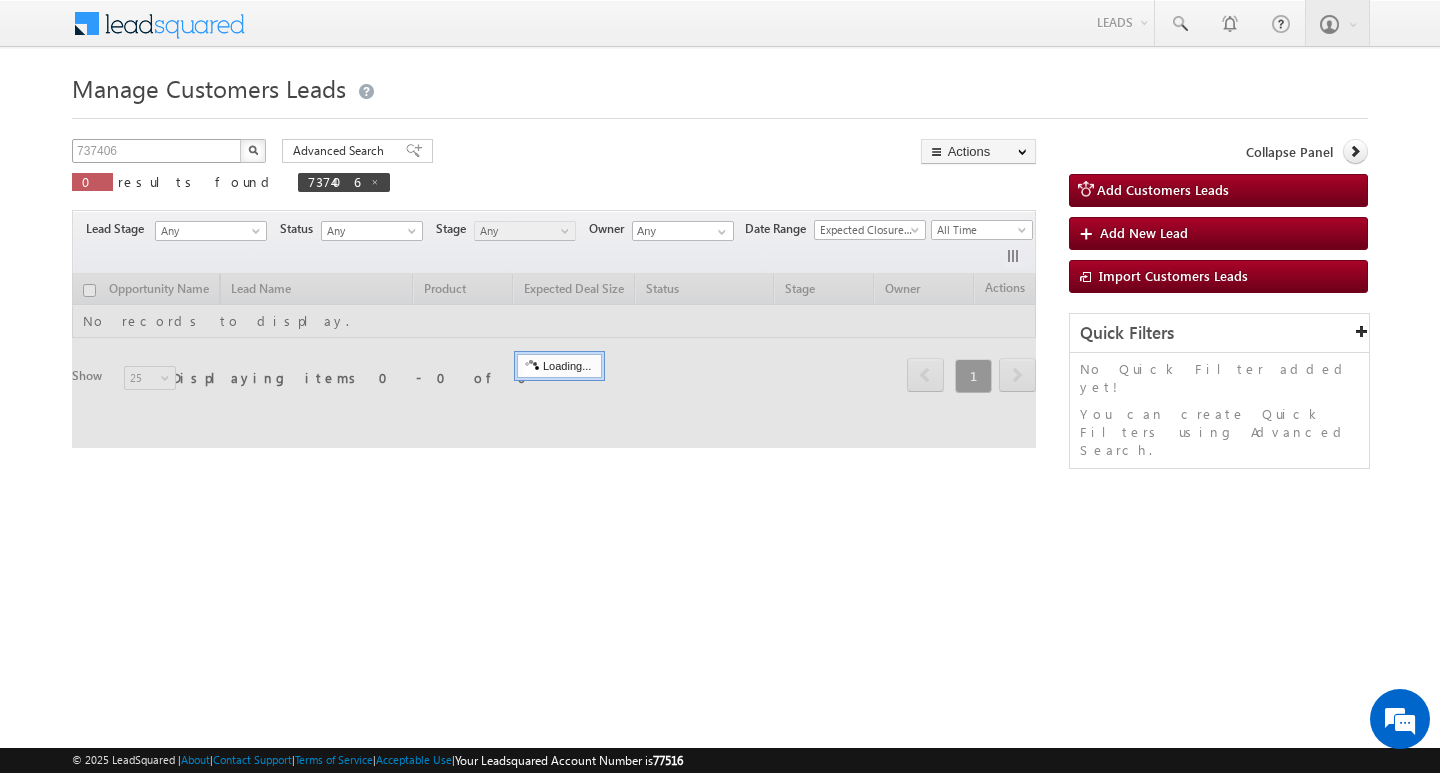 scroll, scrollTop: 0, scrollLeft: 0, axis: both 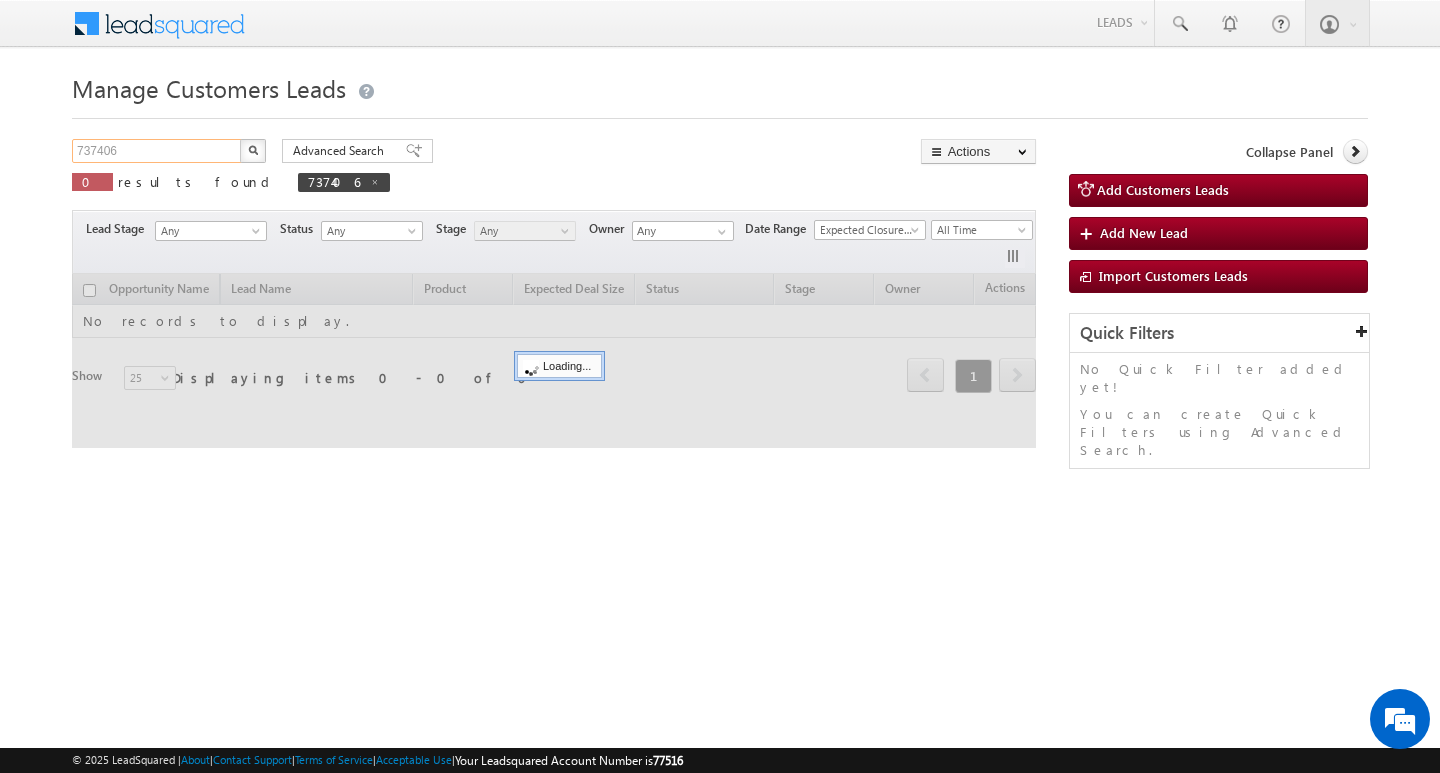click on "737406" at bounding box center [157, 151] 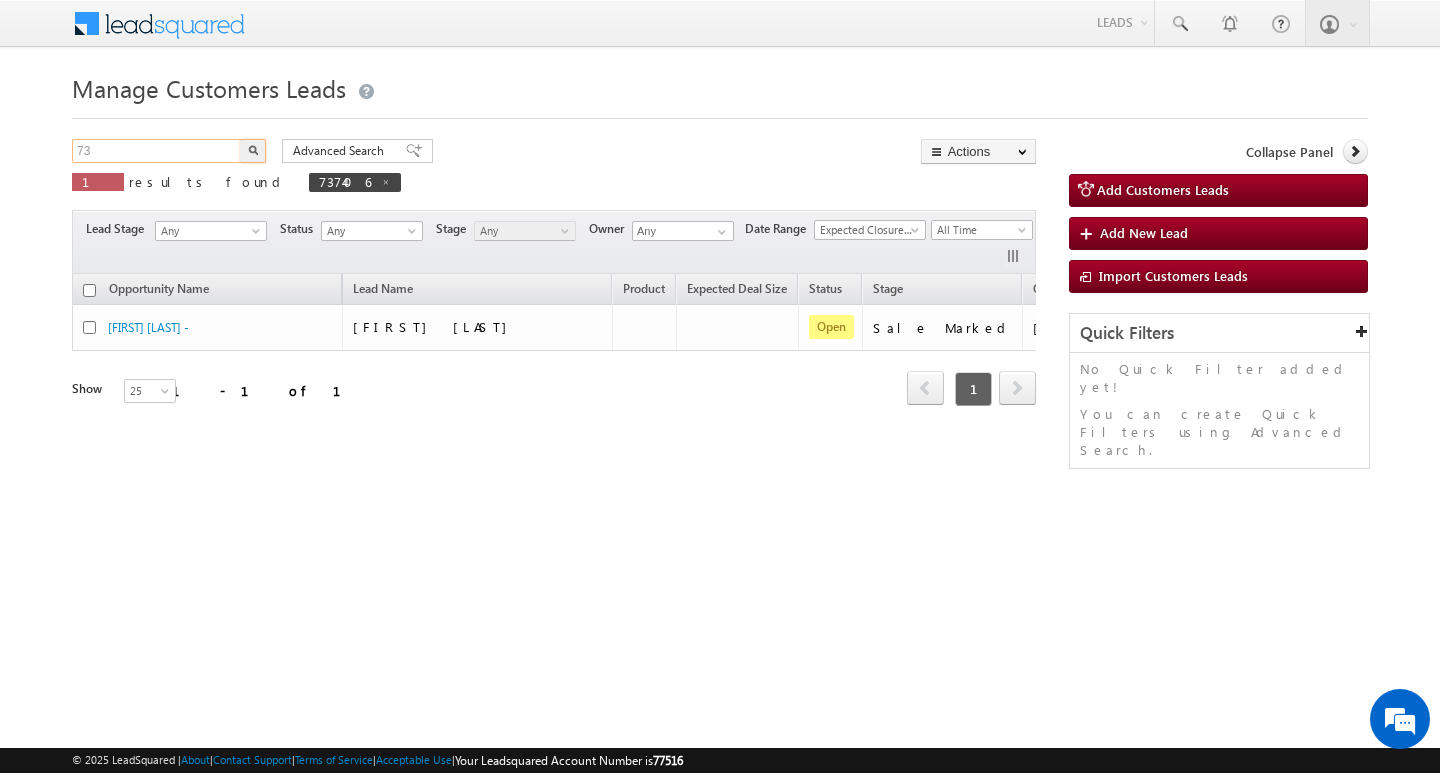 type on "7" 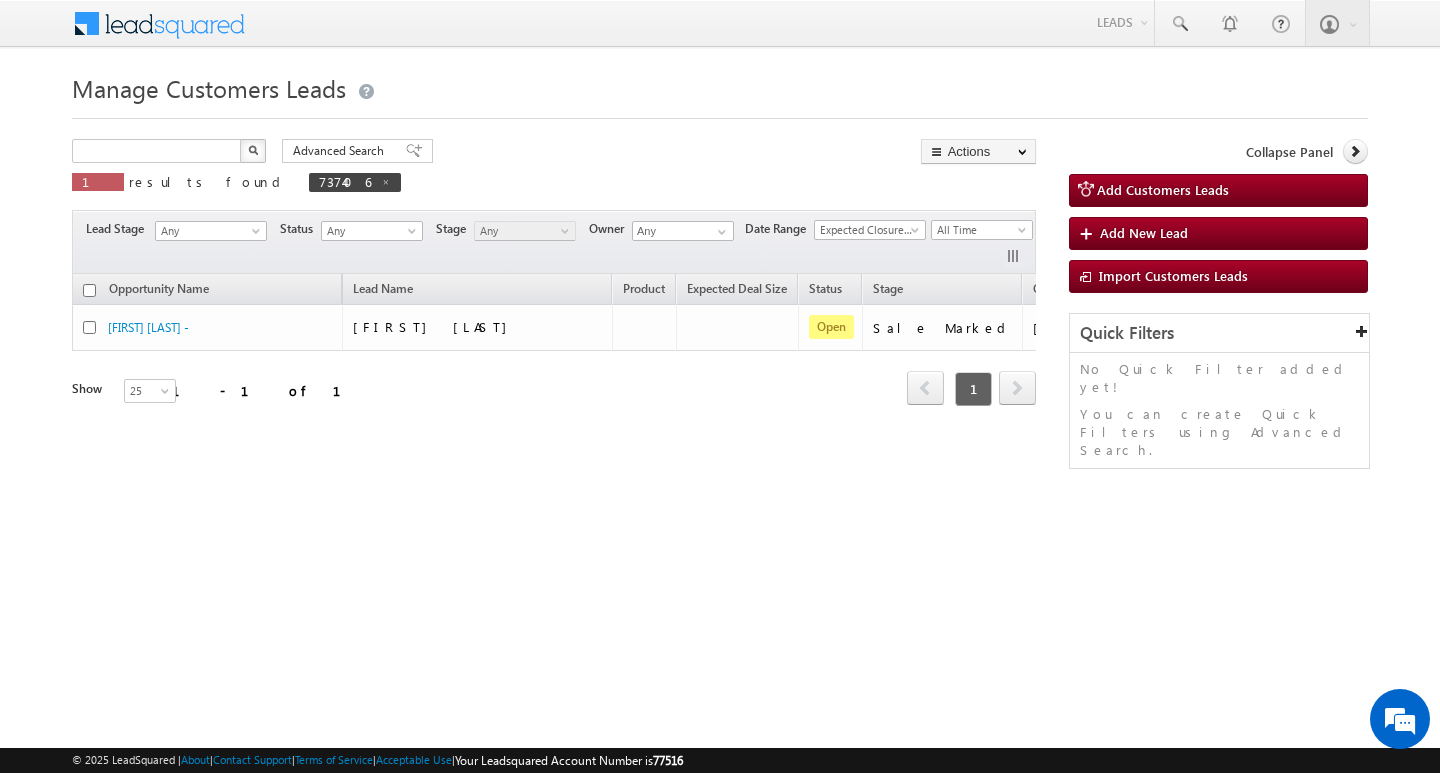 type on "Search Customers Leads" 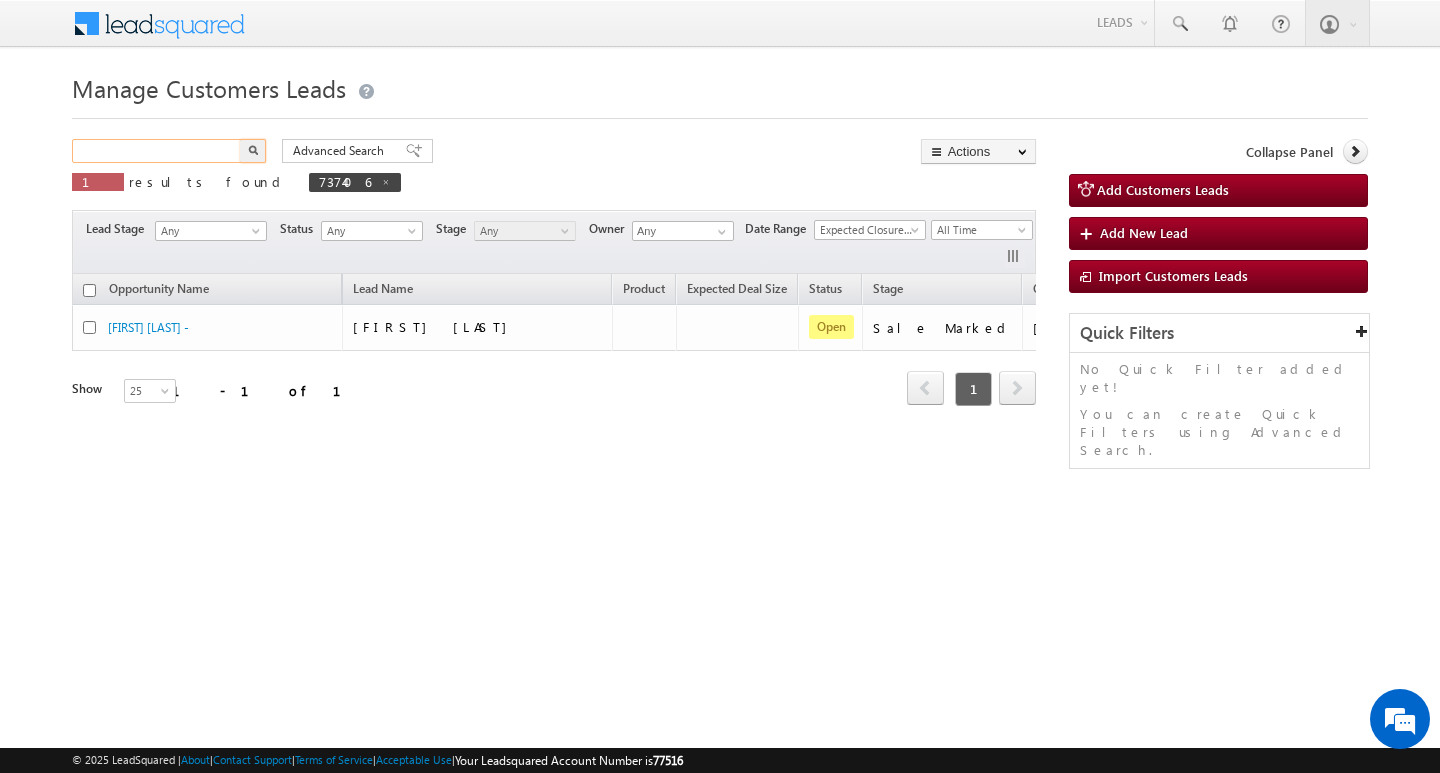 scroll, scrollTop: 0, scrollLeft: 0, axis: both 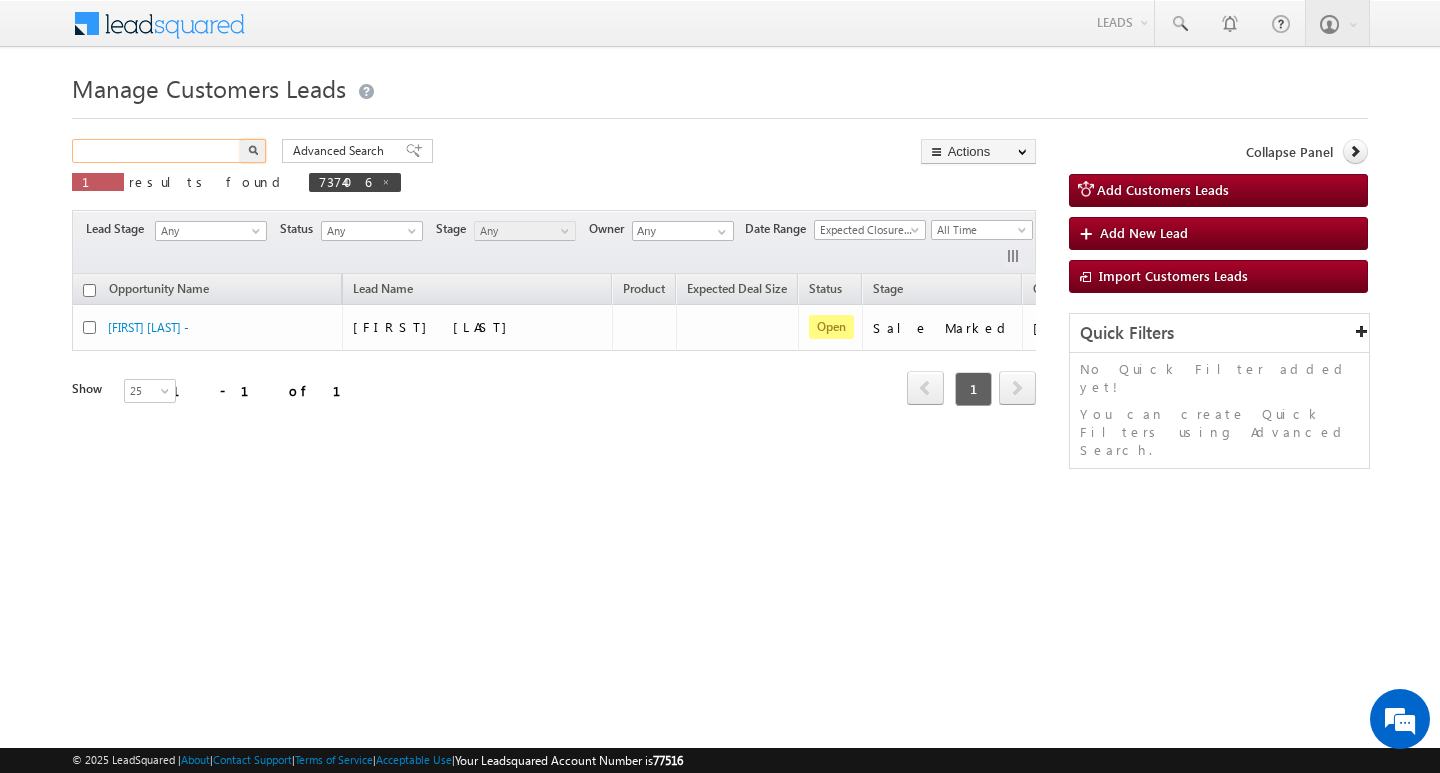 click at bounding box center [157, 151] 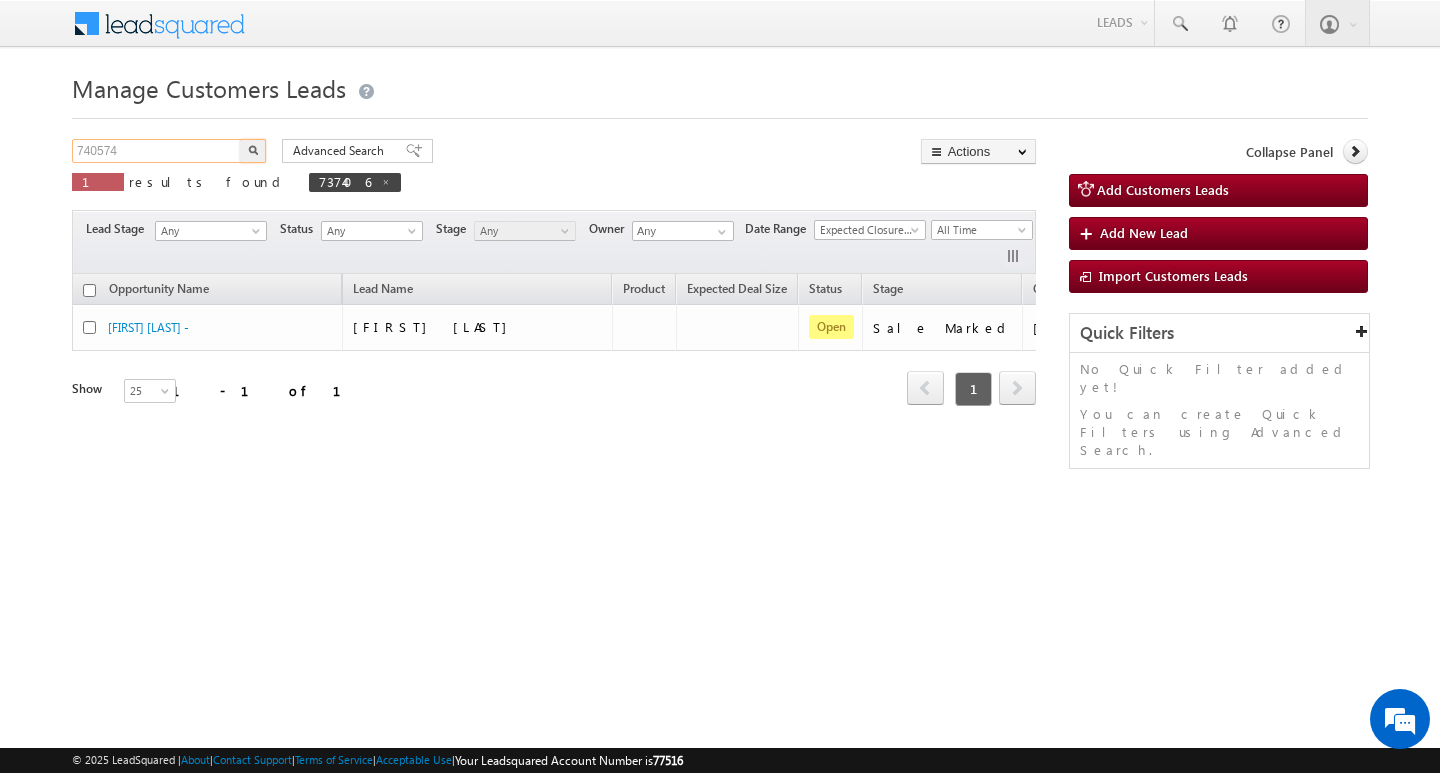 type on "740574" 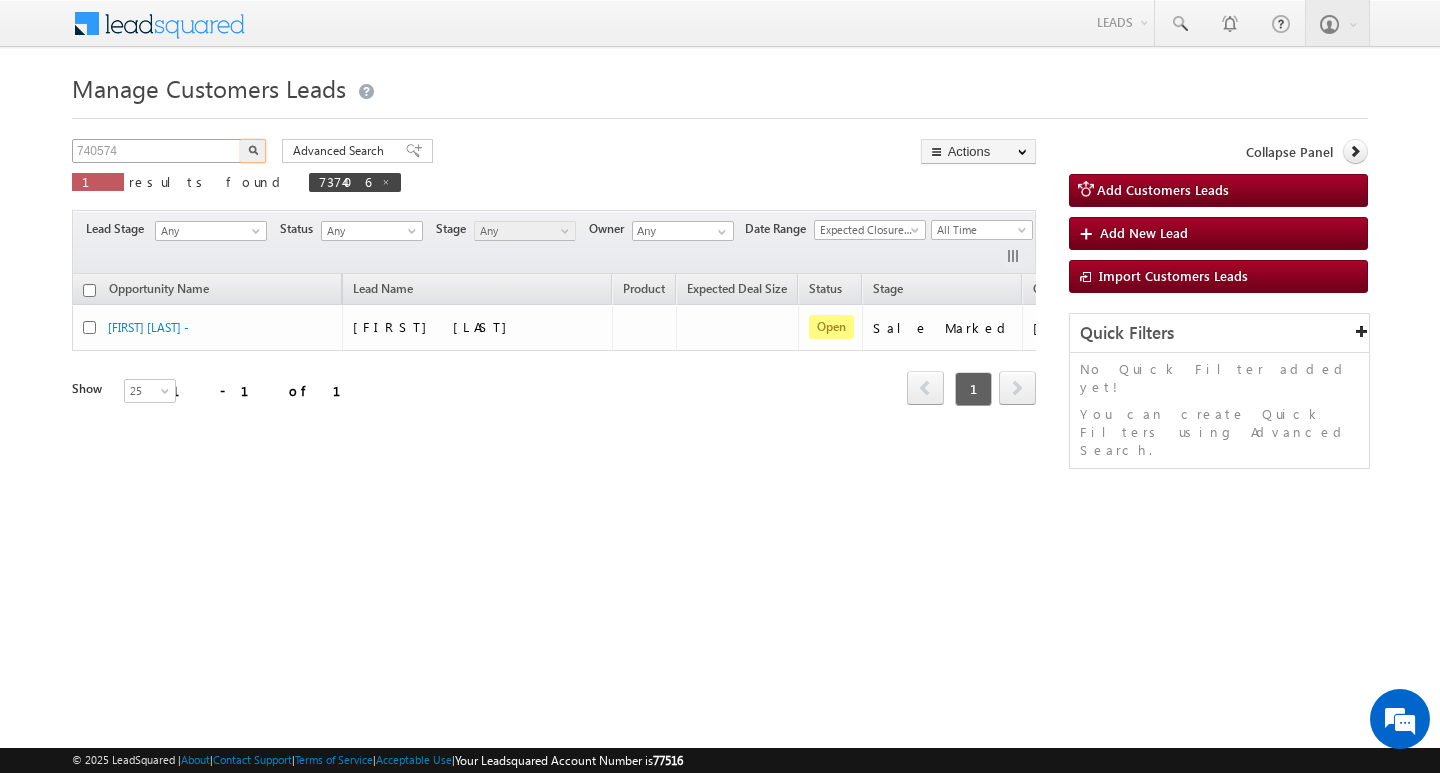 click at bounding box center [253, 151] 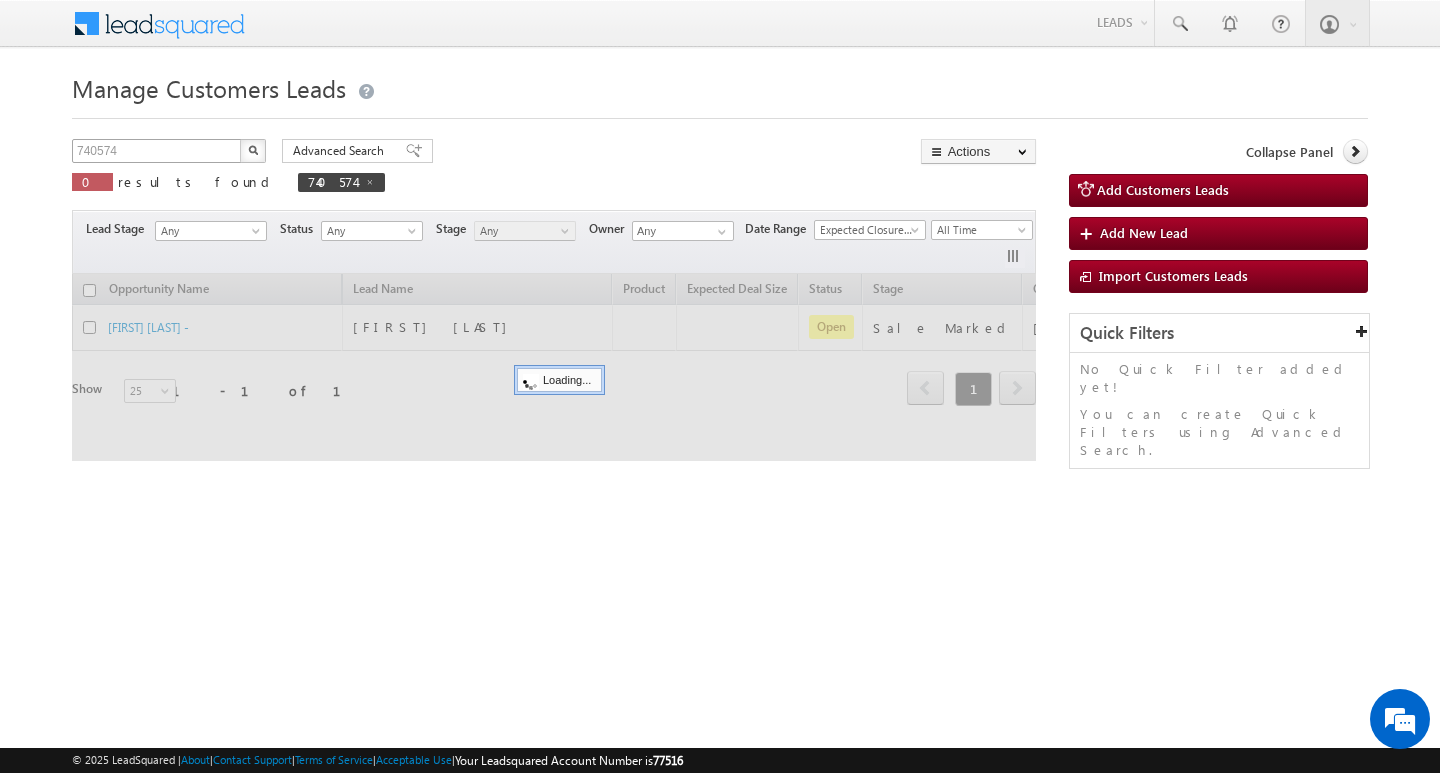 type 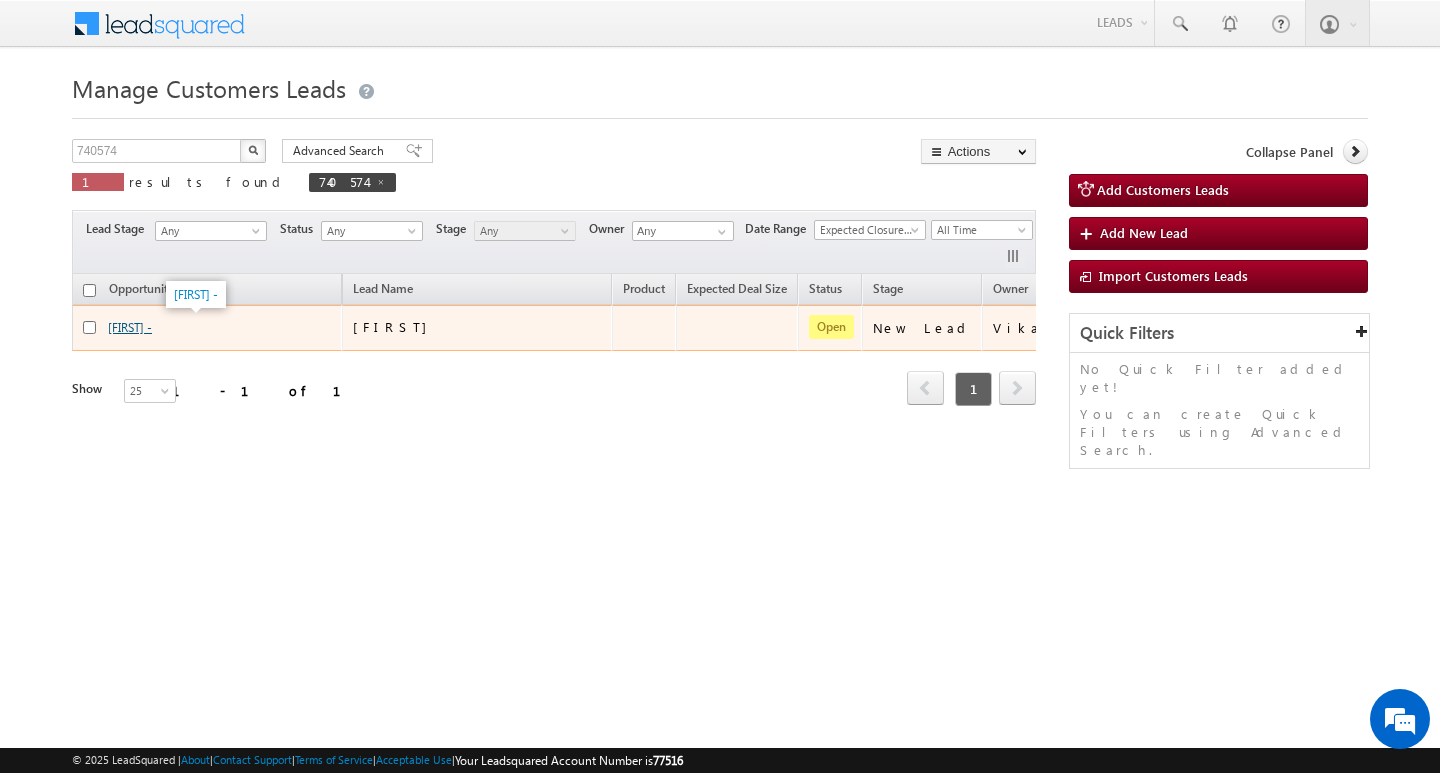 click on "Dayakishan  -" at bounding box center (130, 327) 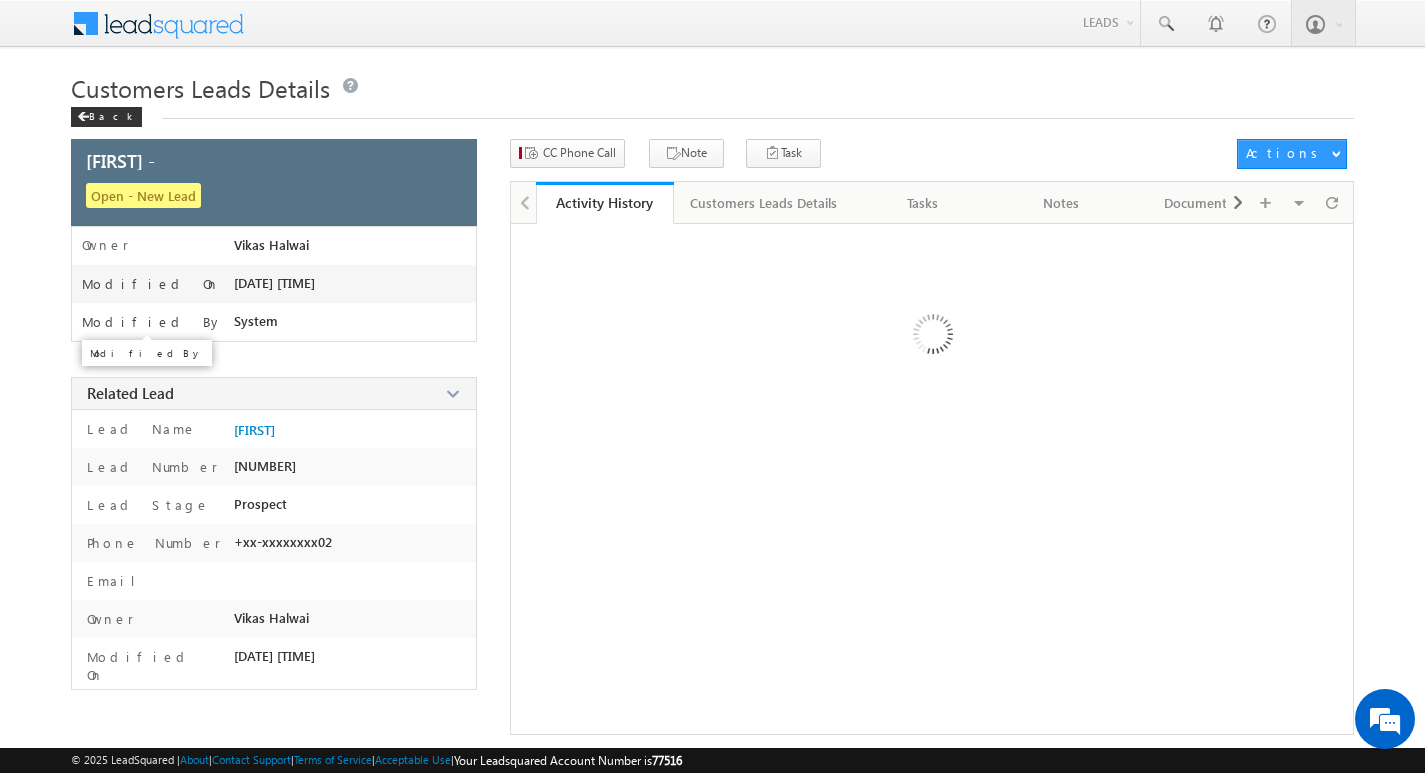 scroll, scrollTop: 0, scrollLeft: 0, axis: both 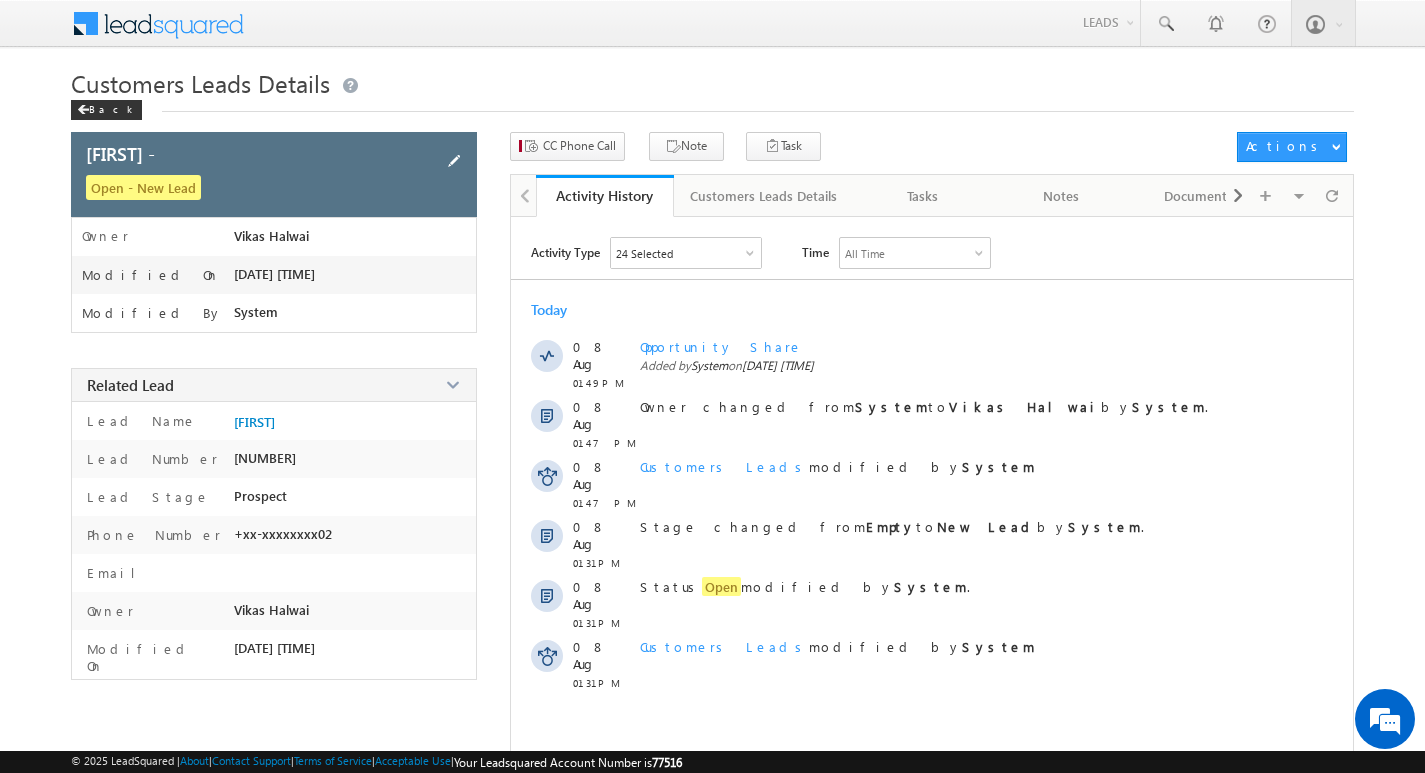 click at bounding box center [454, 161] 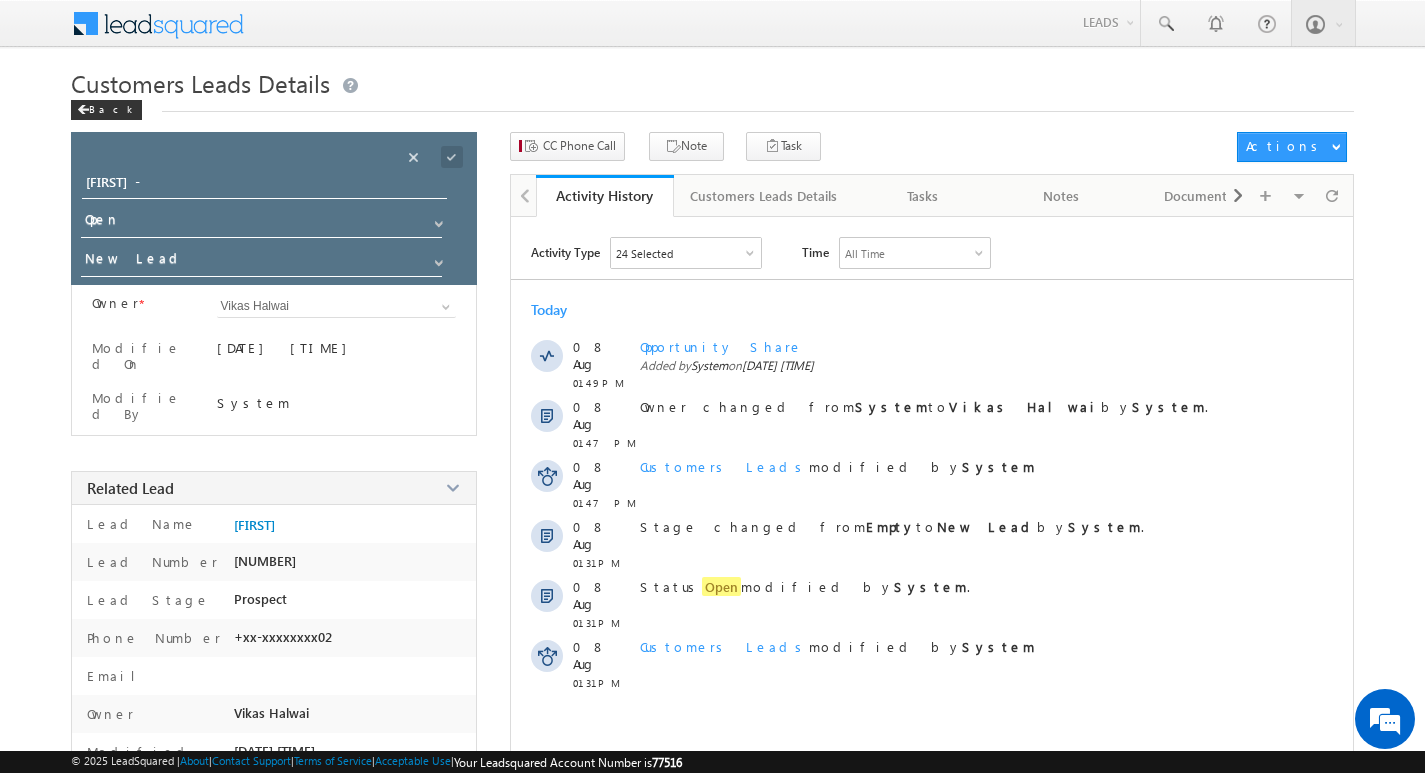 click on "Opportunity Name
*
Opportunity Name
*
Dayakishan  -
Status
*
Status
*
Open" at bounding box center [274, 208] 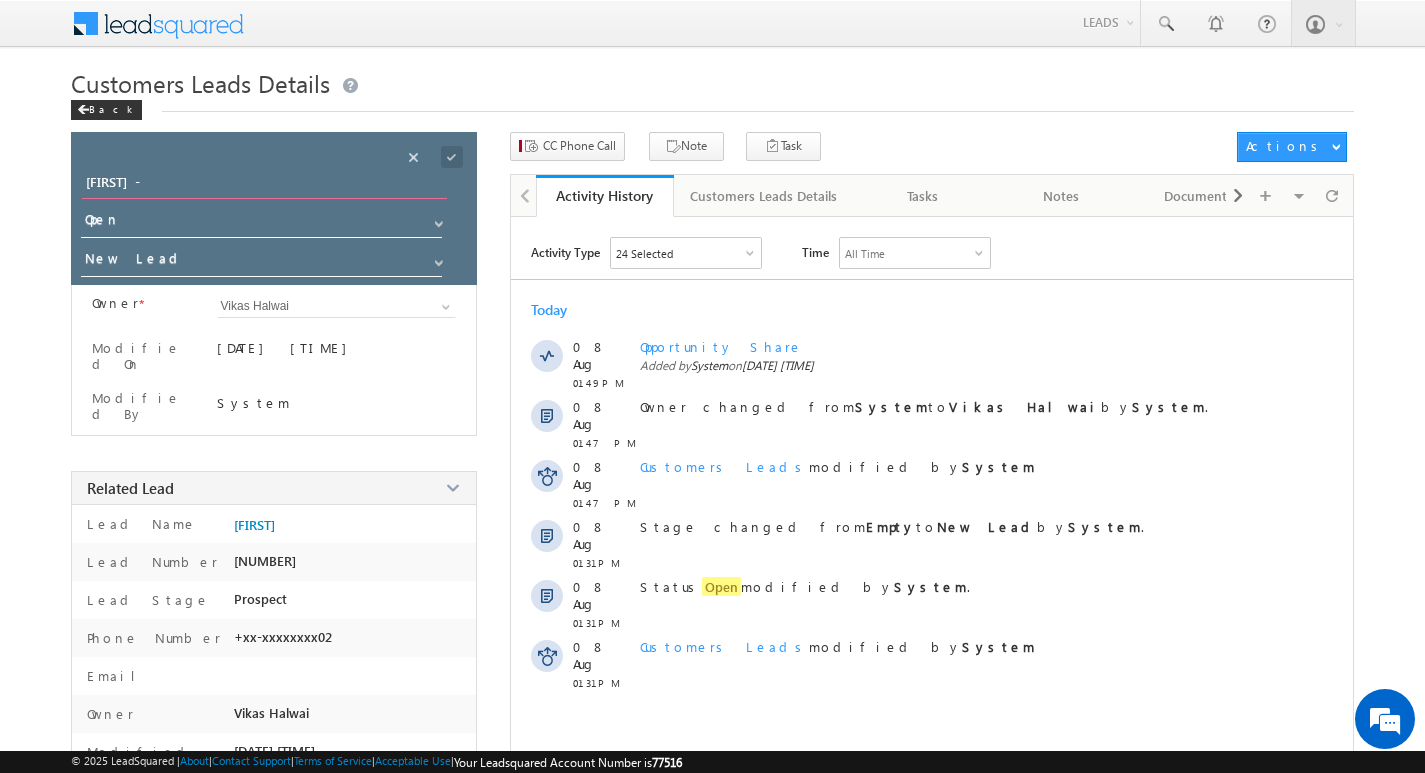 click on "Dayakishan  -" at bounding box center [264, 185] 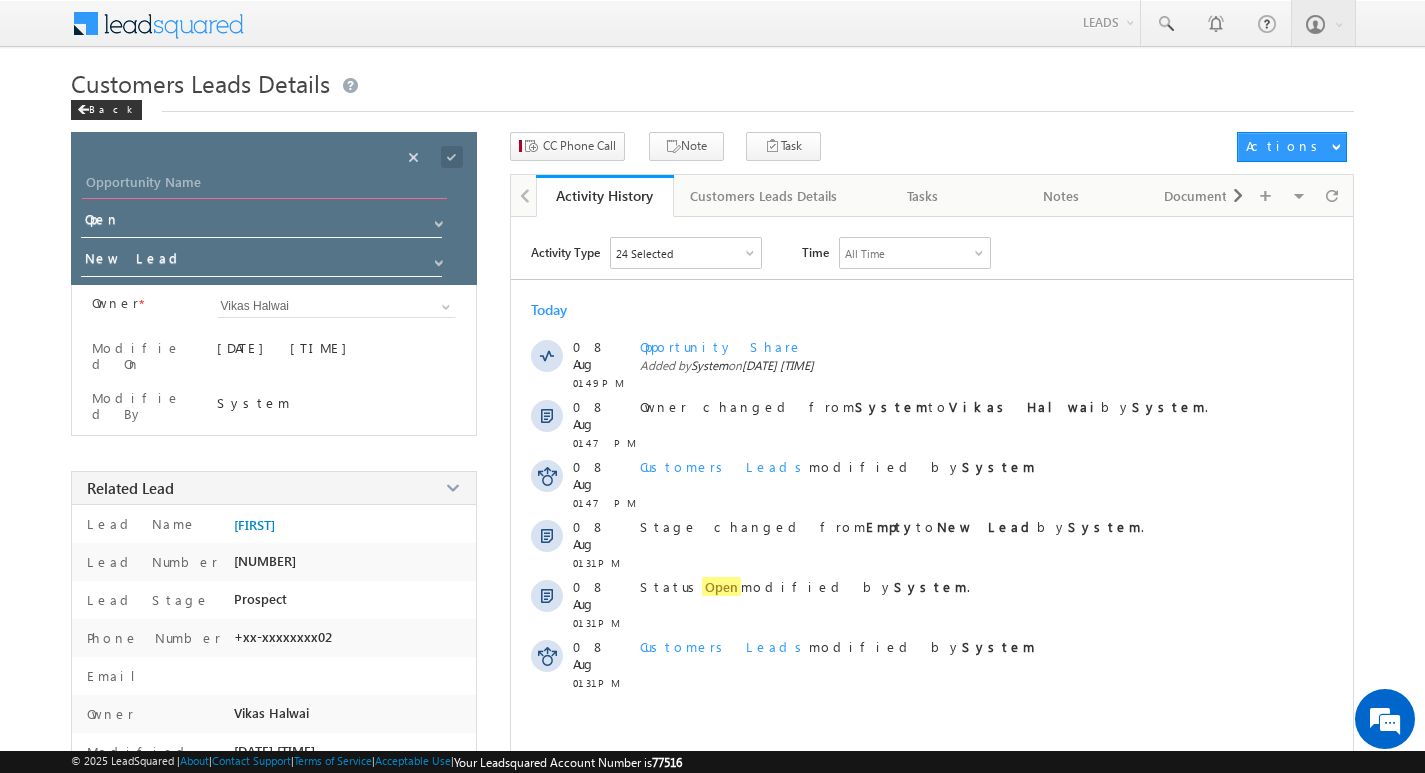 scroll, scrollTop: 0, scrollLeft: 0, axis: both 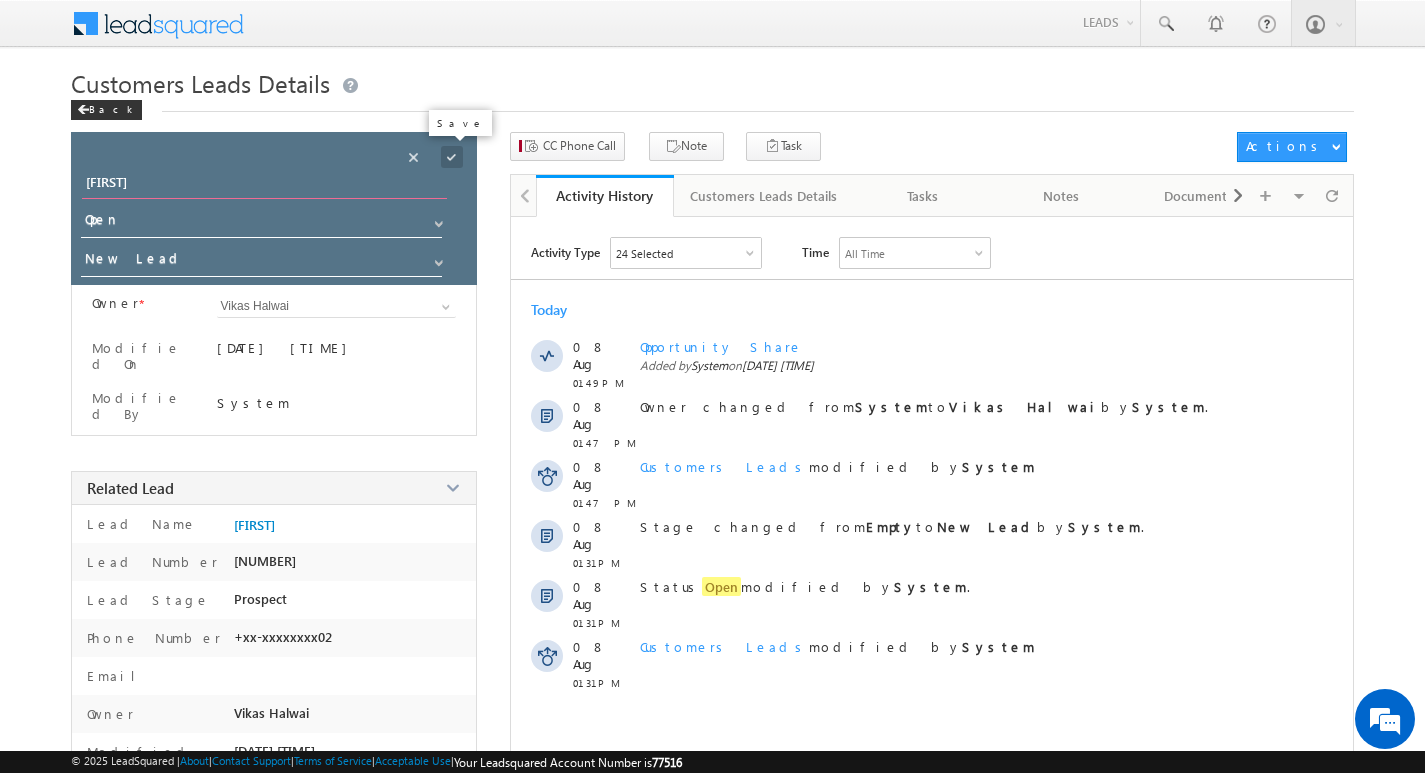 type on "[FIRST]" 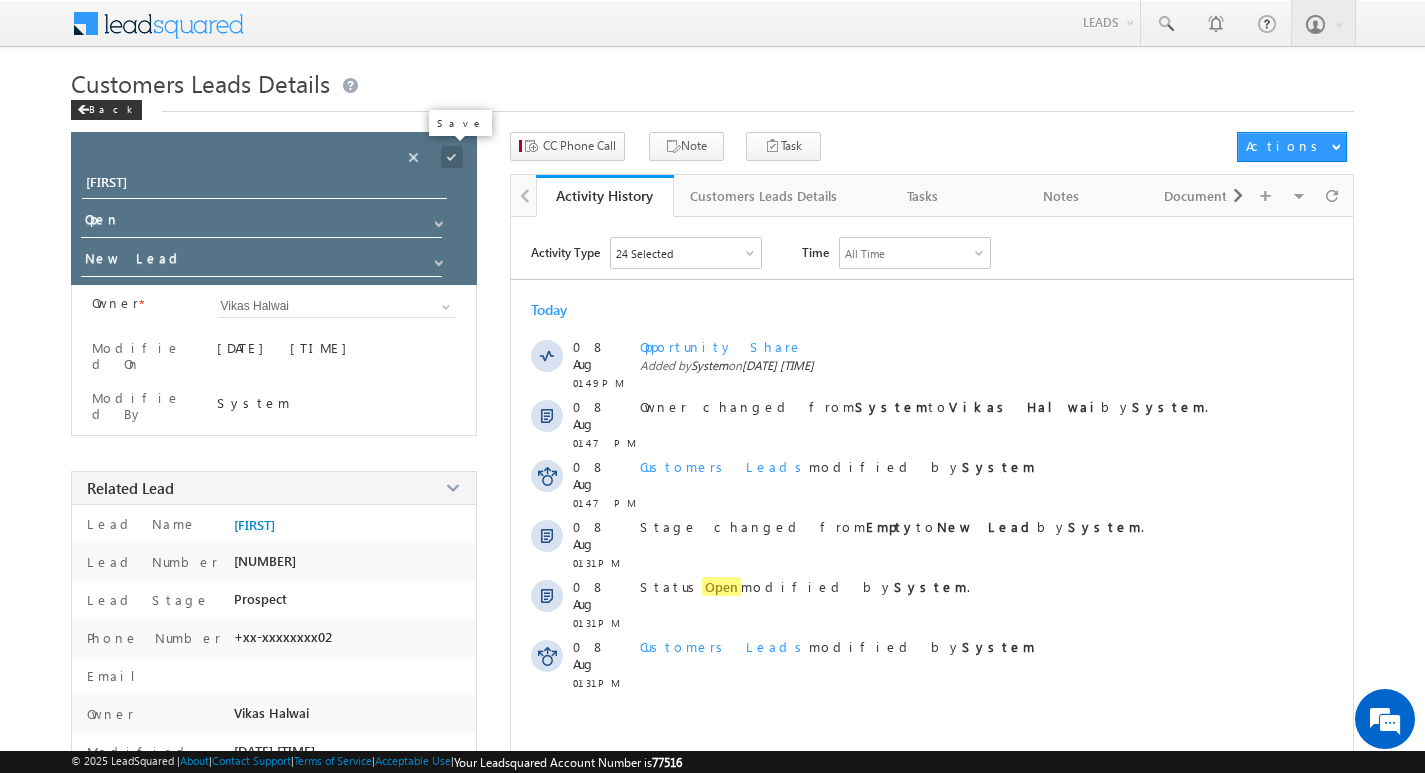click at bounding box center (452, 157) 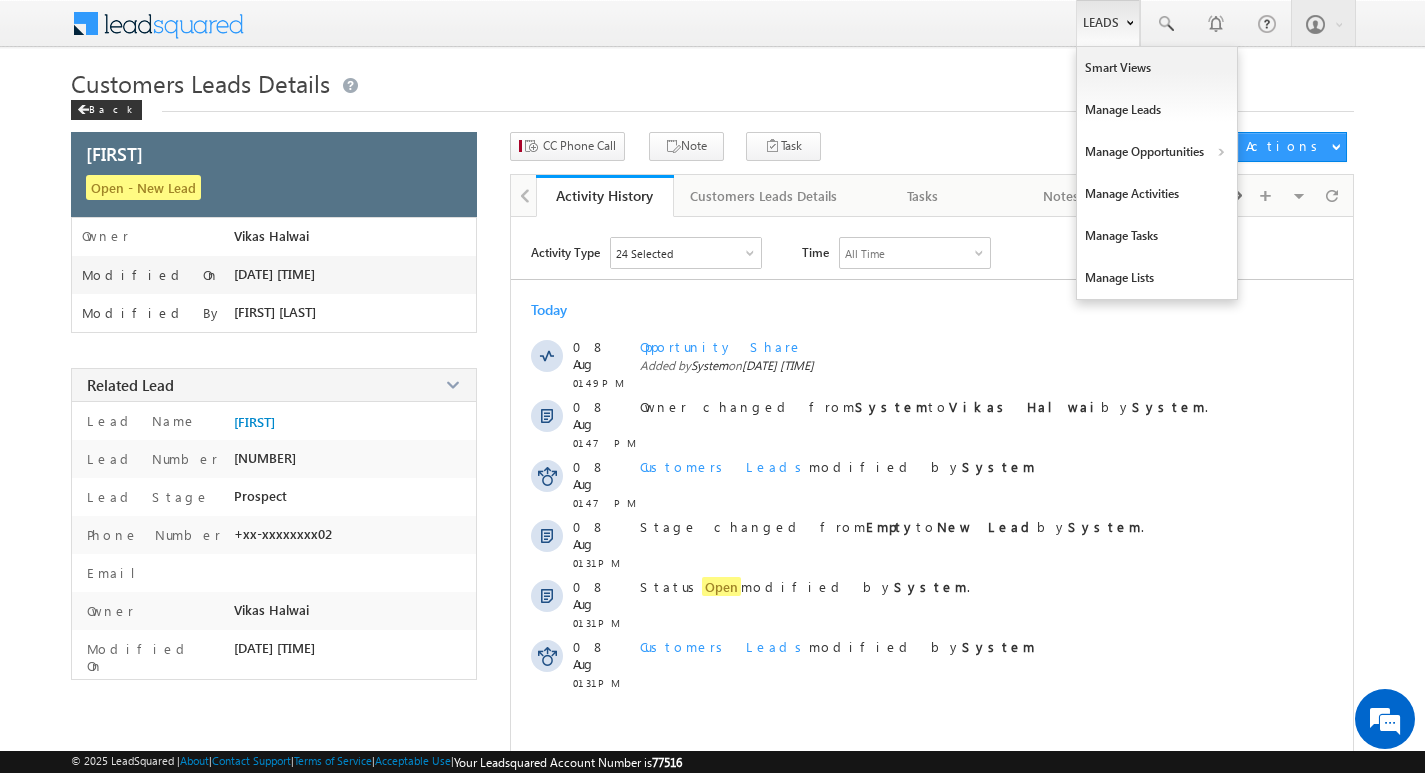 click on "Leads" at bounding box center (1108, 23) 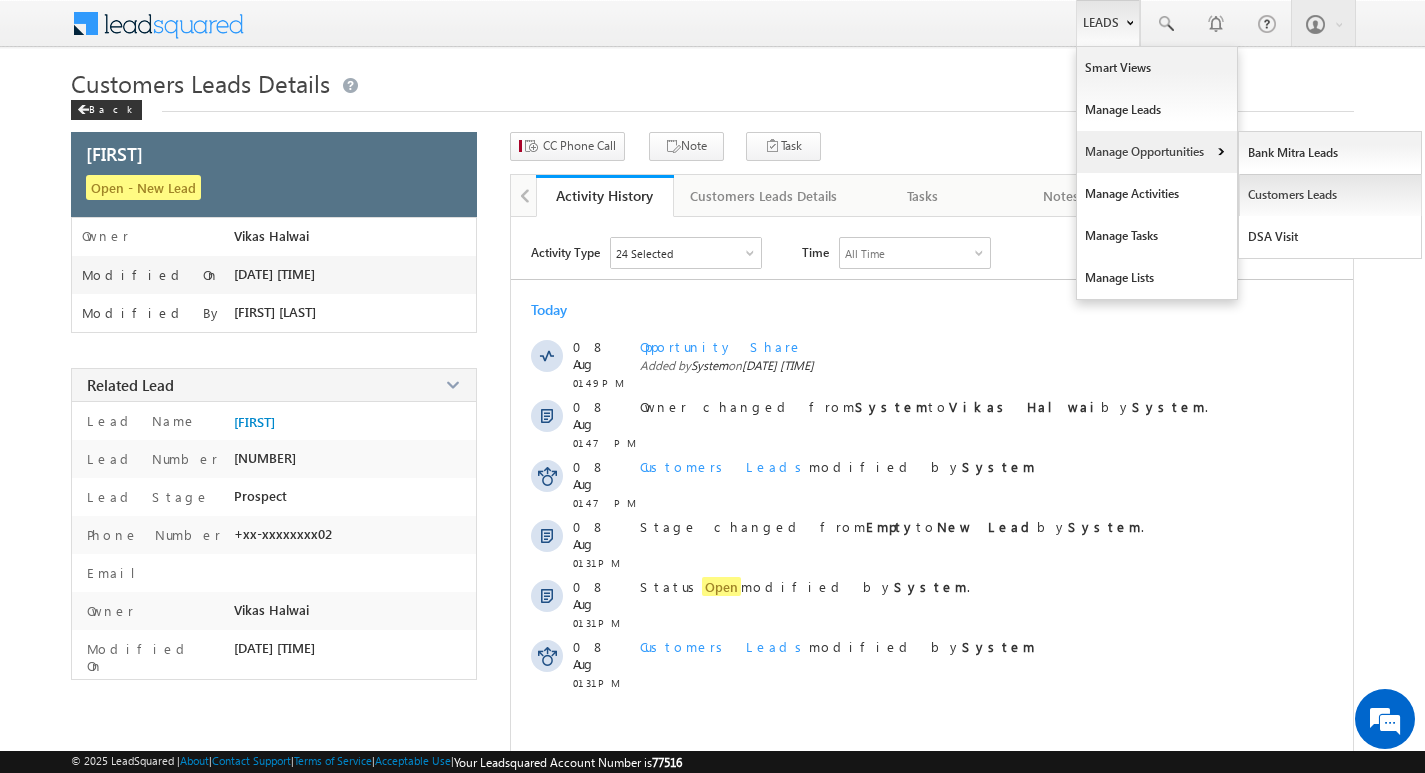 click on "Customers Leads" at bounding box center [1330, 195] 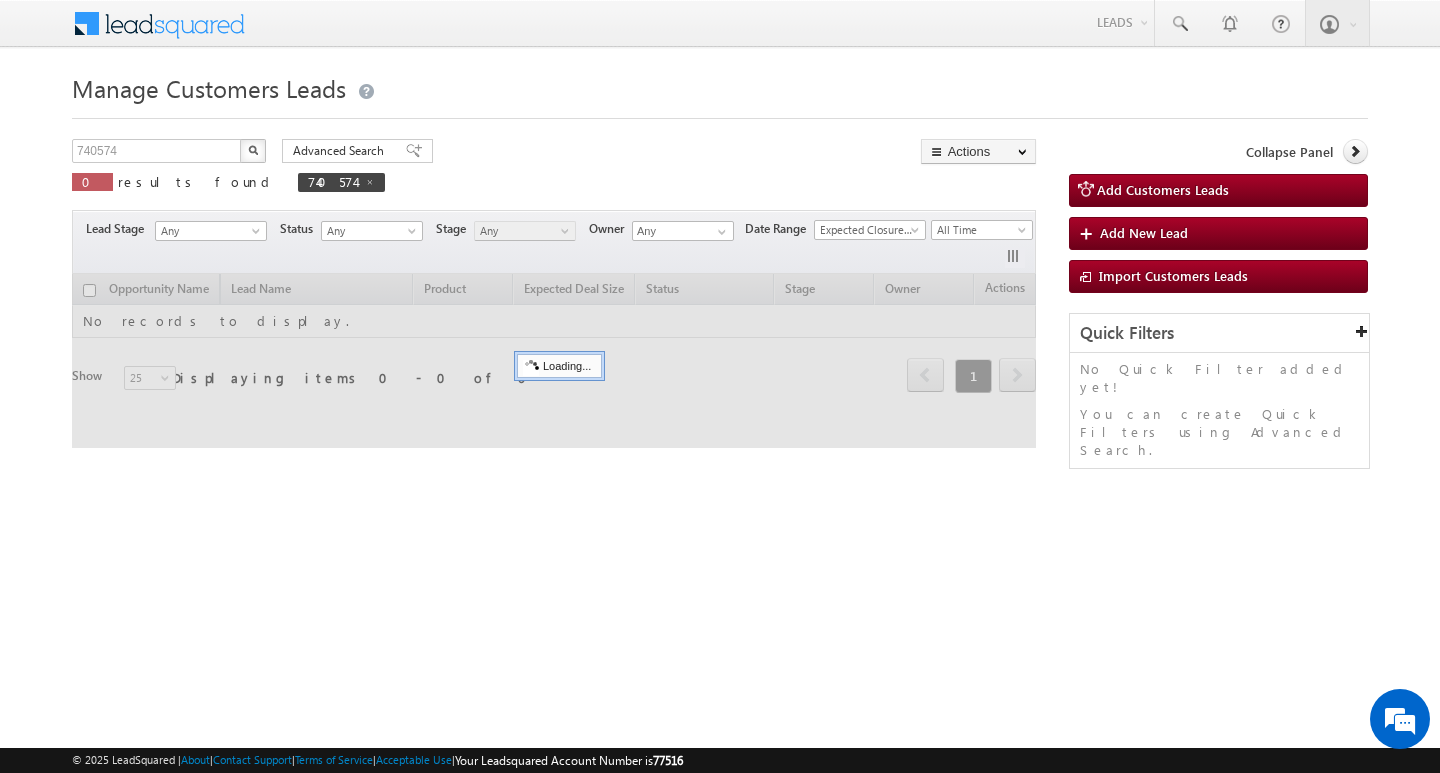 scroll, scrollTop: 0, scrollLeft: 0, axis: both 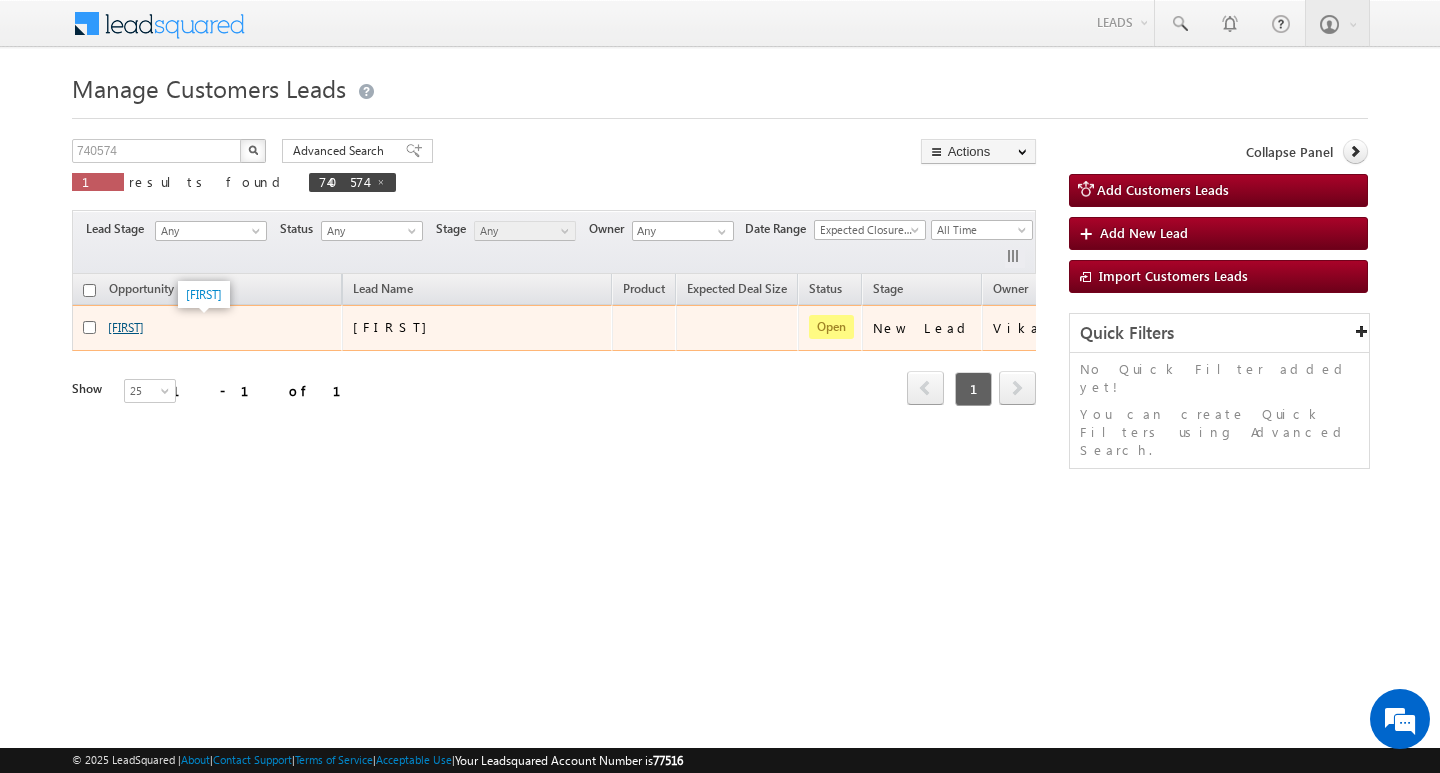 click on "[FIRST]" at bounding box center (126, 327) 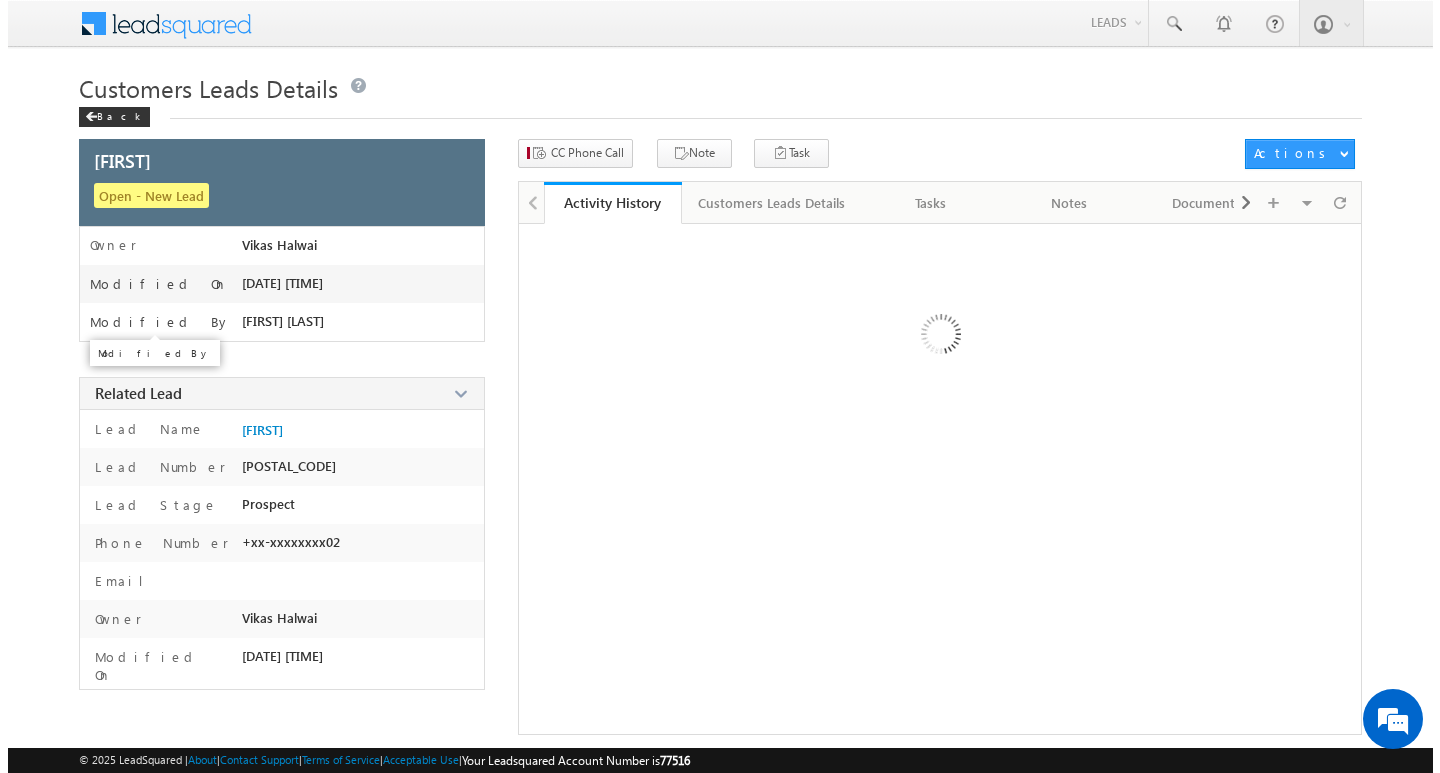 scroll, scrollTop: 0, scrollLeft: 0, axis: both 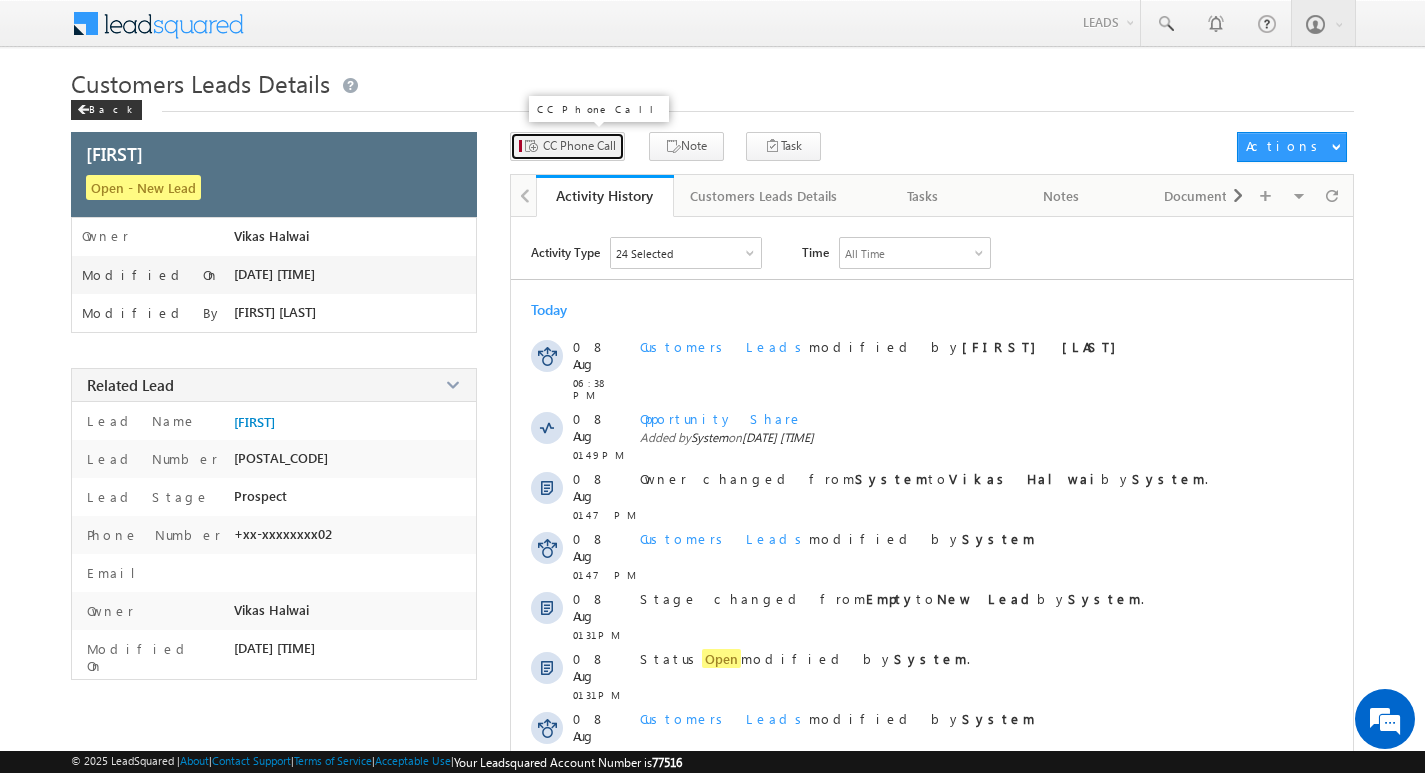 click on "CC Phone Call" at bounding box center [579, 146] 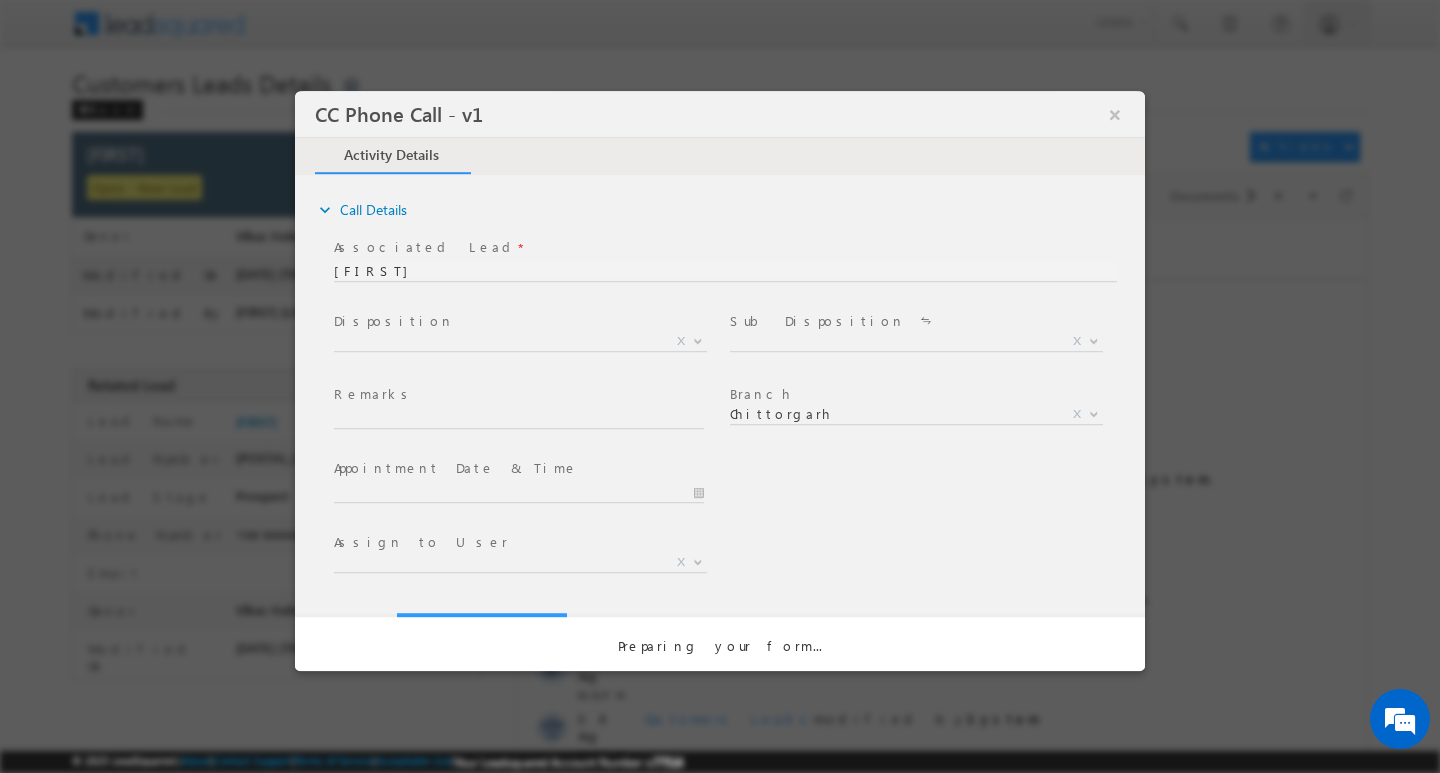 scroll, scrollTop: 0, scrollLeft: 0, axis: both 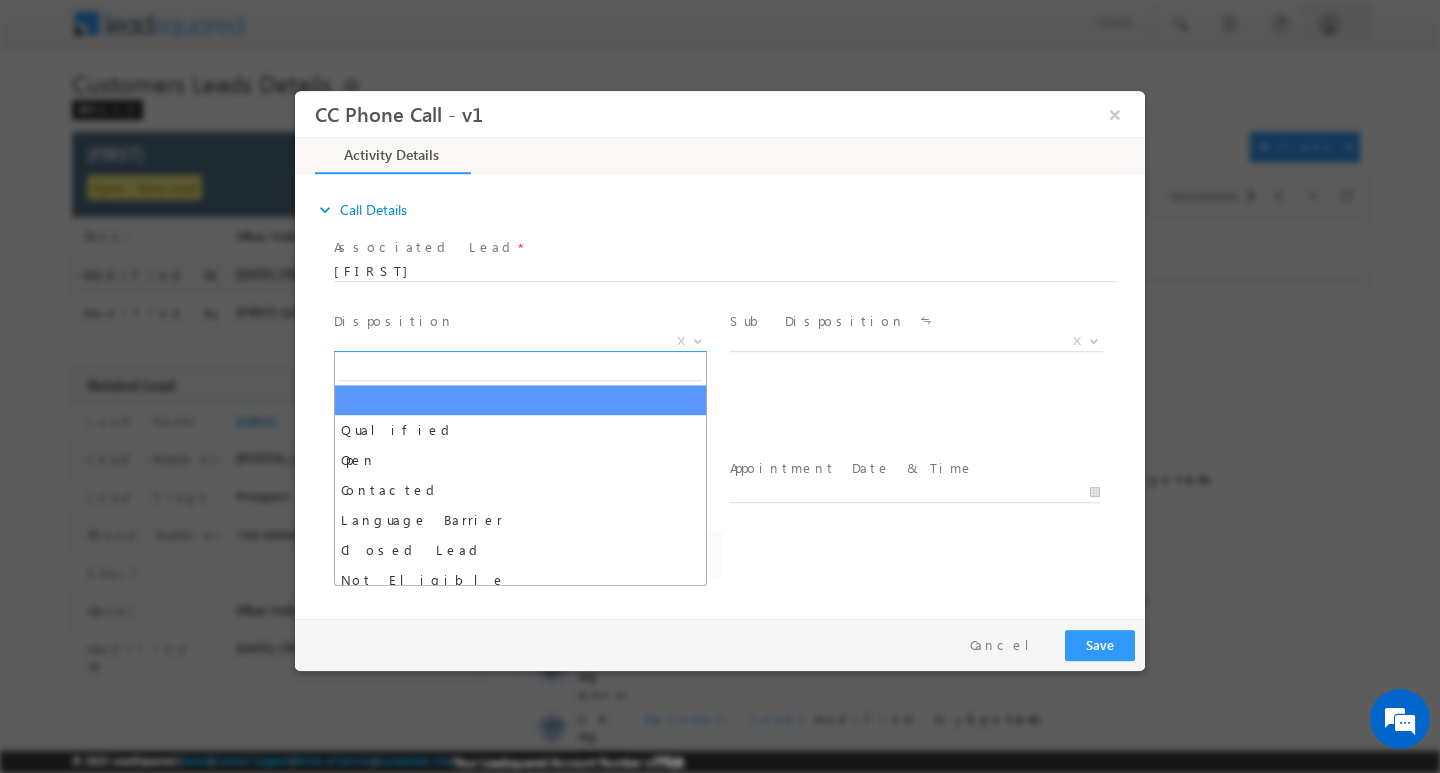 click at bounding box center [696, 340] 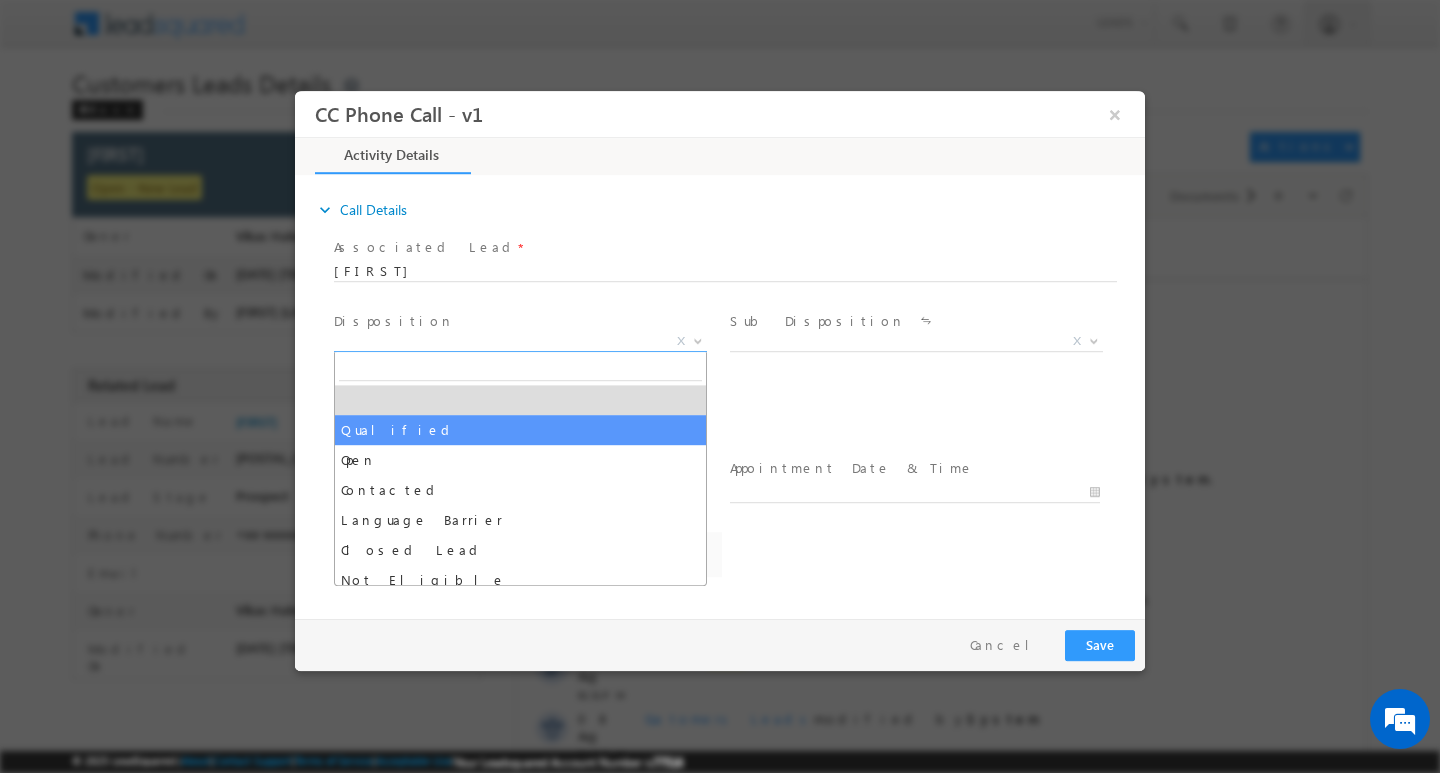 select on "dinesh.jat1@sgrlimited.in" 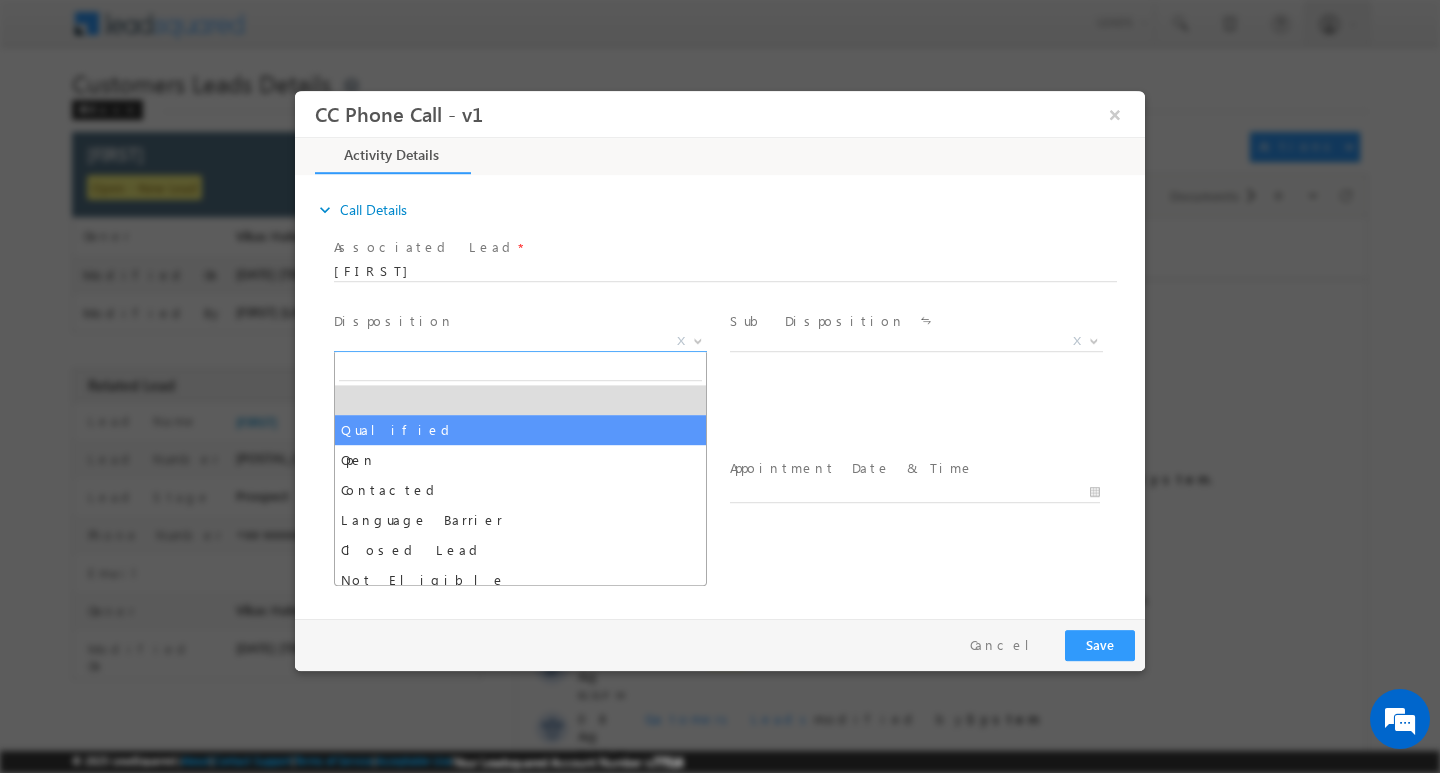 select on "Qualified" 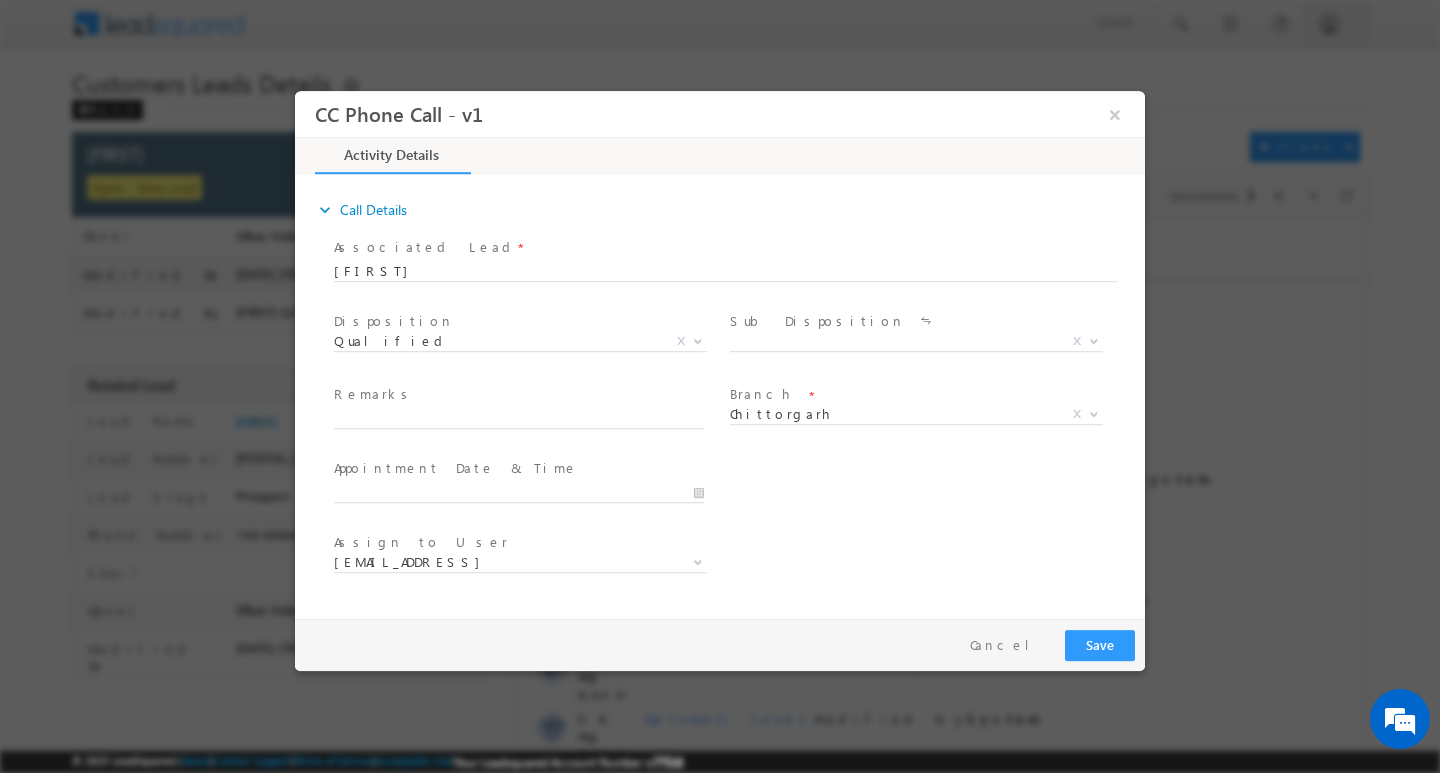 click on "Sub Disposition
*" at bounding box center (914, 321) 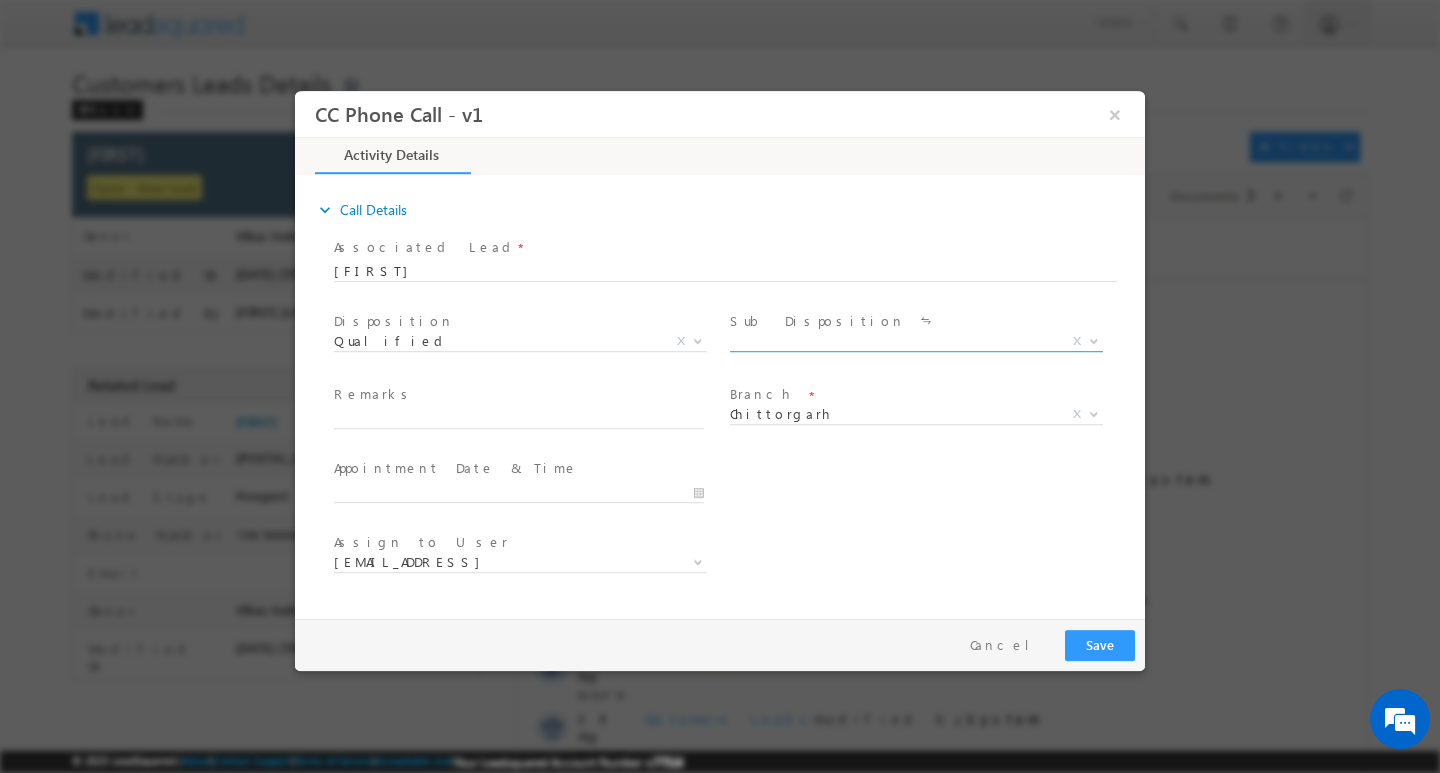 click at bounding box center [1094, 339] 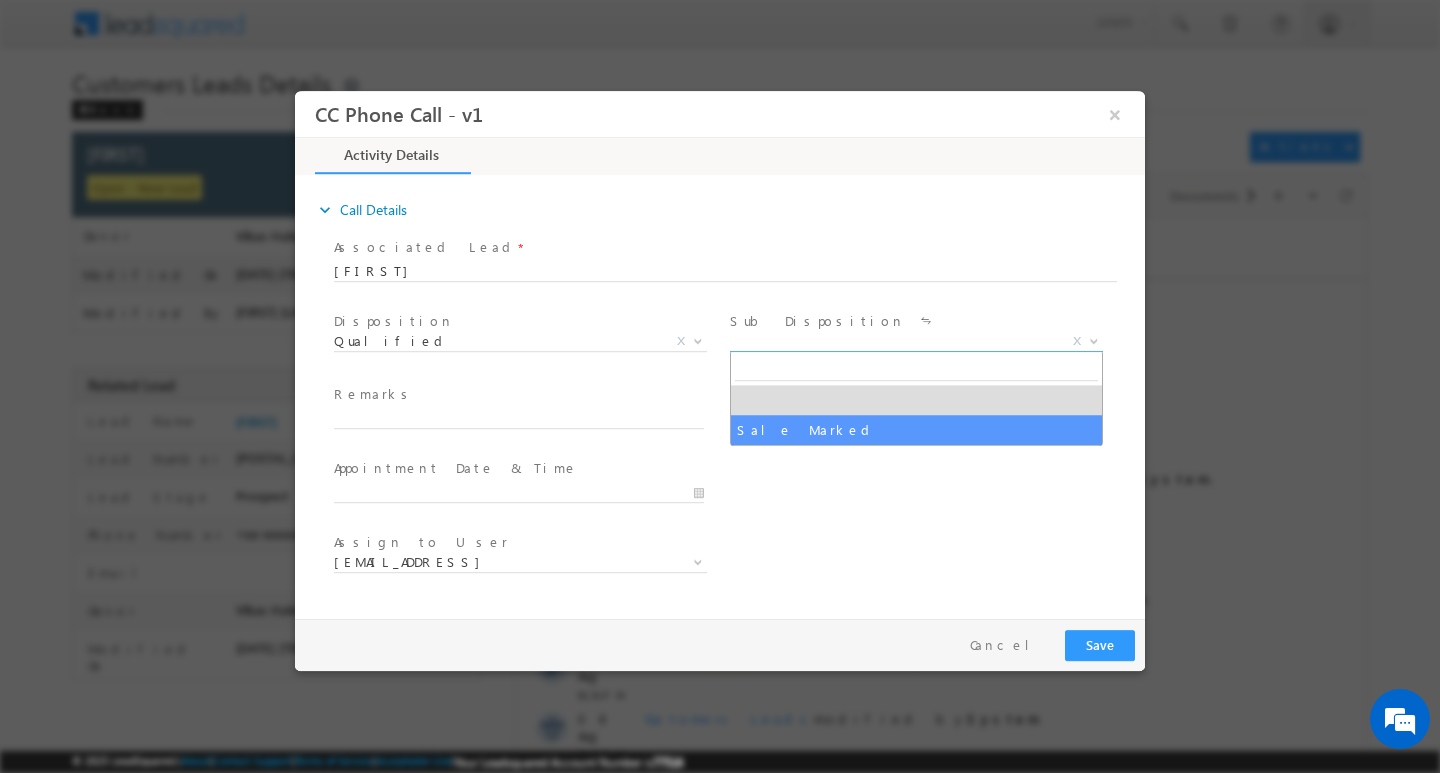 select on "Sale Marked" 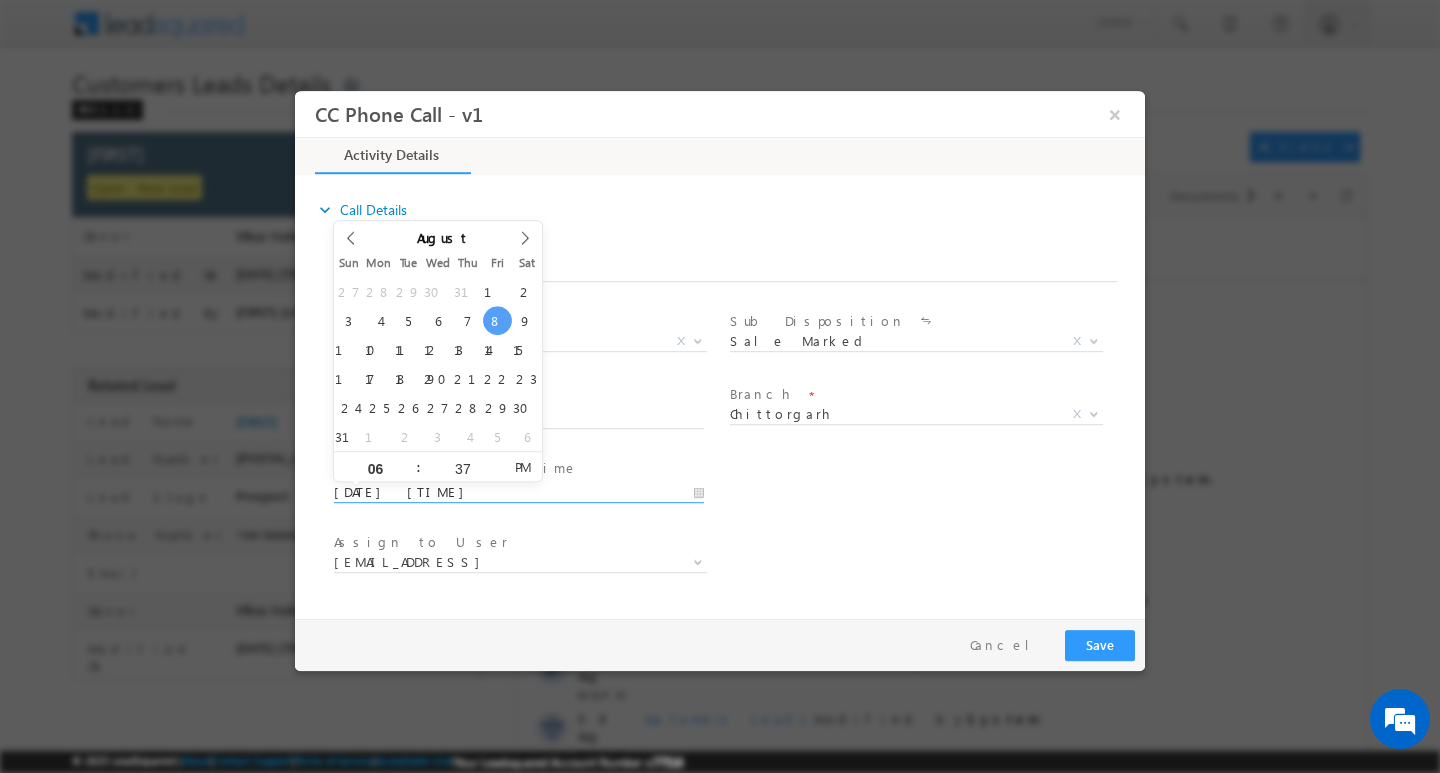 click on "08/08/2025 6:37 PM" at bounding box center (519, 492) 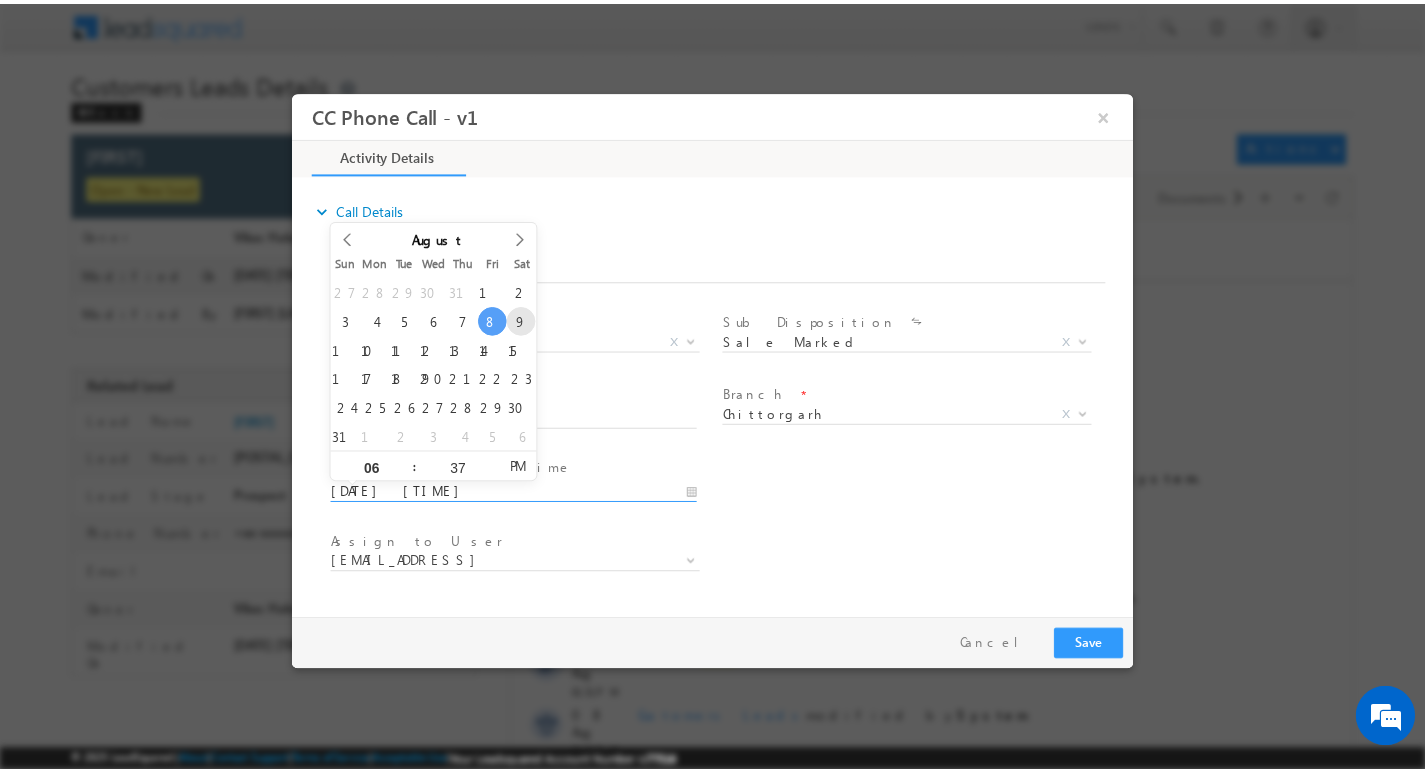 scroll, scrollTop: 0, scrollLeft: 0, axis: both 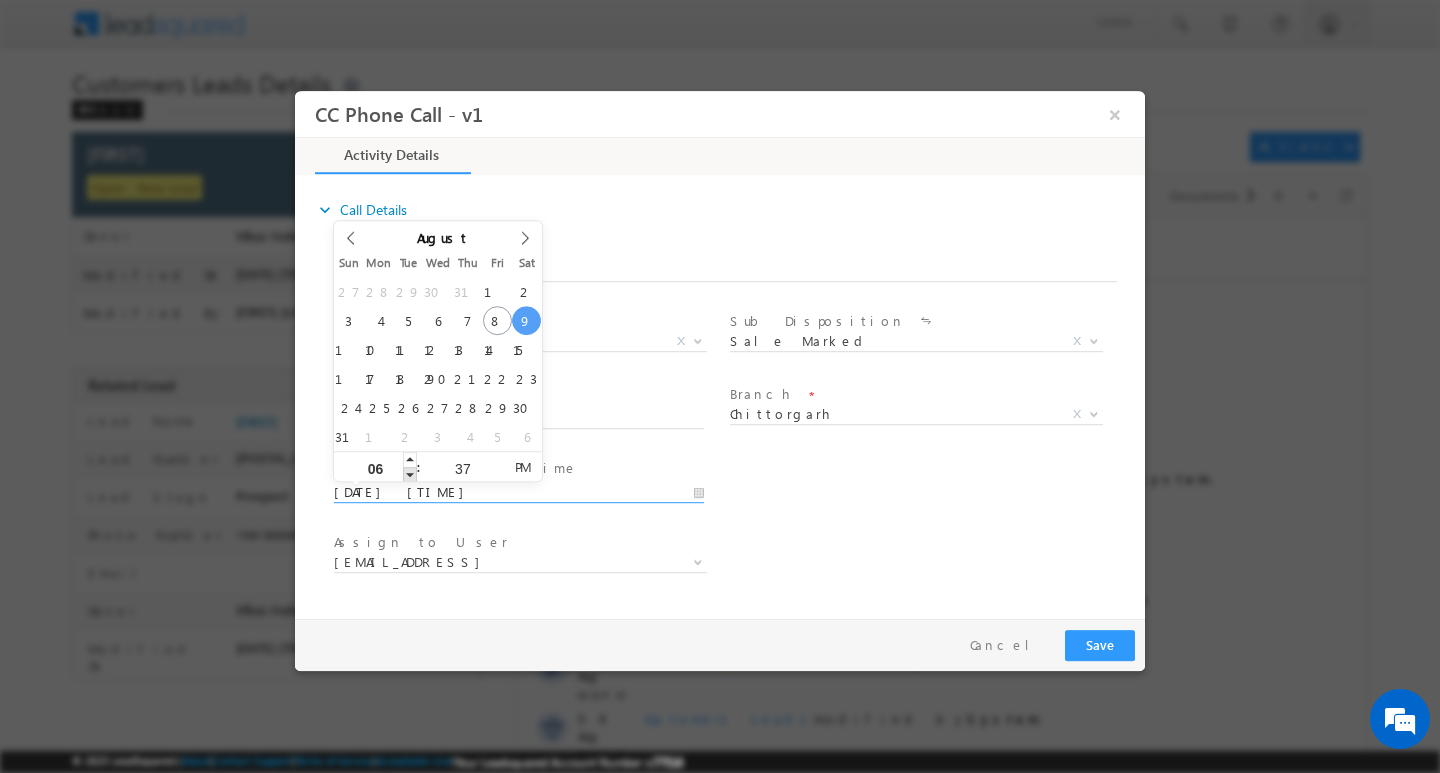 type on "08/09/2025 5:37 PM" 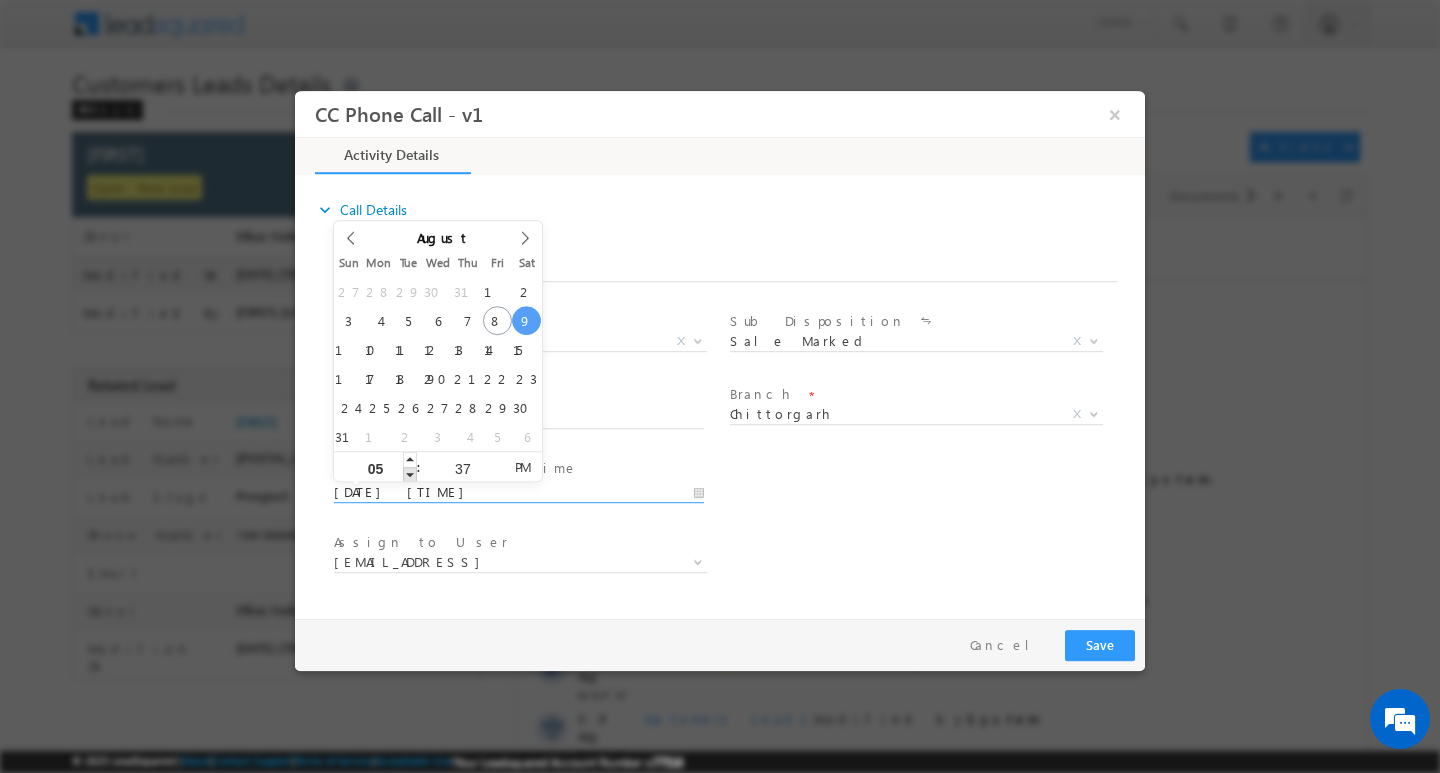 click at bounding box center (410, 473) 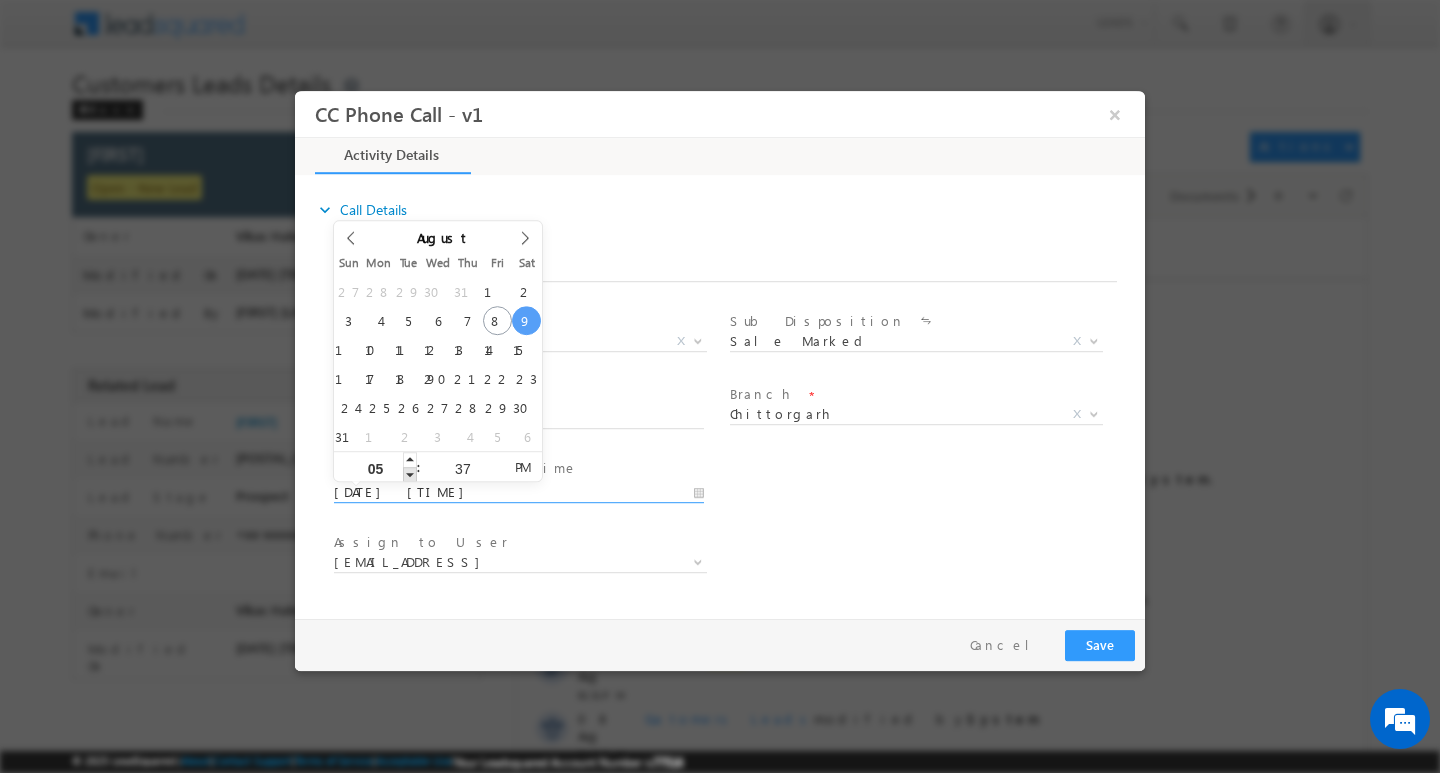 type on "08/09/2025 4:37 PM" 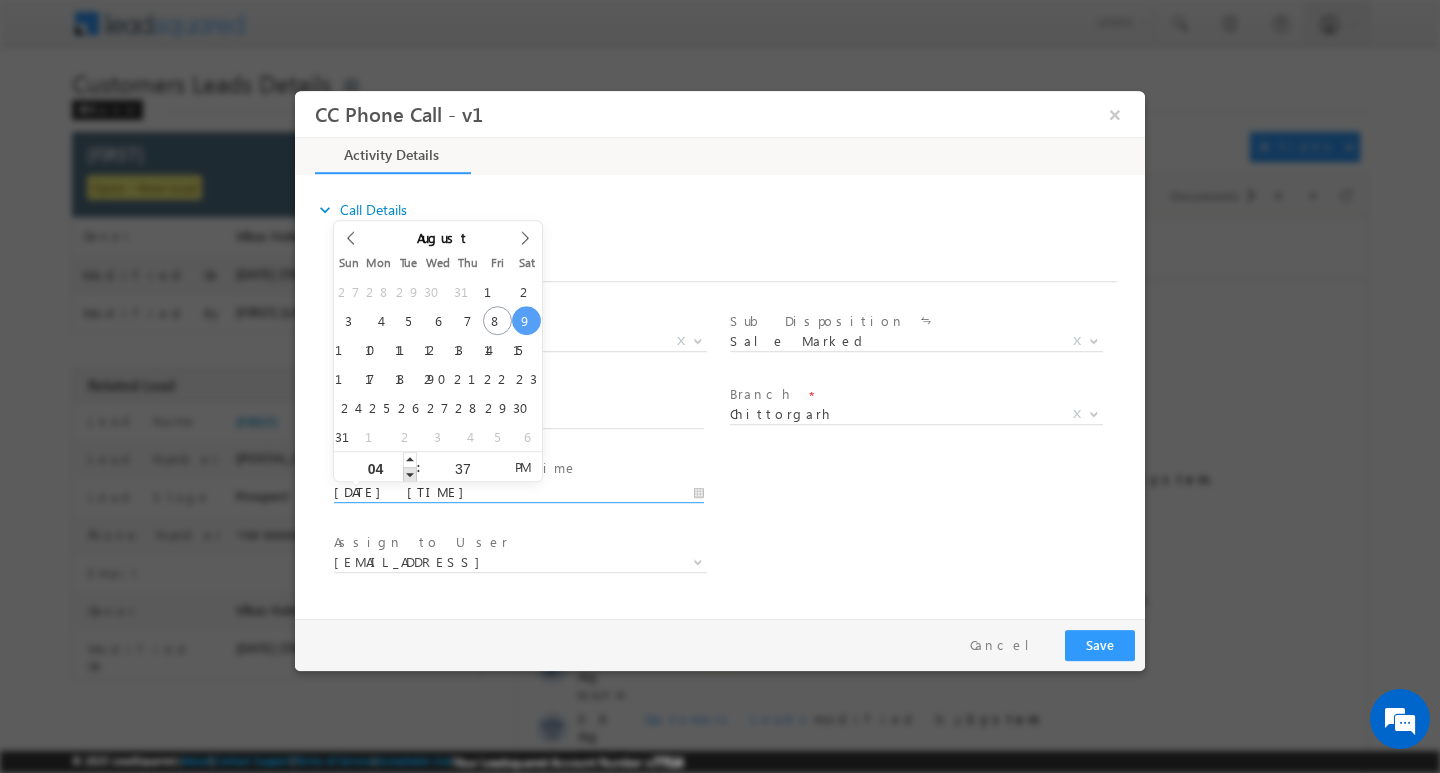 click at bounding box center (410, 473) 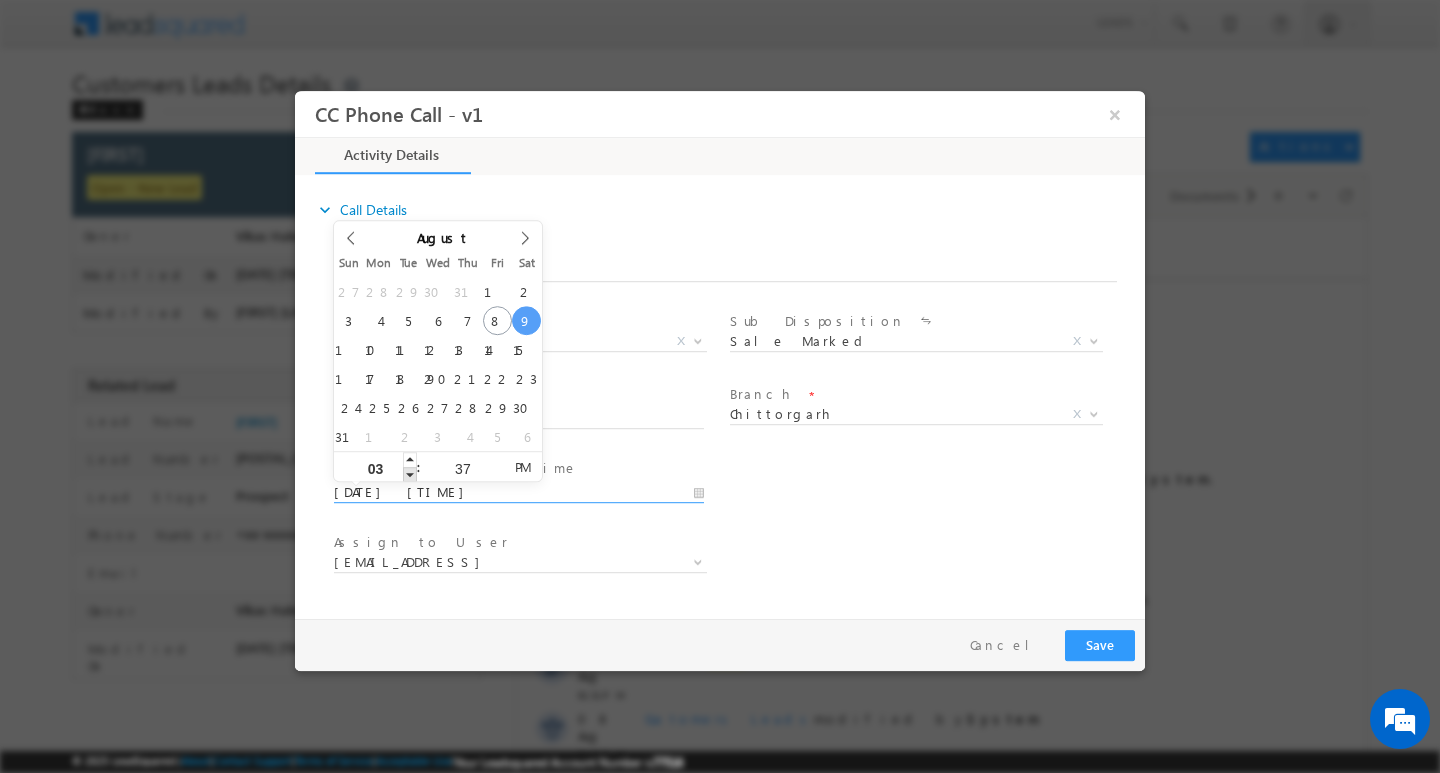 click at bounding box center [410, 473] 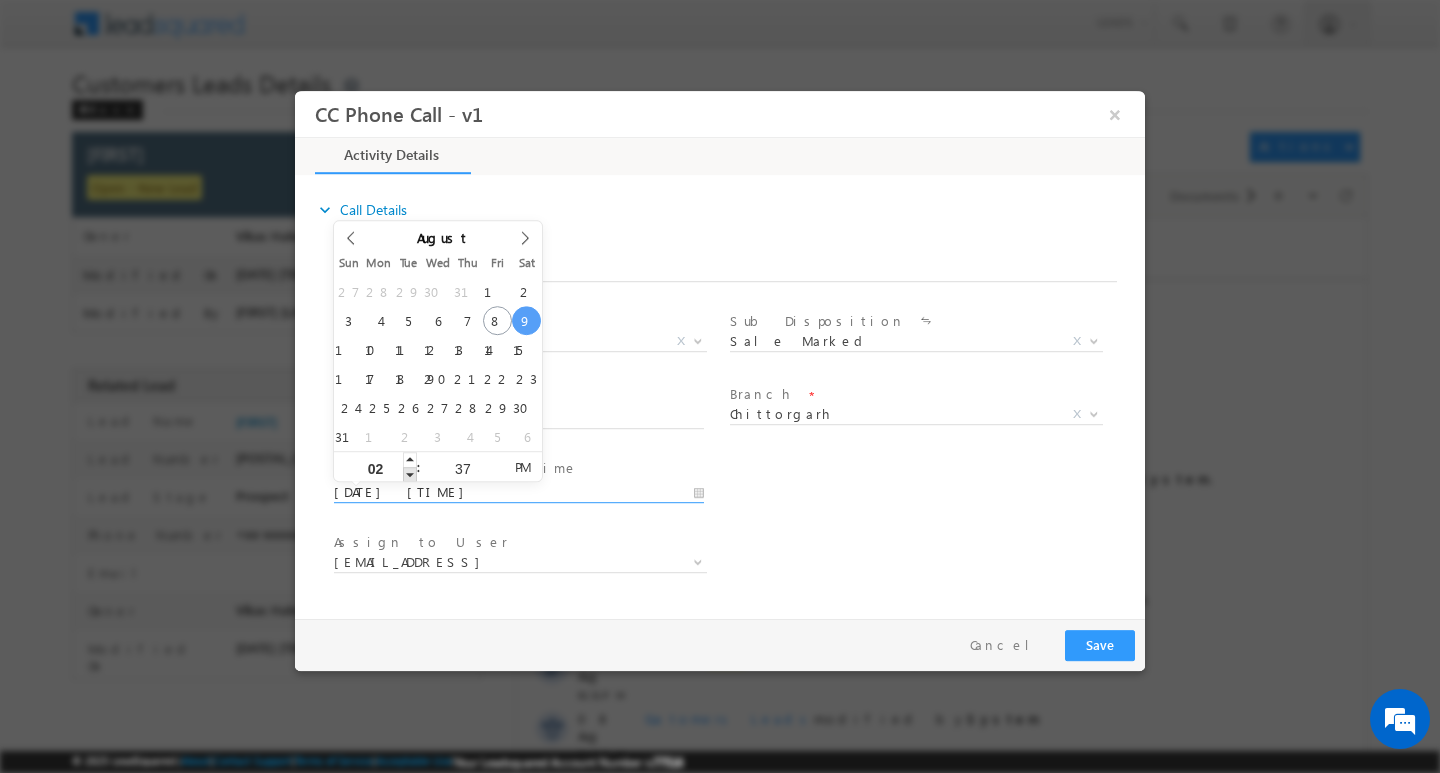 click at bounding box center (410, 473) 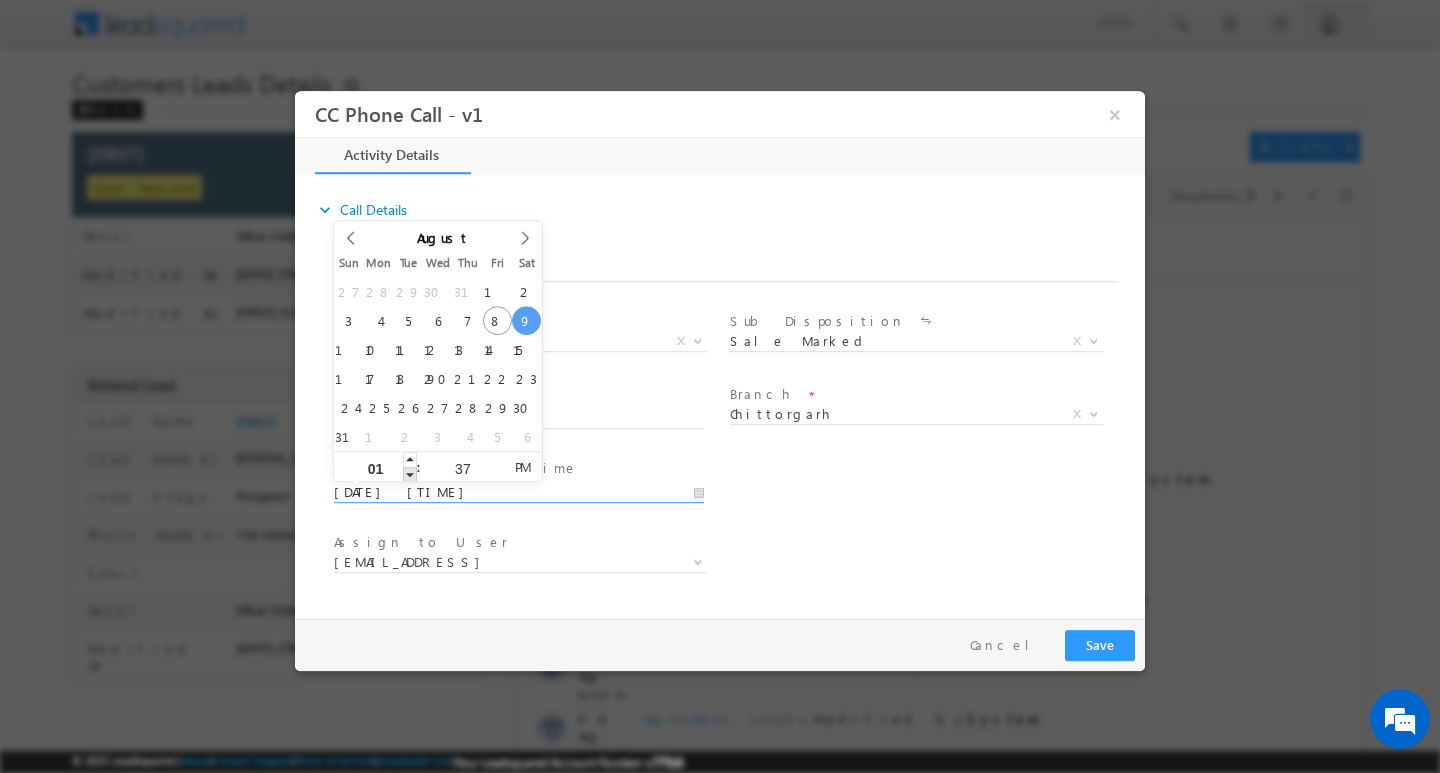 click at bounding box center (410, 473) 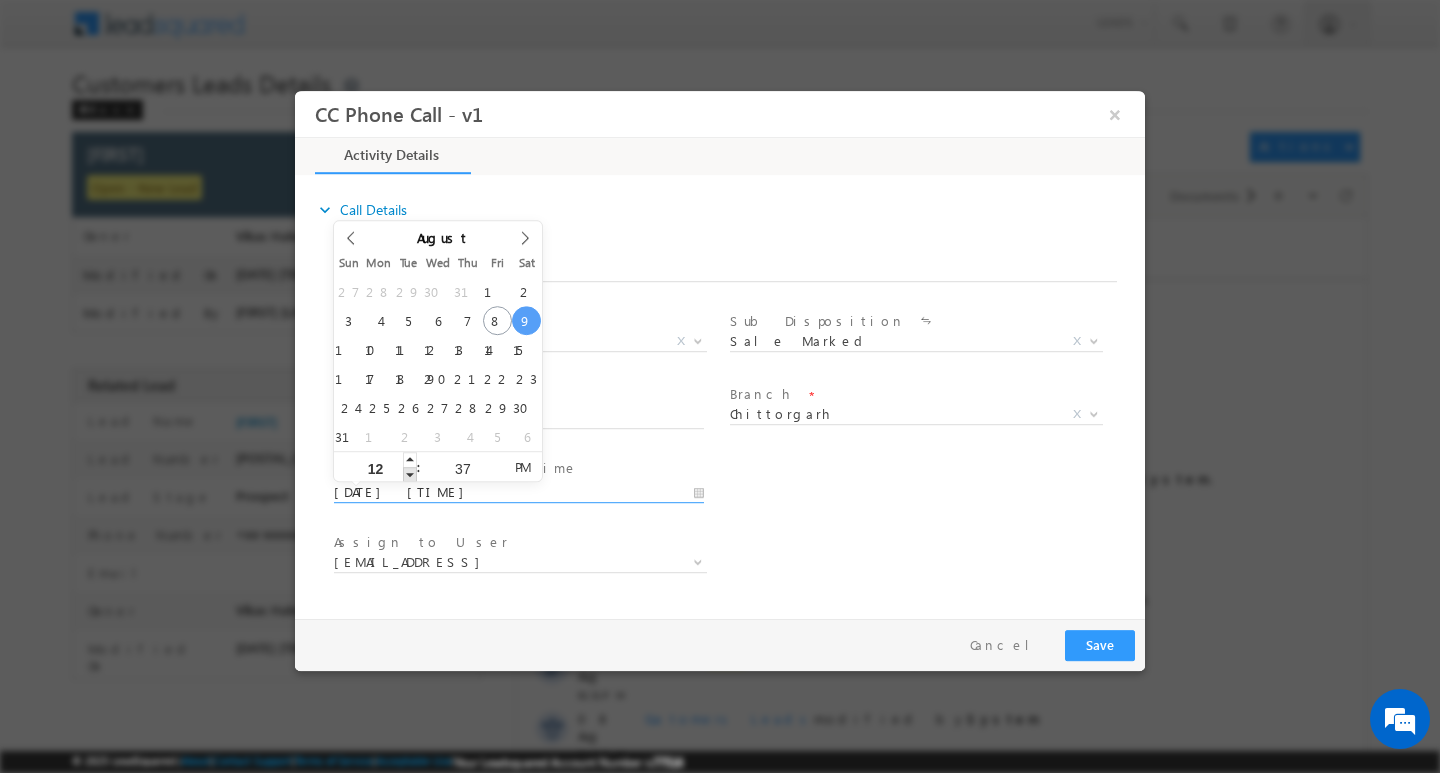 click at bounding box center (410, 473) 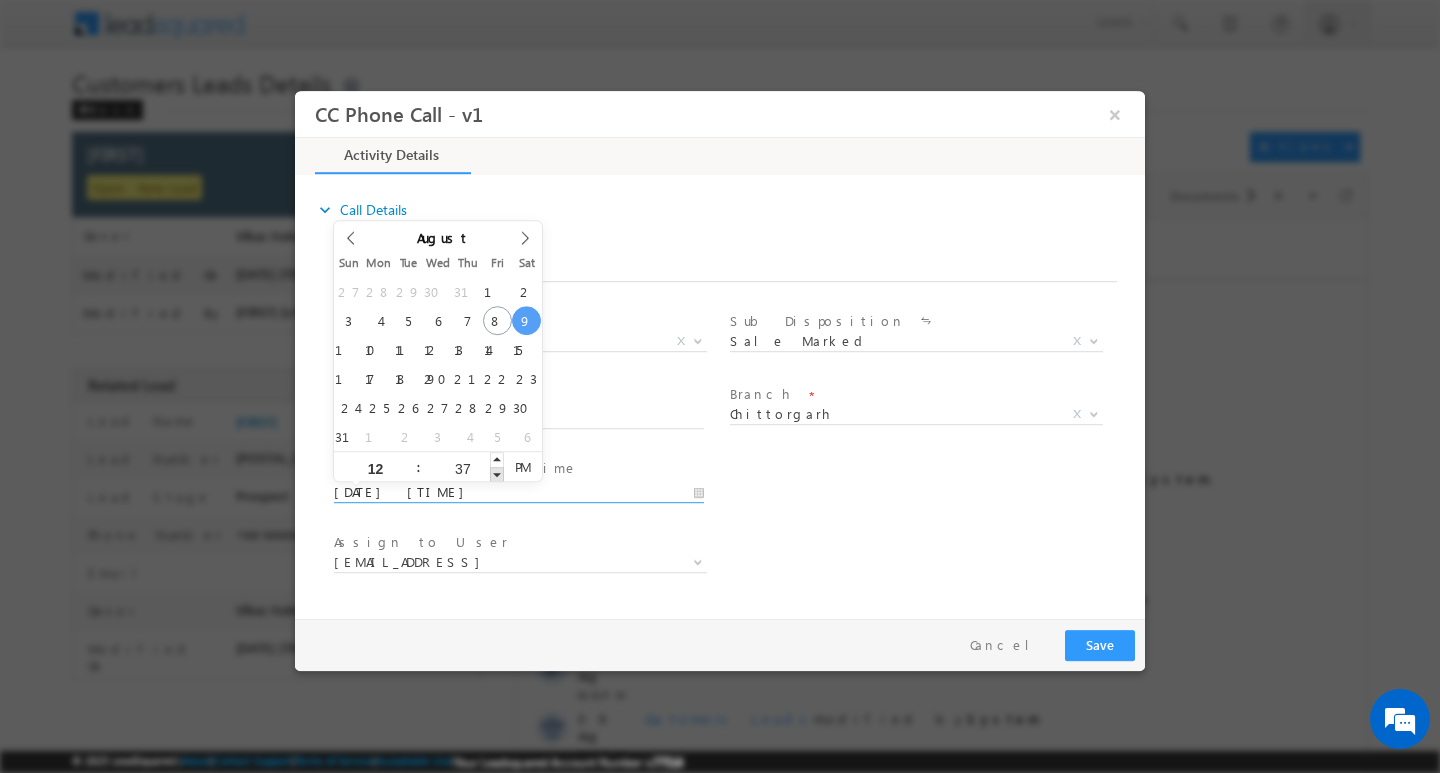 type on "08/09/2025 12:36 PM" 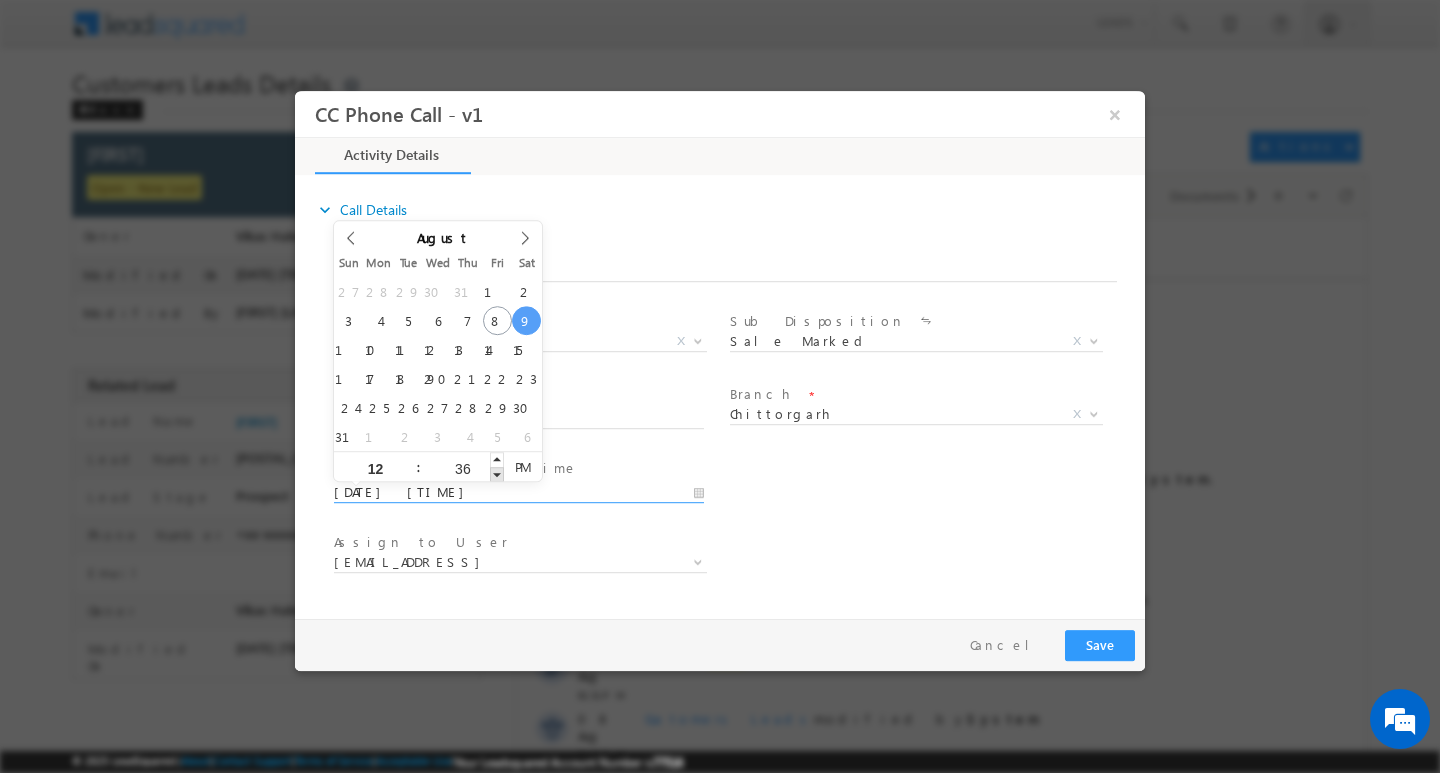click at bounding box center (497, 473) 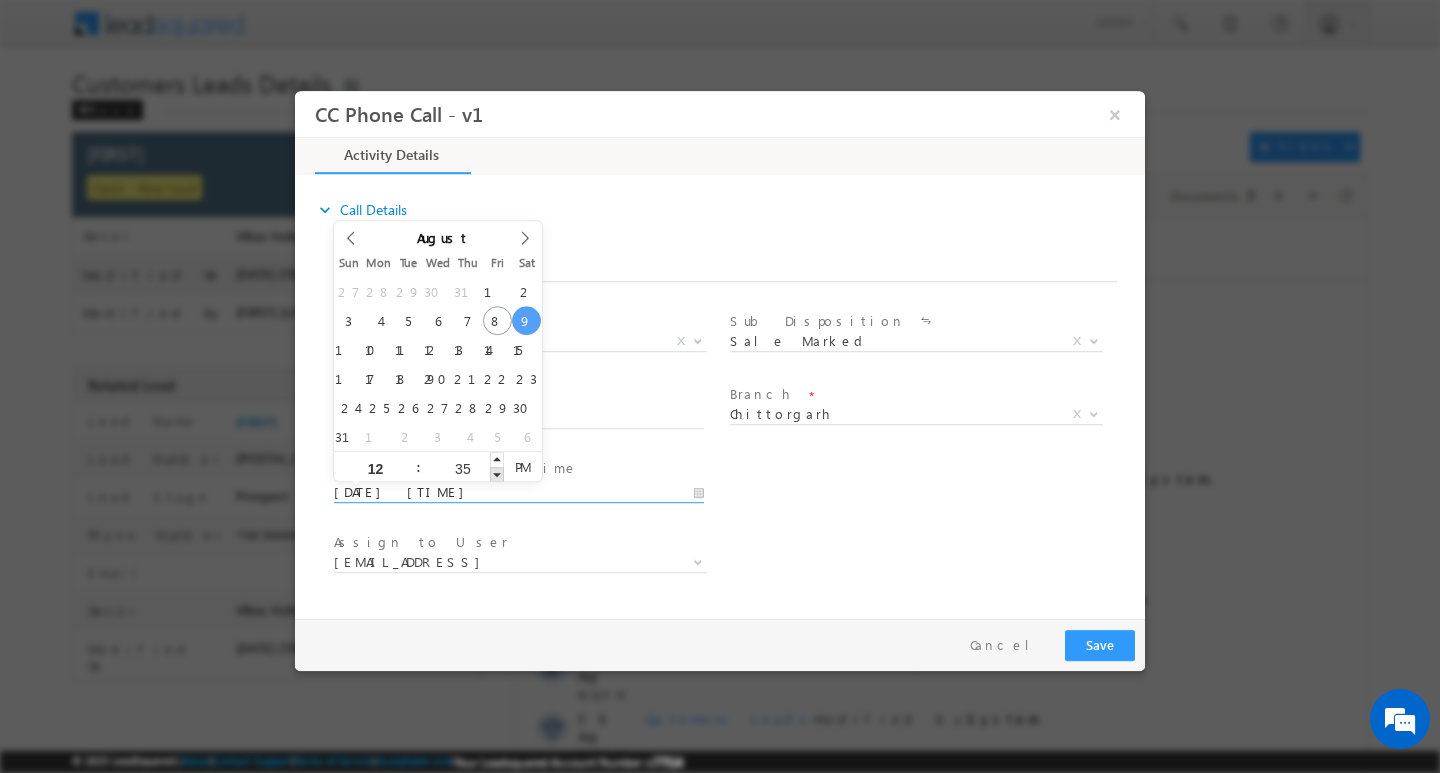 click at bounding box center (497, 473) 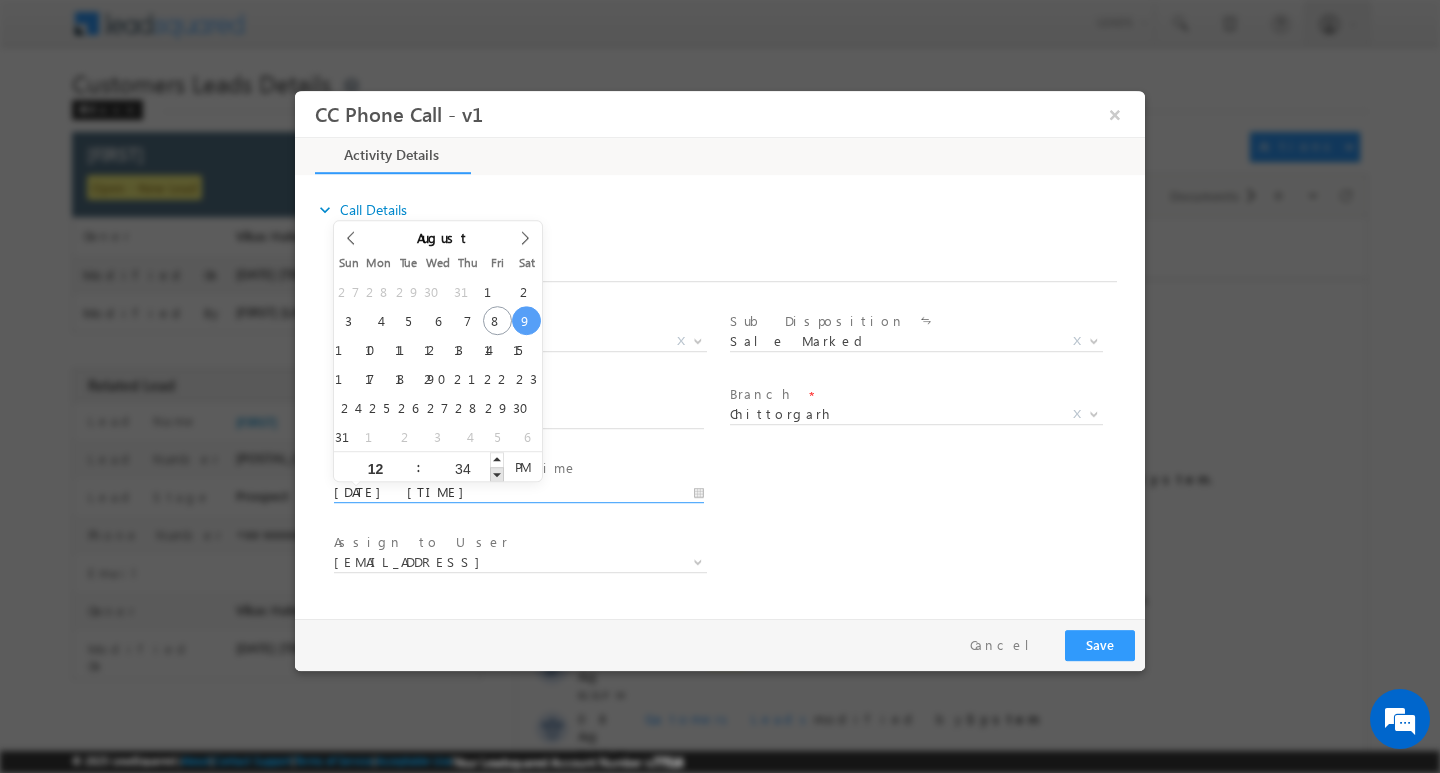 click at bounding box center (497, 473) 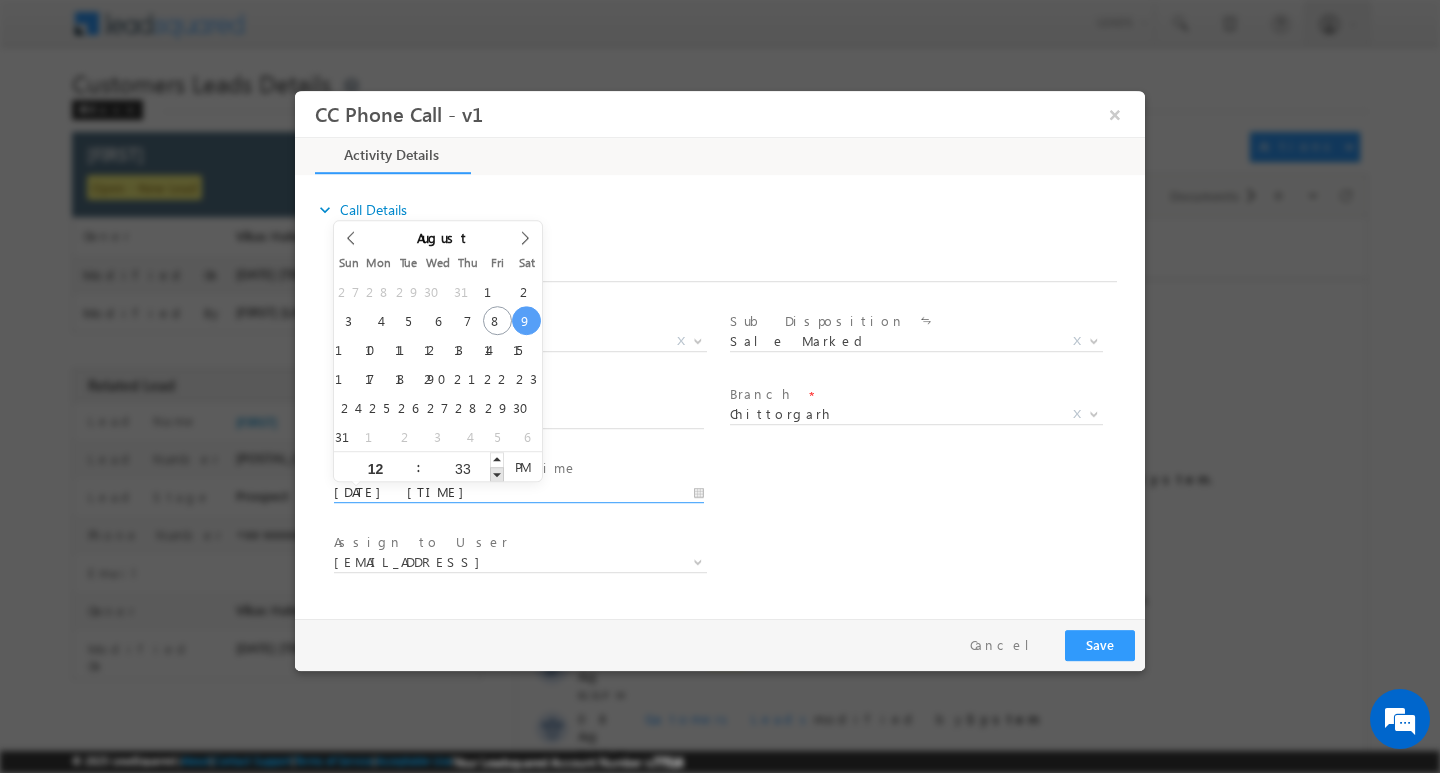 click at bounding box center [497, 473] 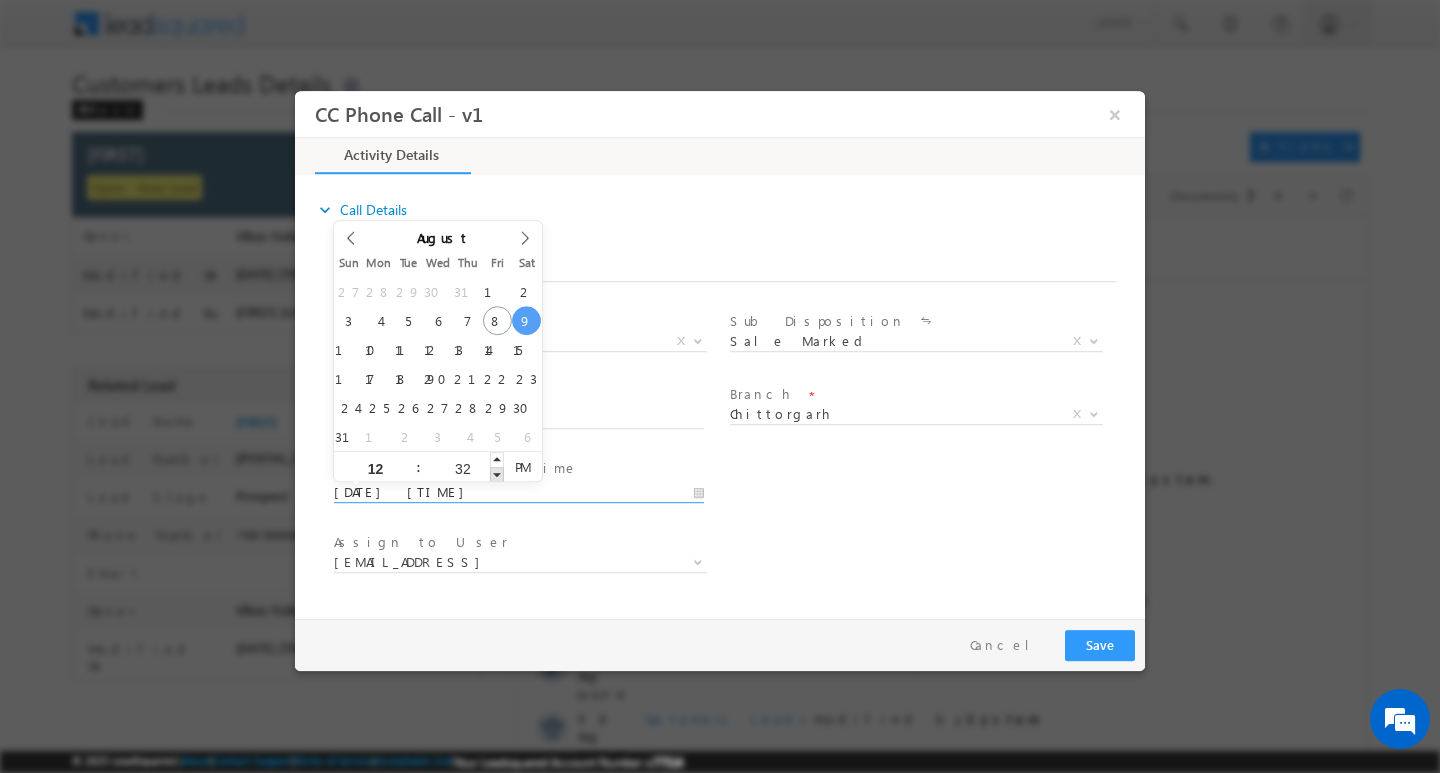 click at bounding box center (497, 473) 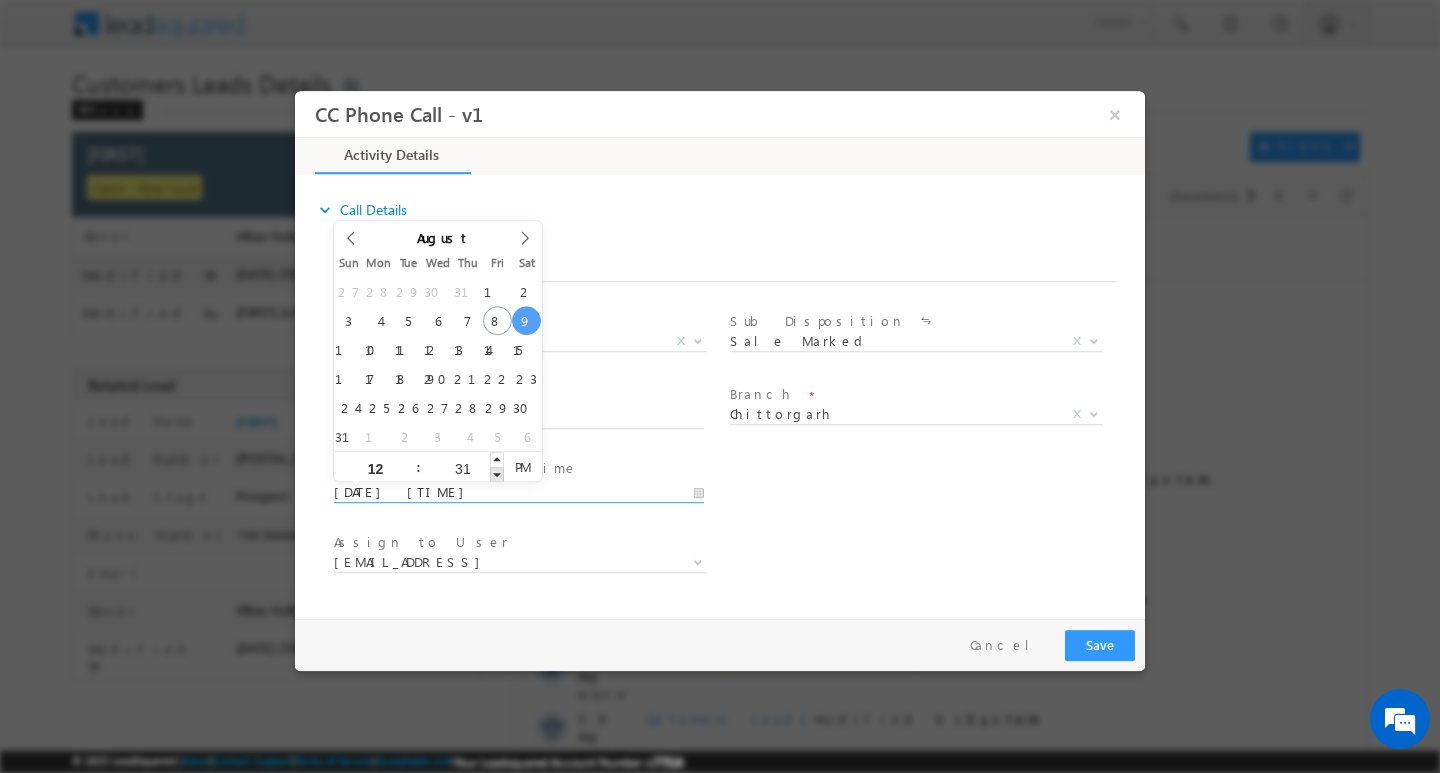 click at bounding box center [497, 473] 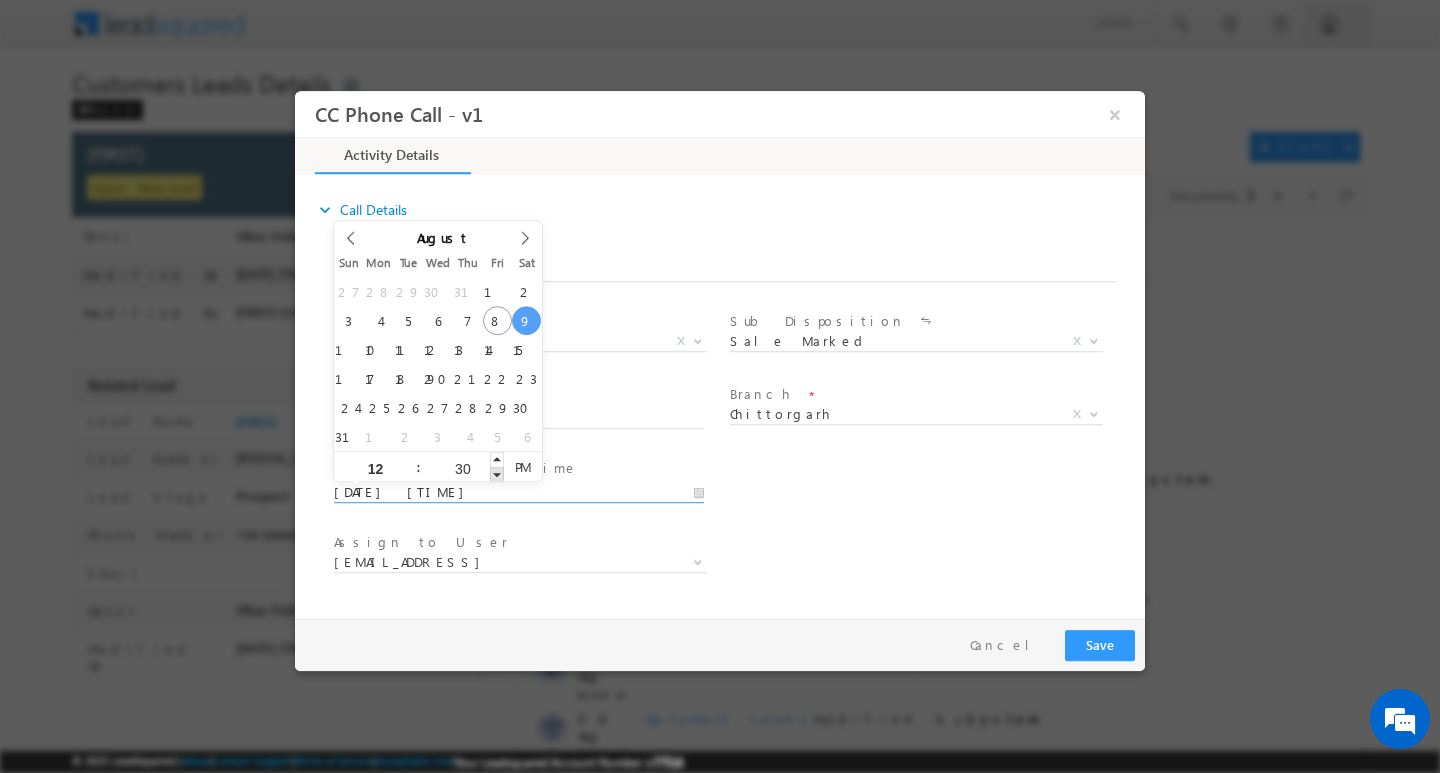 click at bounding box center (497, 473) 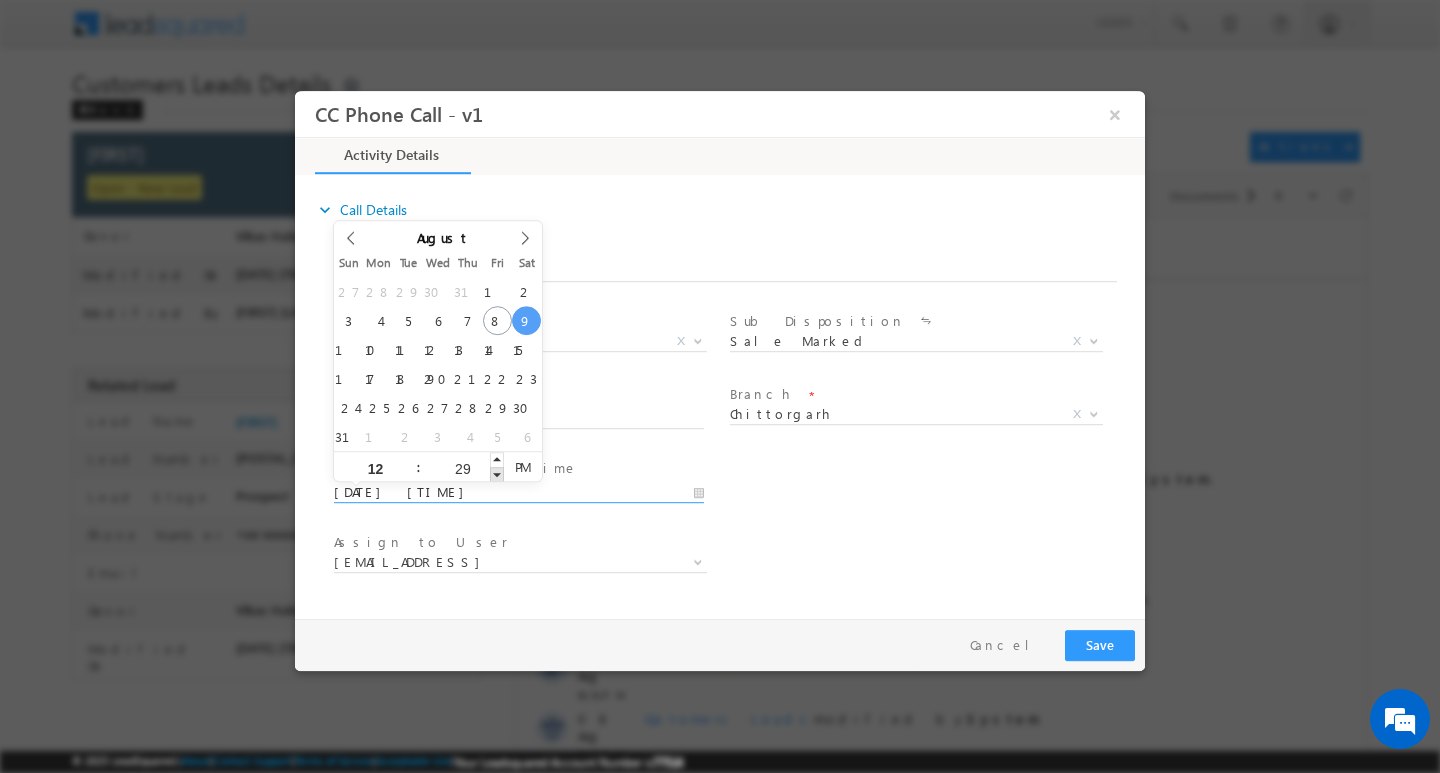 click at bounding box center (497, 473) 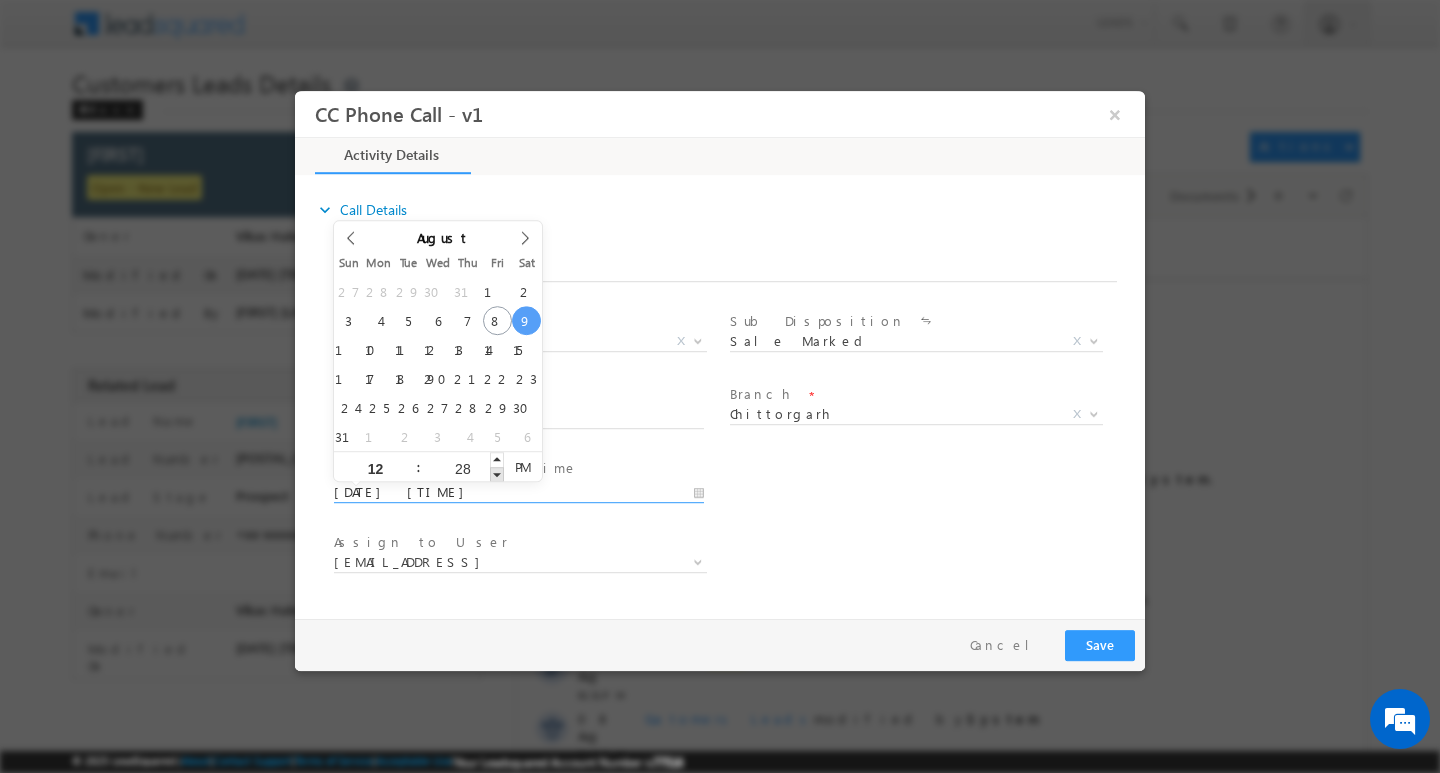 click at bounding box center [497, 473] 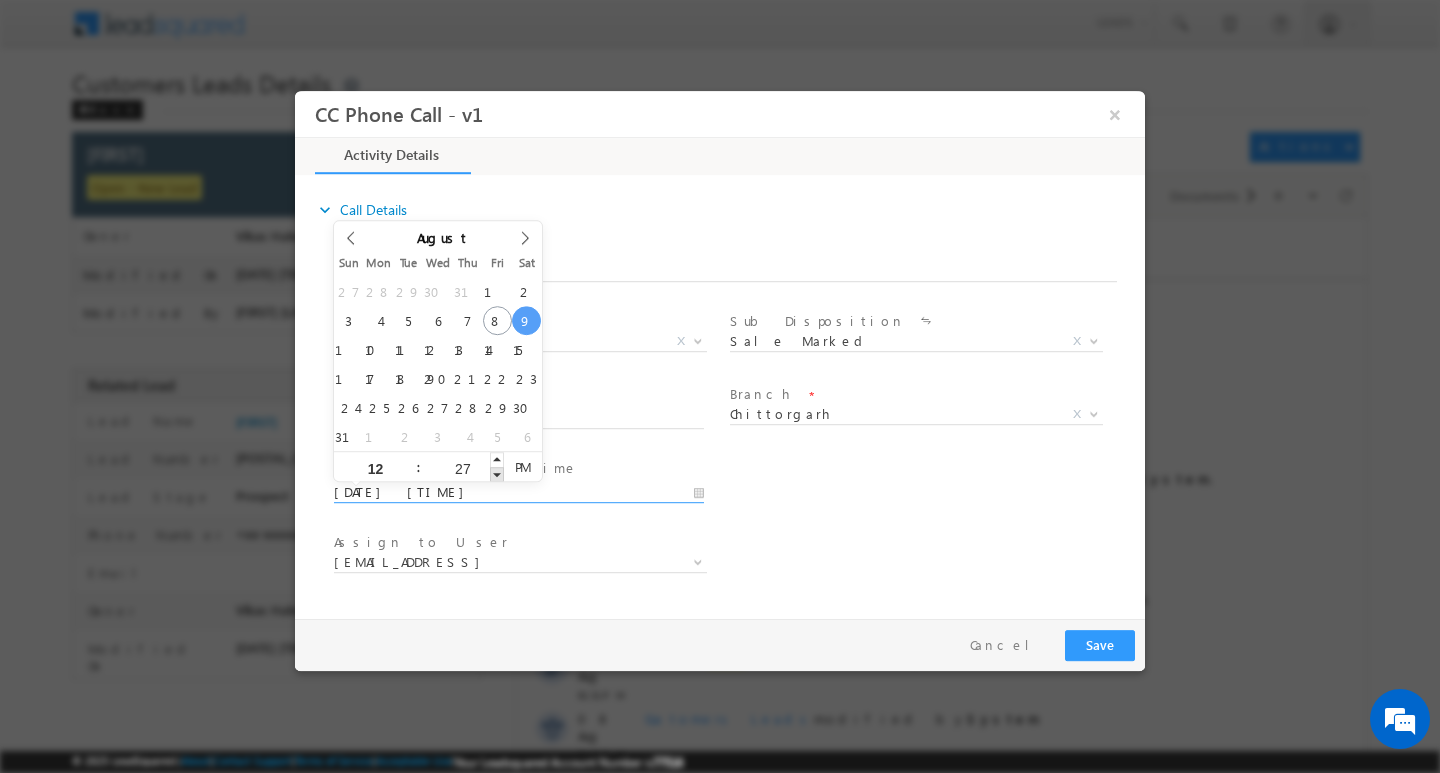 click at bounding box center [497, 473] 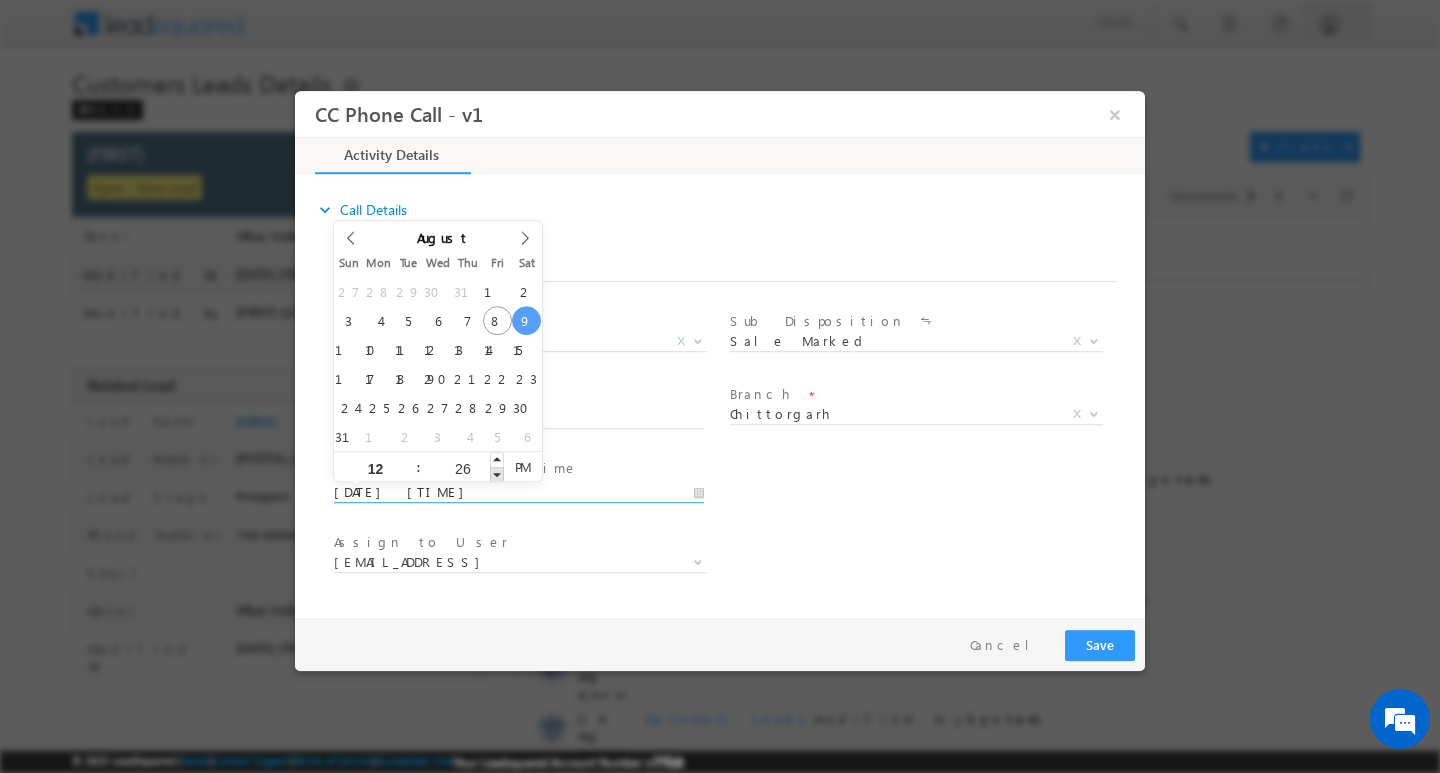 click at bounding box center [497, 473] 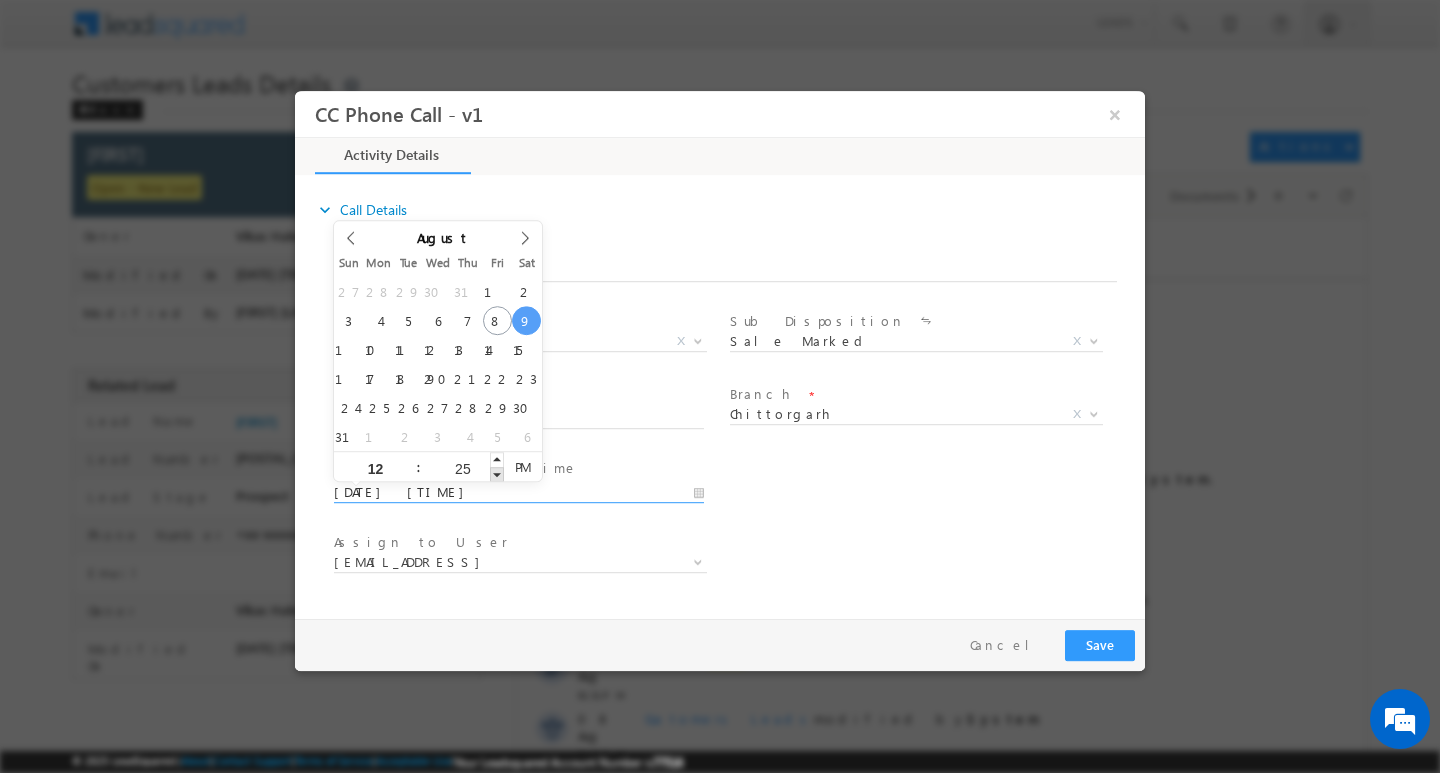 click at bounding box center [497, 473] 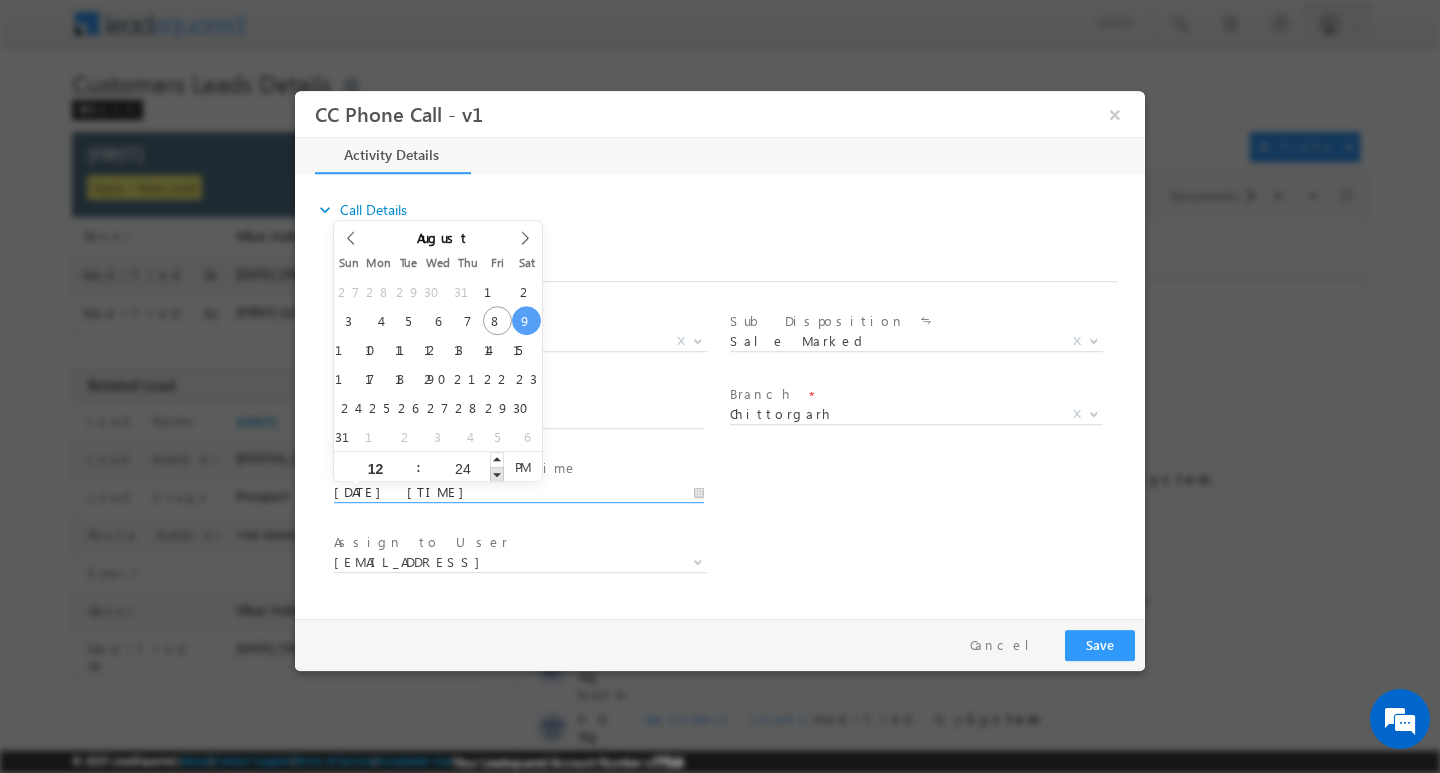 click at bounding box center (497, 473) 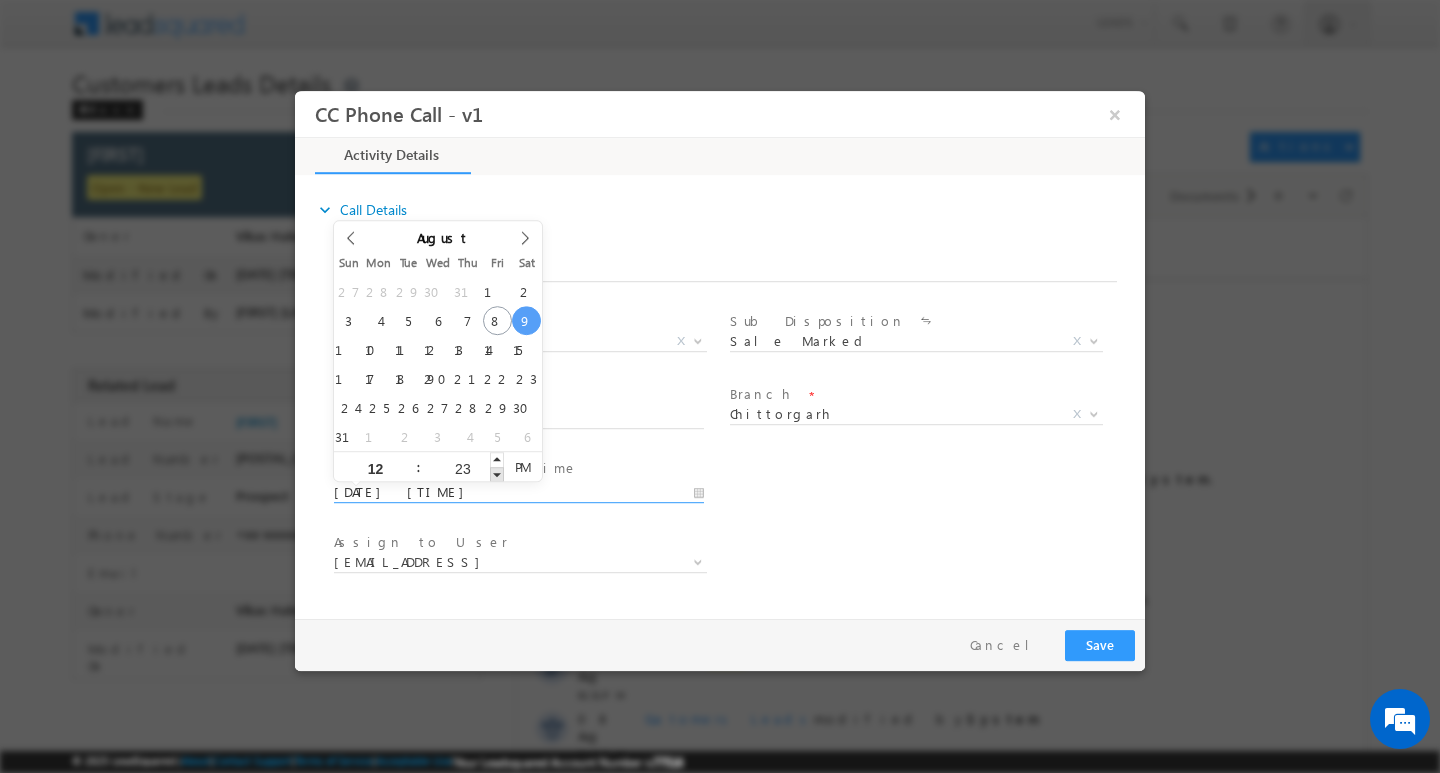 click at bounding box center (497, 473) 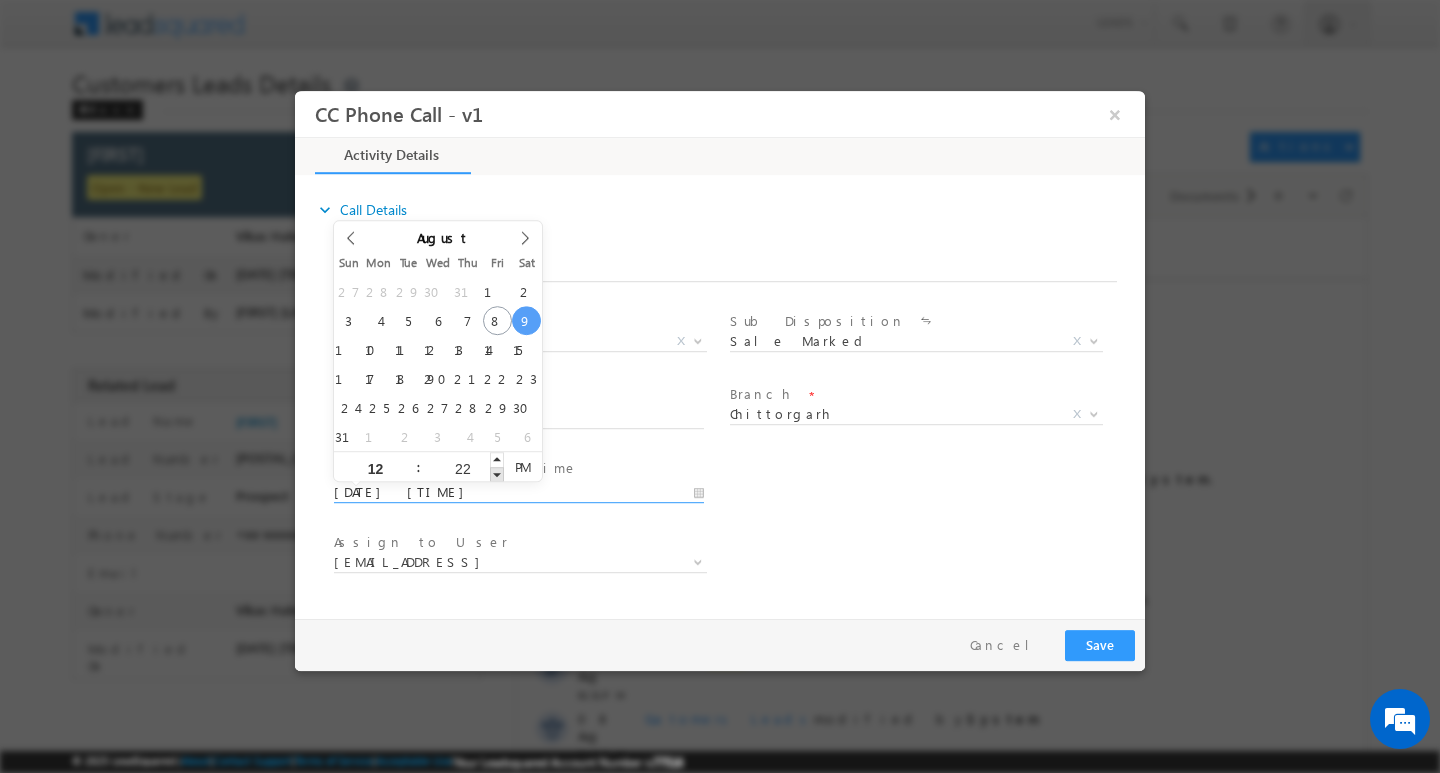 click at bounding box center (497, 473) 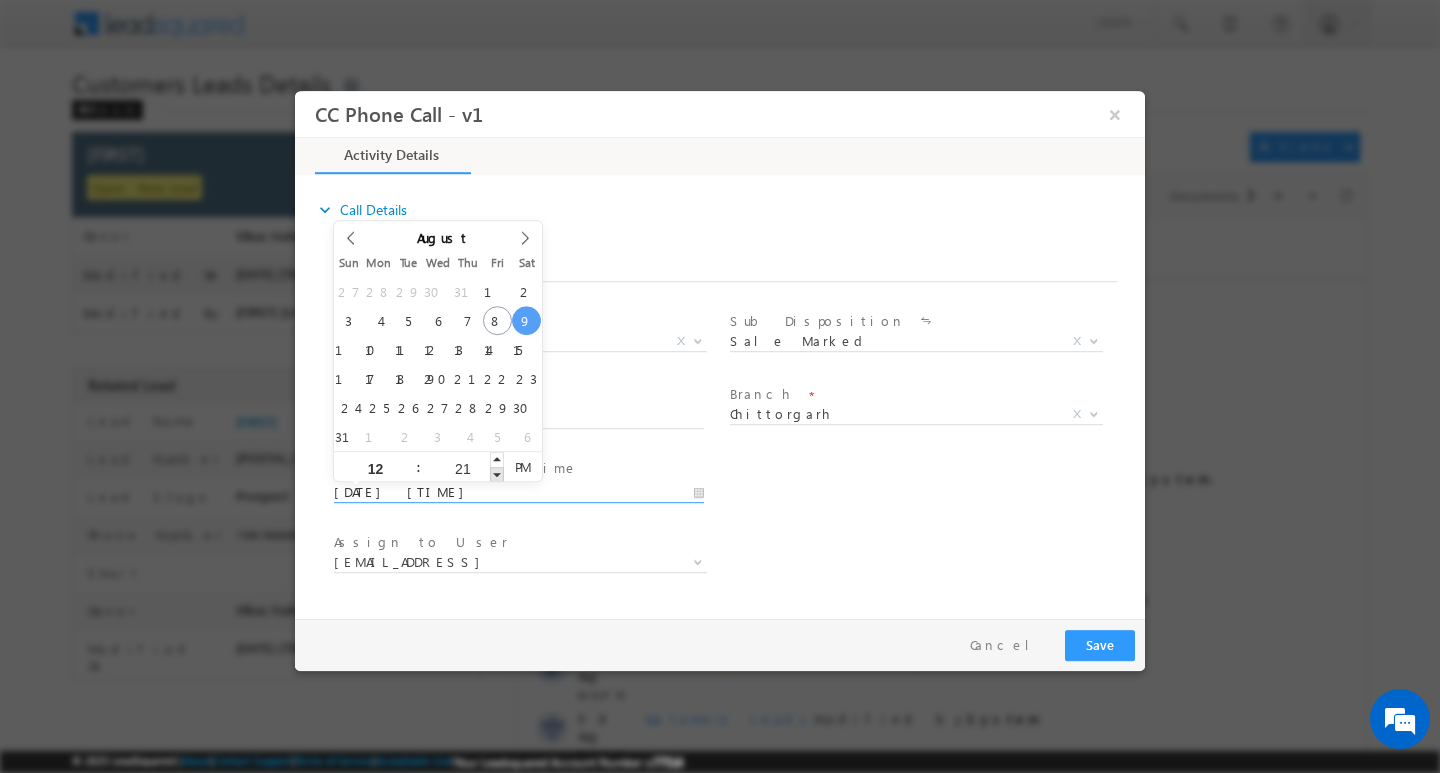 click at bounding box center (497, 473) 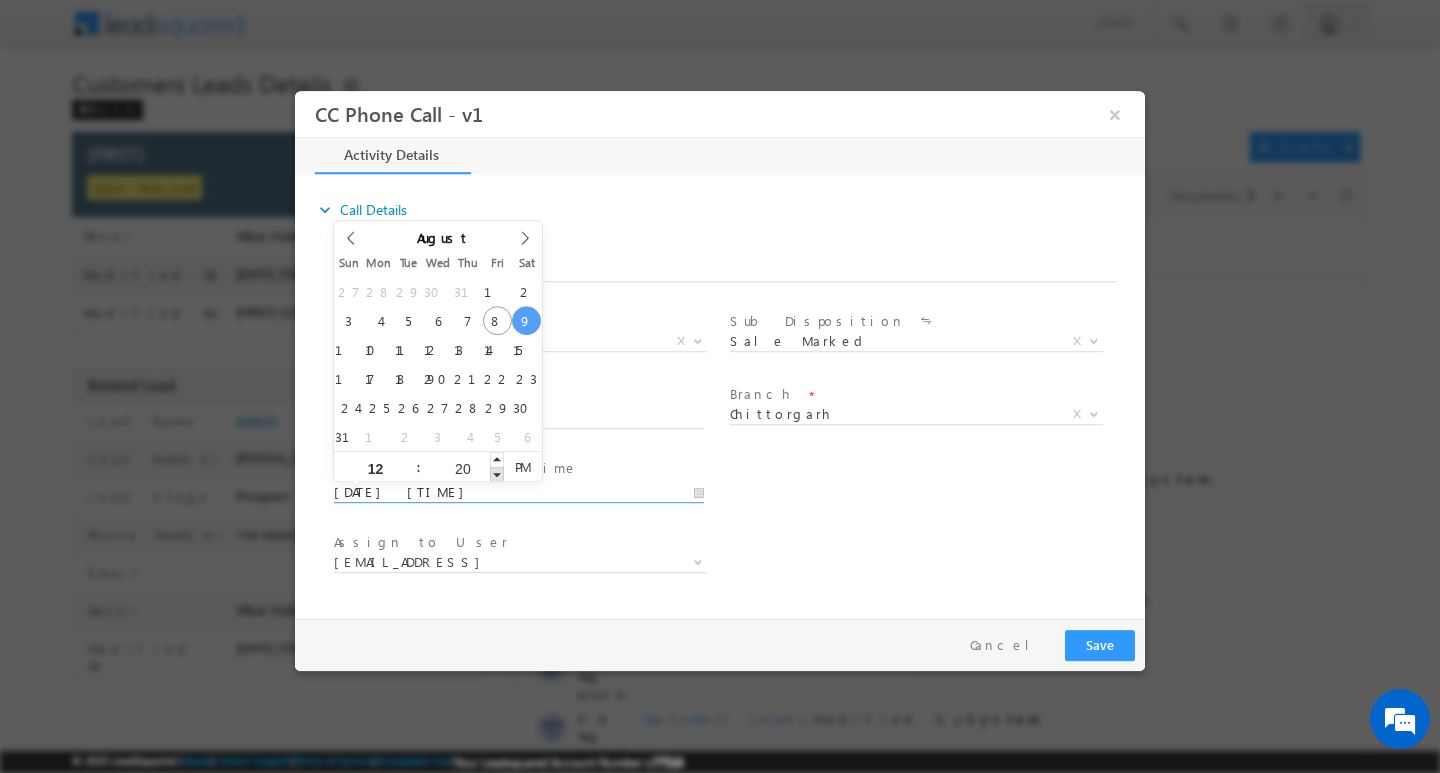 click at bounding box center [497, 473] 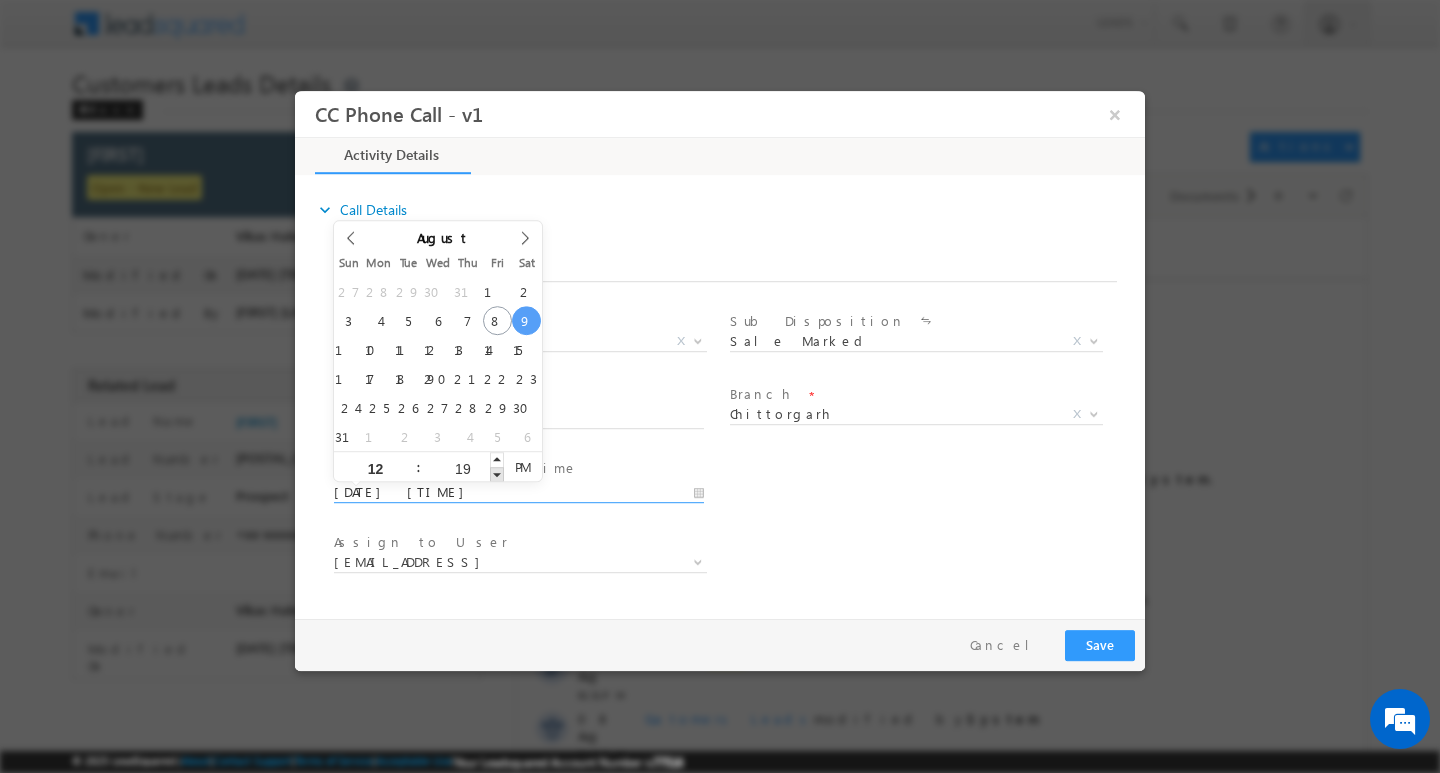 click at bounding box center [497, 473] 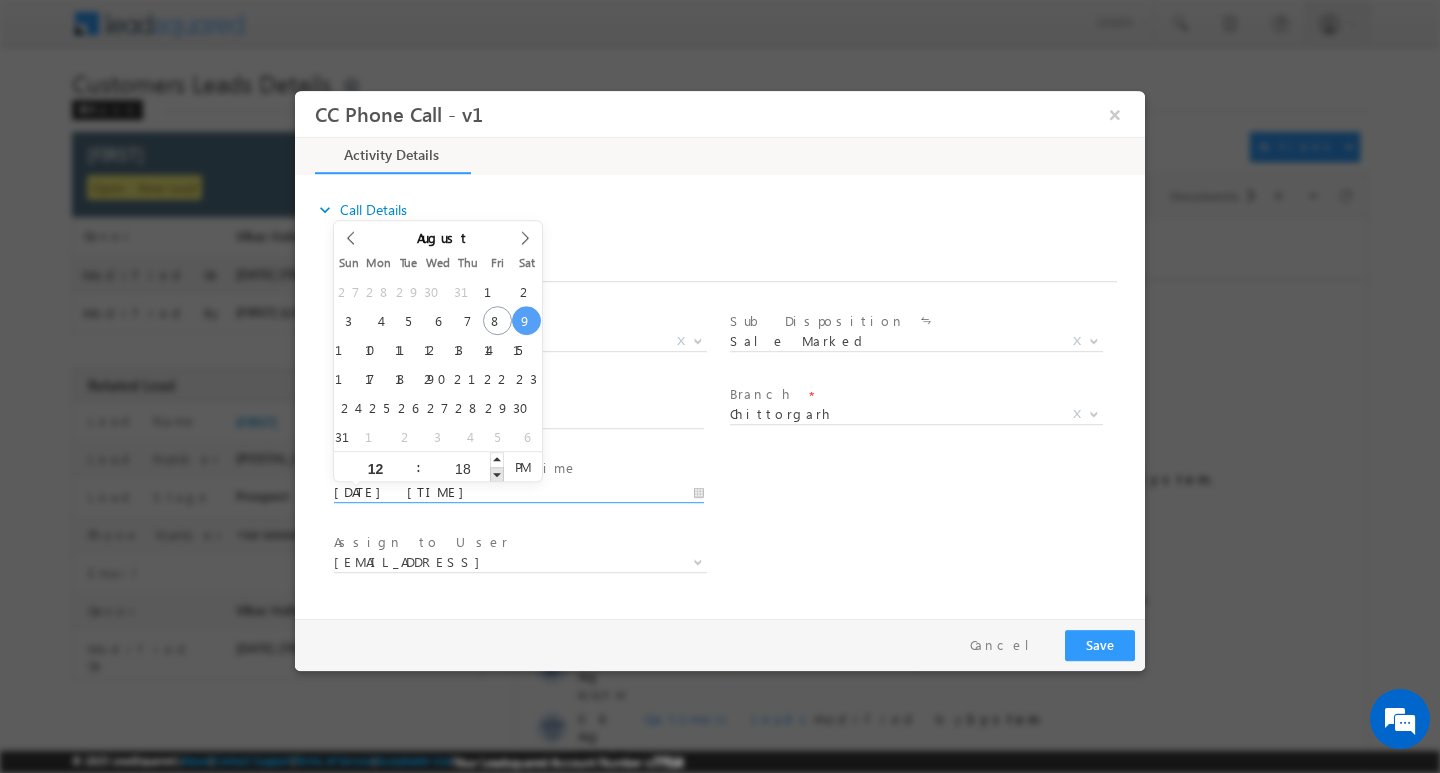 click at bounding box center [497, 473] 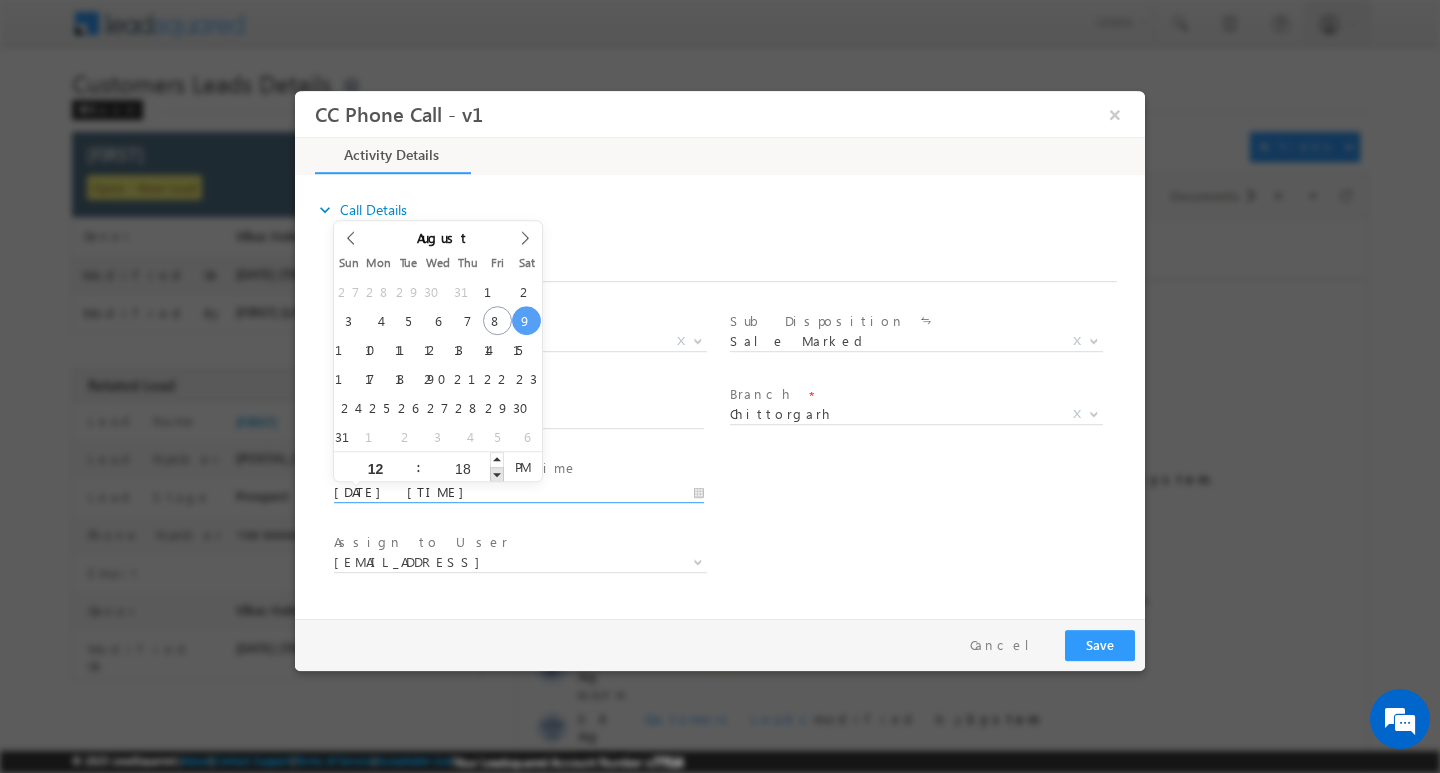 type on "08/09/2025 12:17 PM" 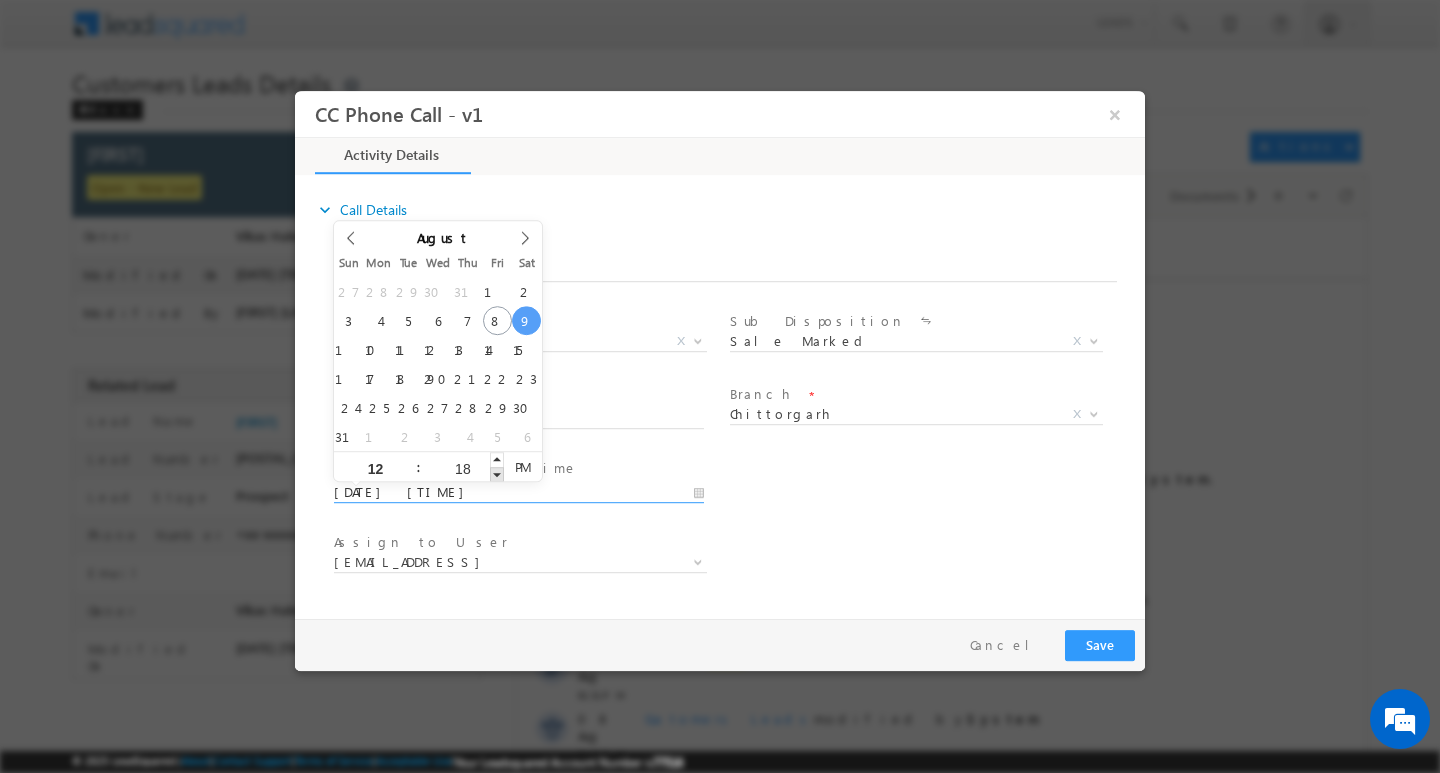 type on "17" 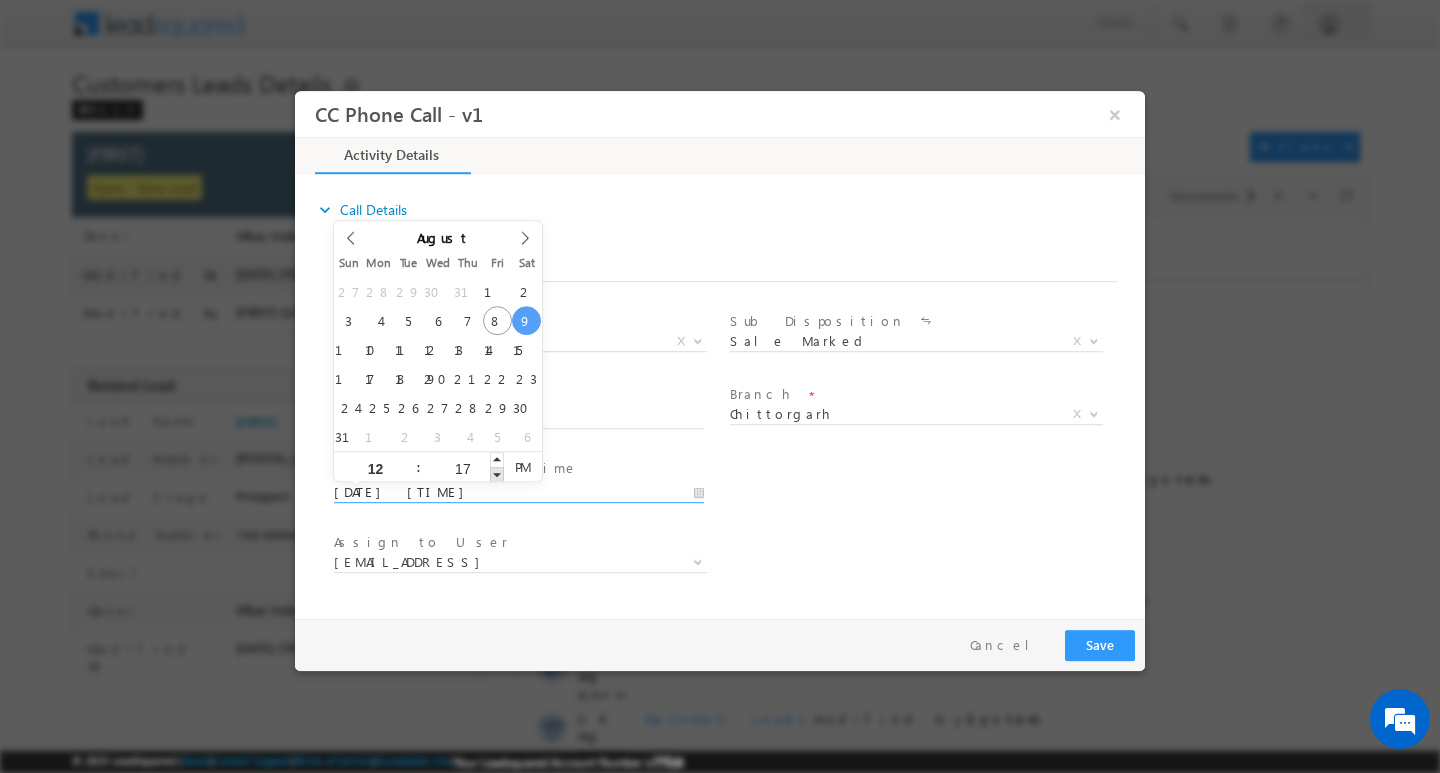 click at bounding box center [497, 473] 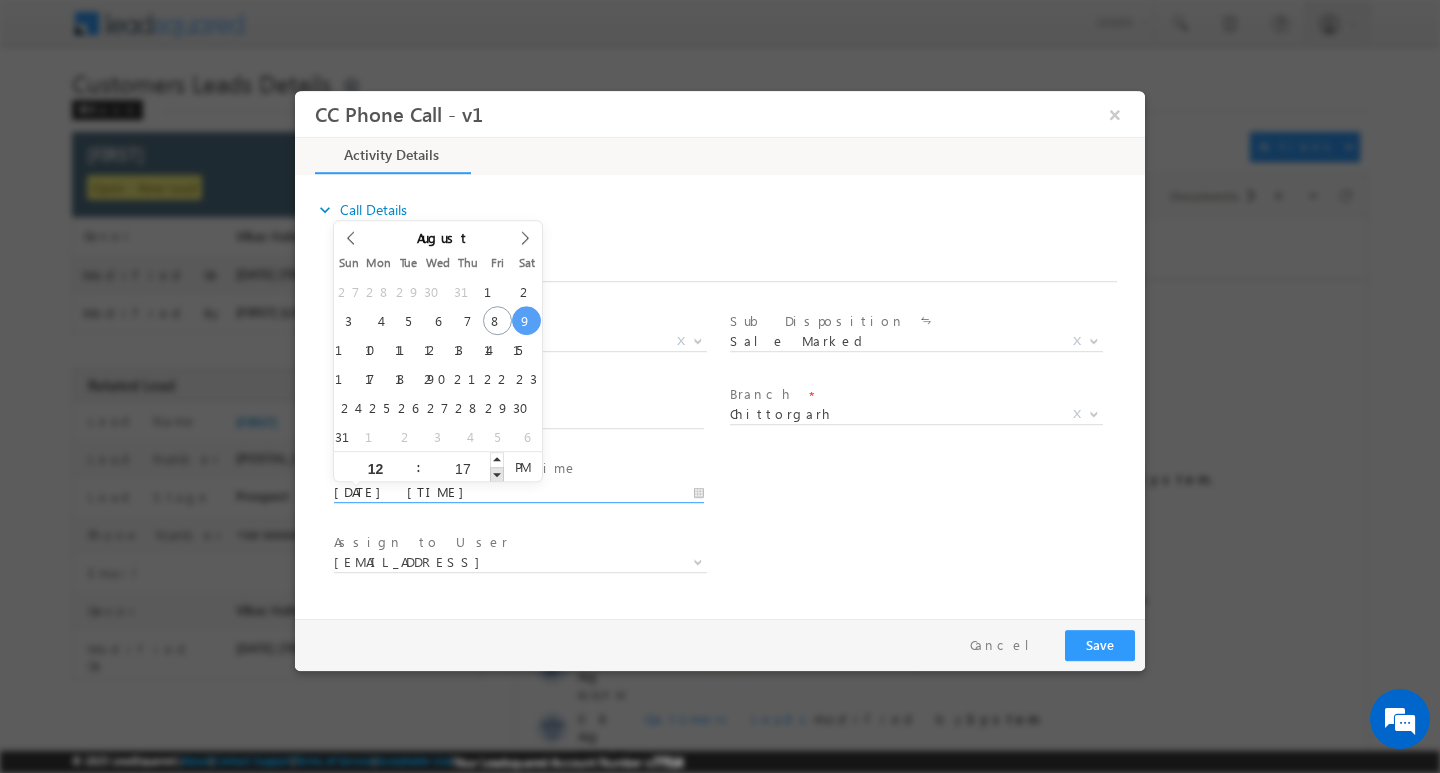 type on "08/09/2025 12:16 PM" 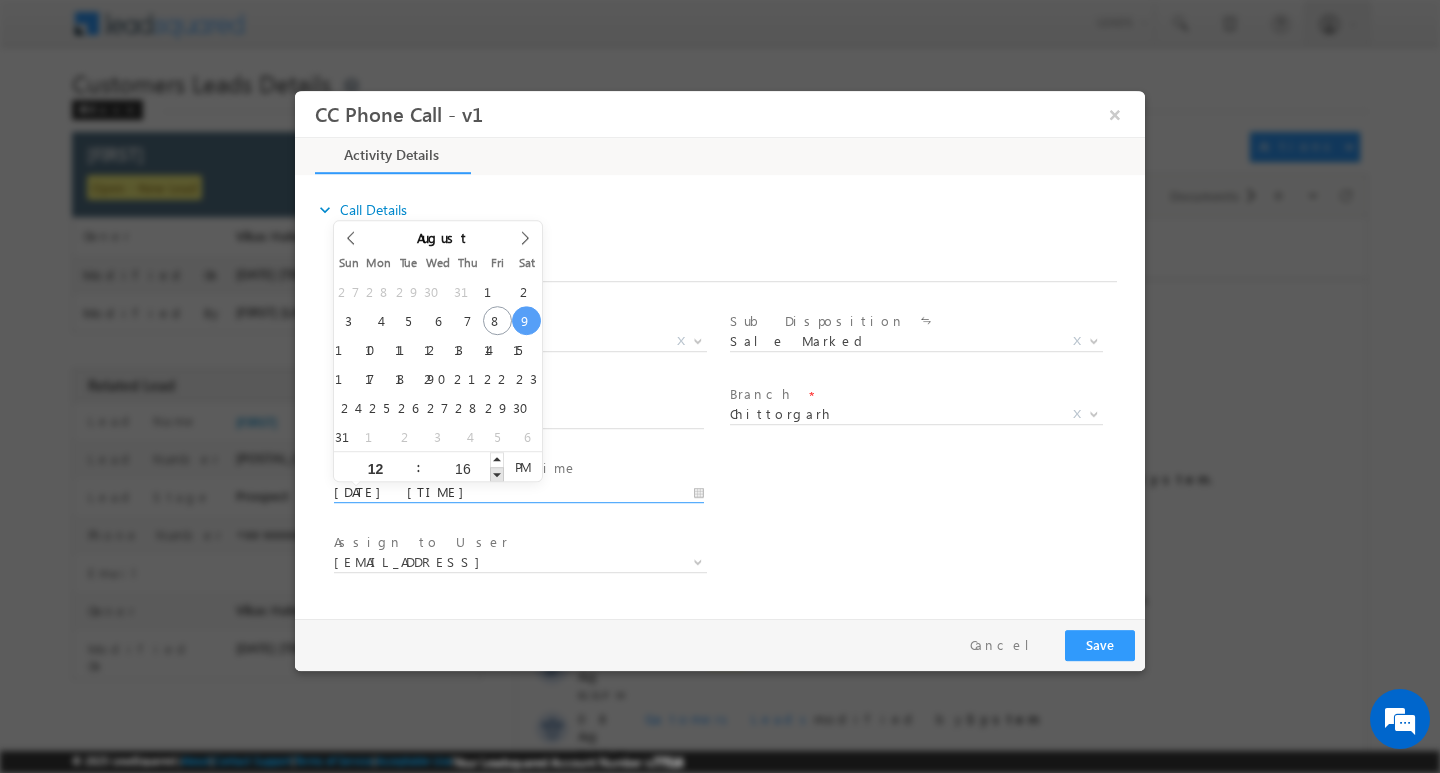 click at bounding box center [497, 473] 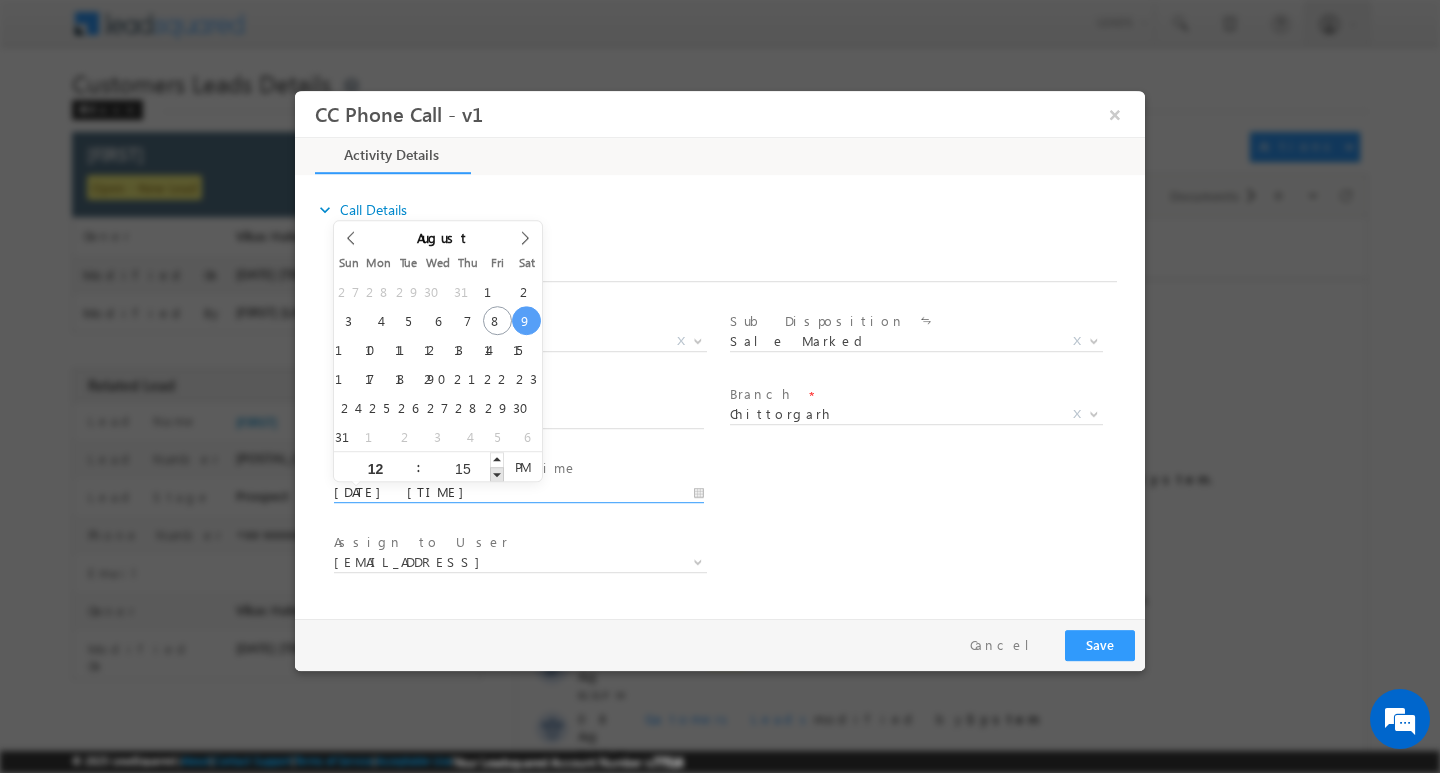 click at bounding box center [497, 473] 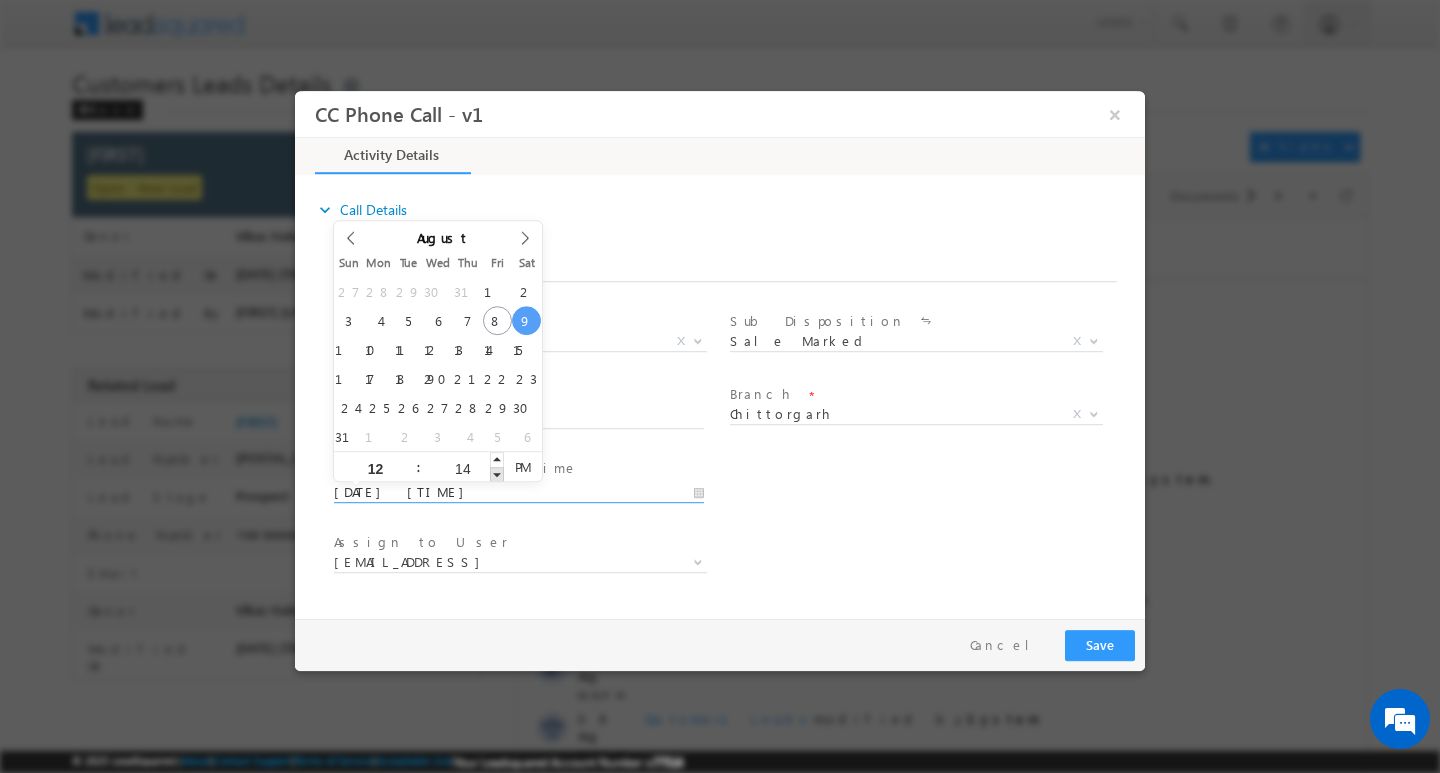 click at bounding box center (497, 473) 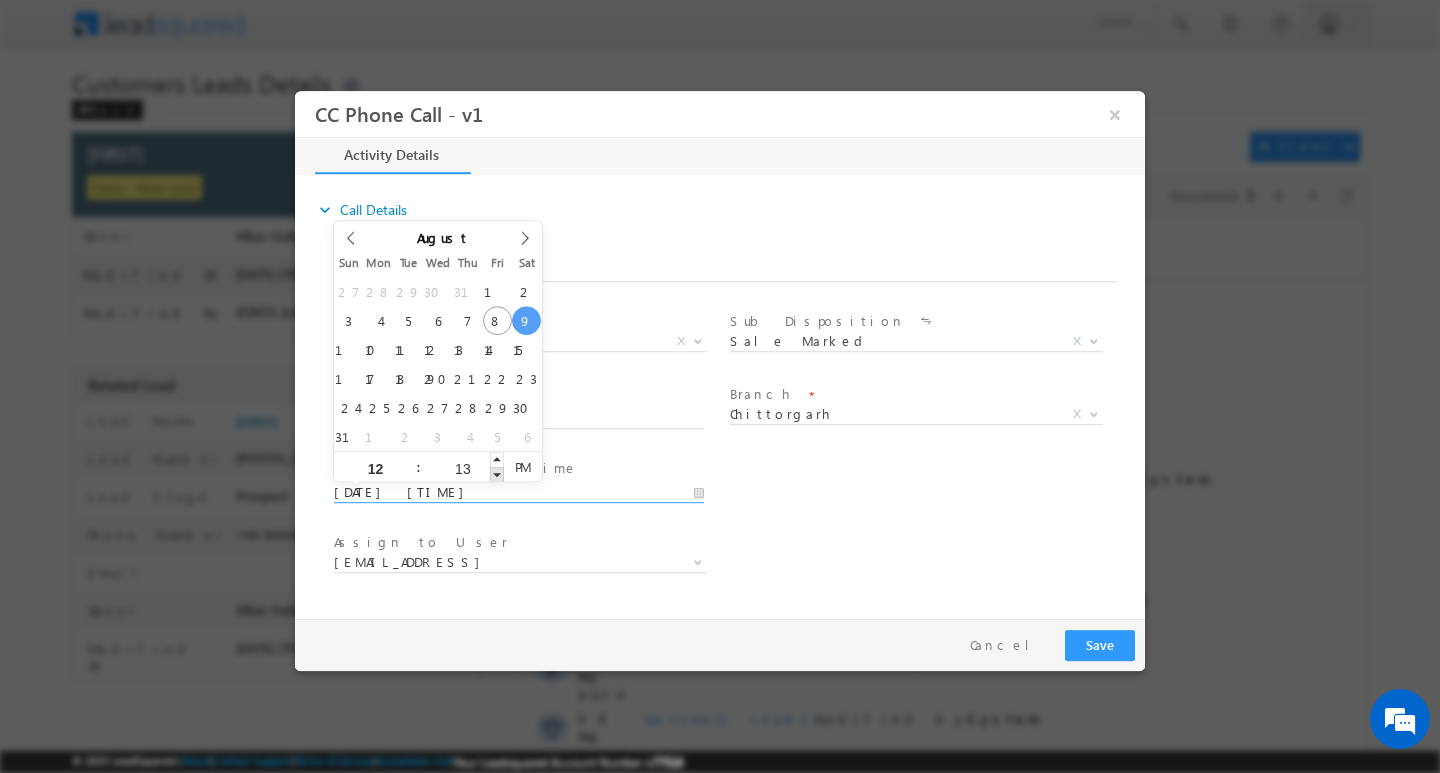click at bounding box center [497, 473] 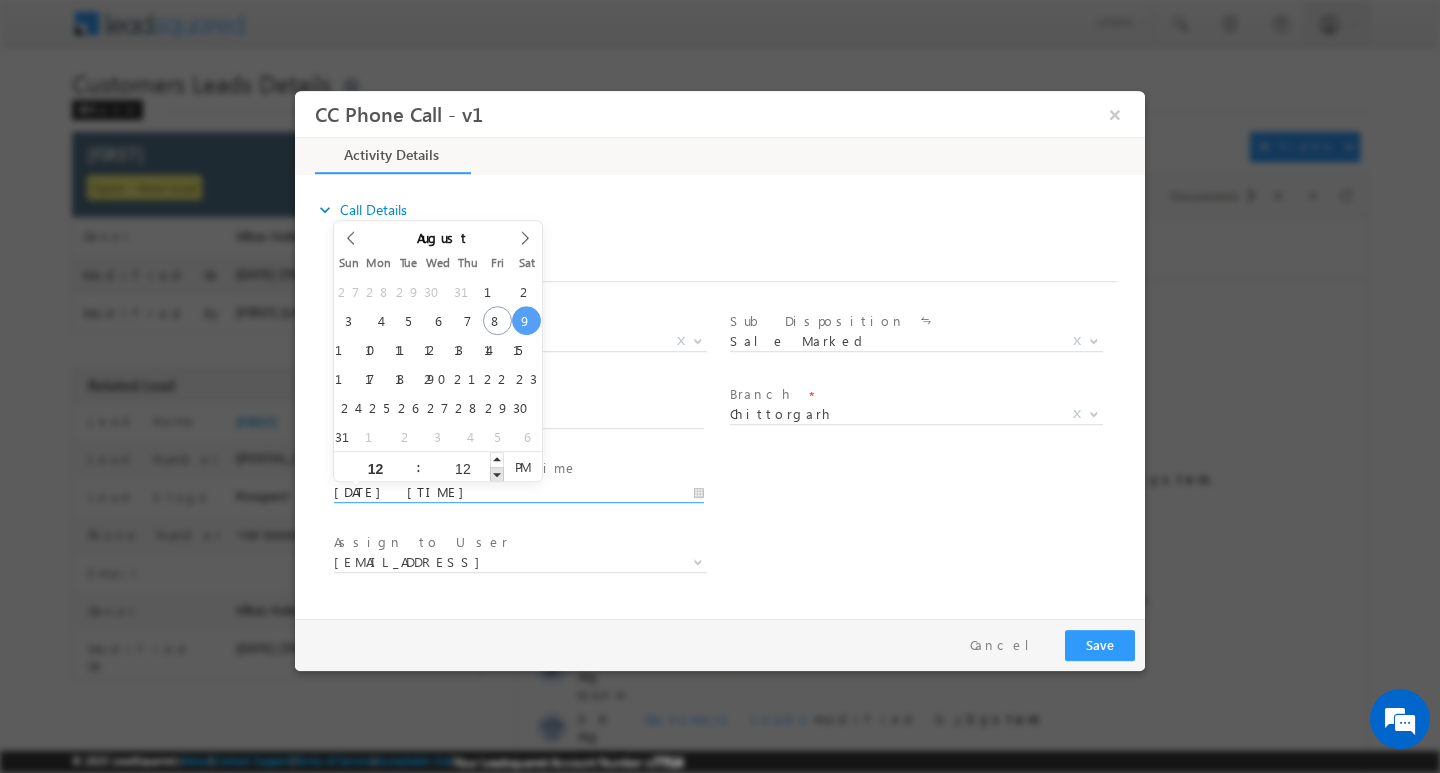 click at bounding box center [497, 473] 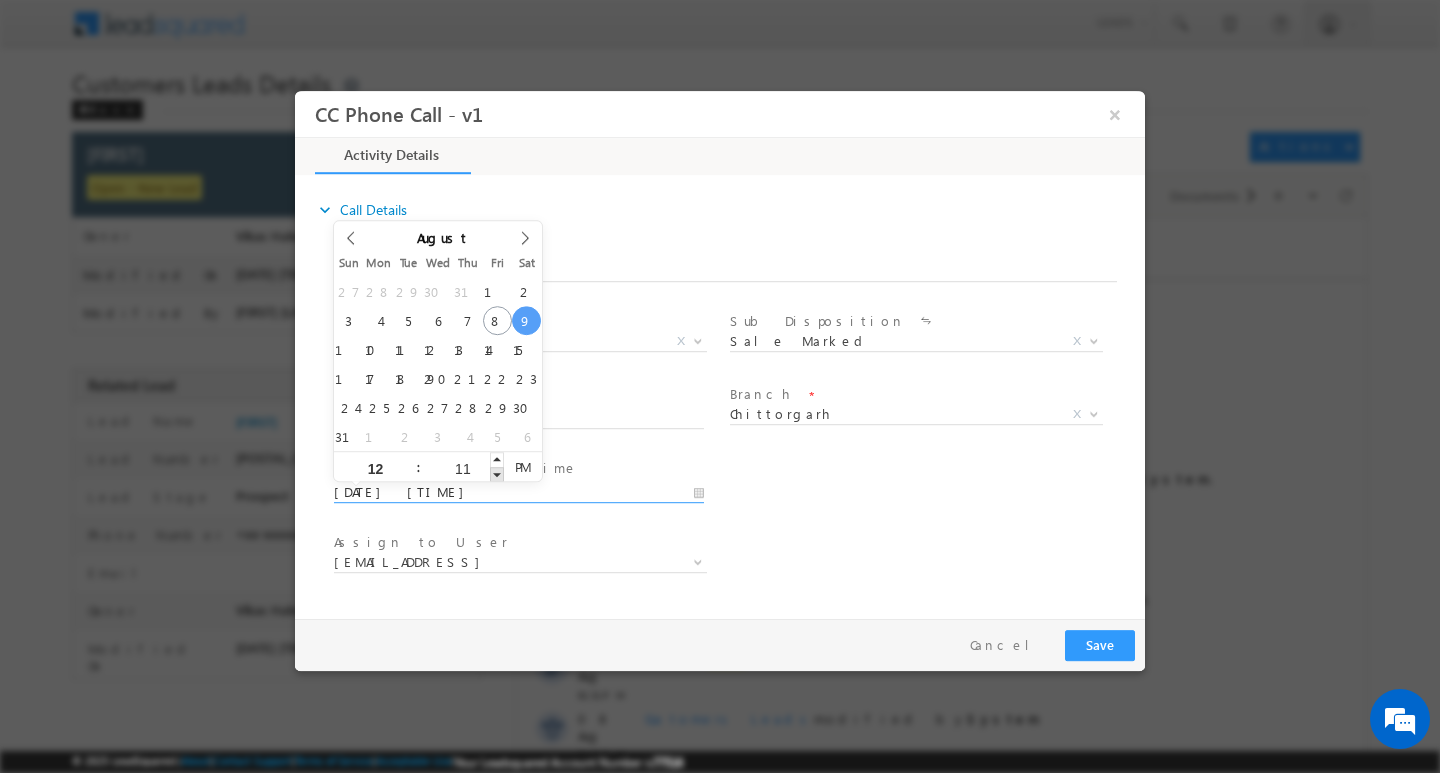 click at bounding box center (497, 473) 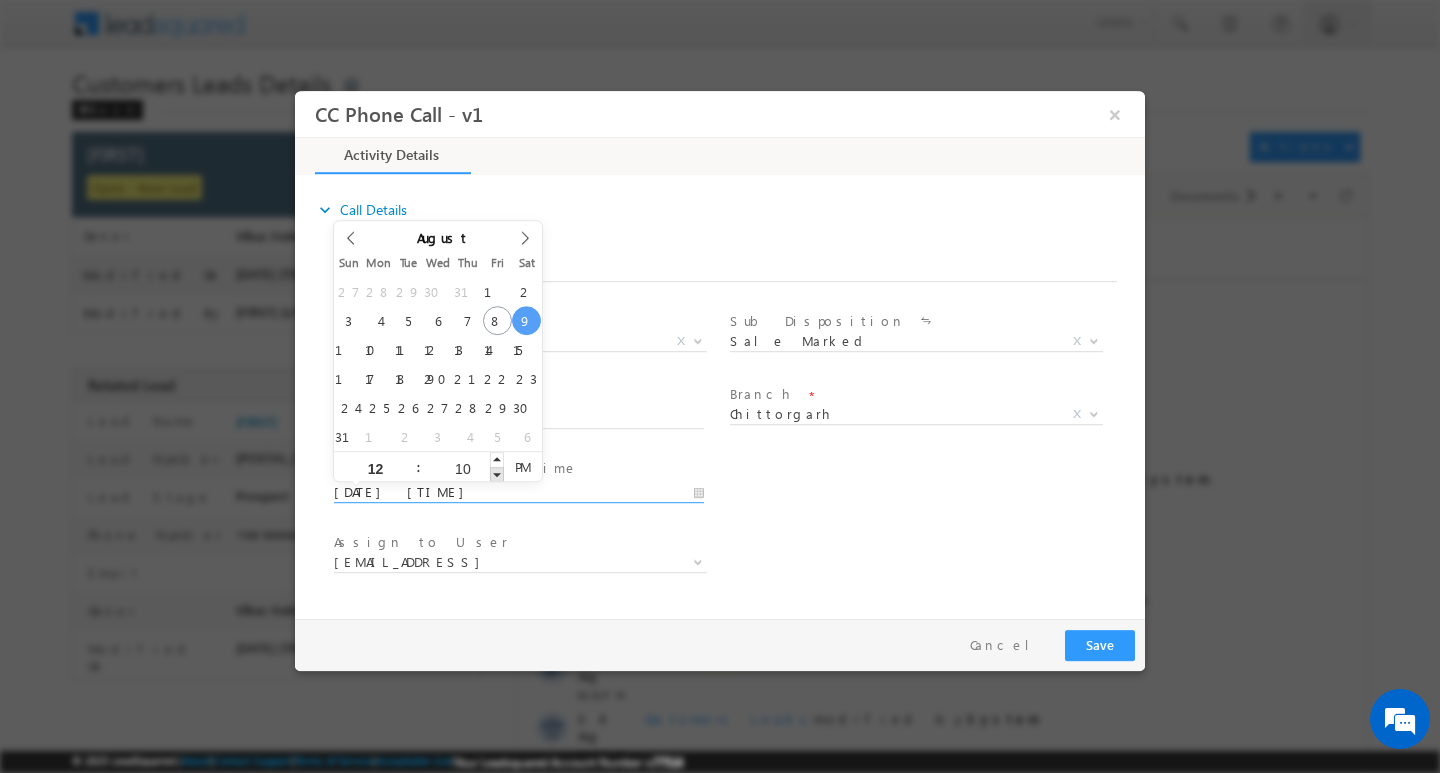 click at bounding box center (497, 473) 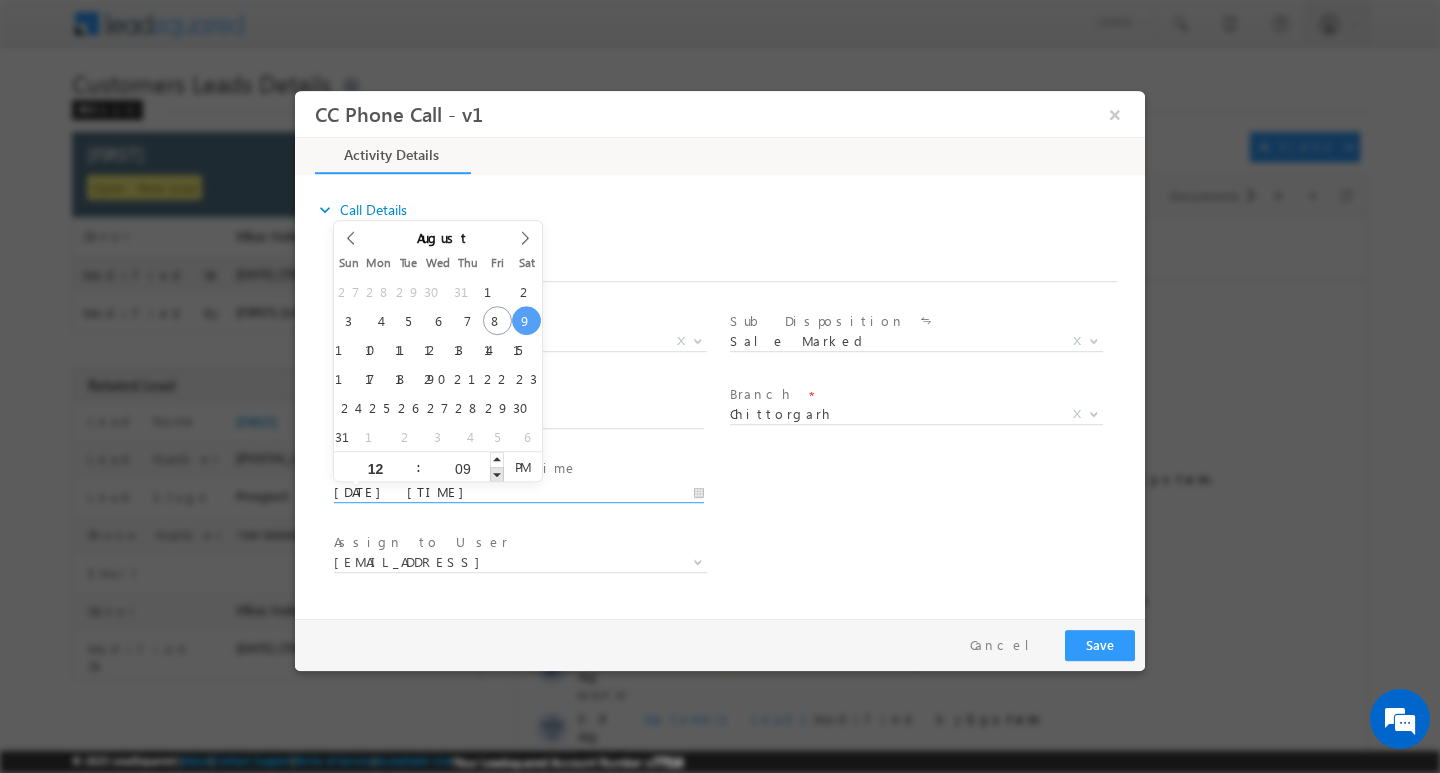 click at bounding box center (497, 473) 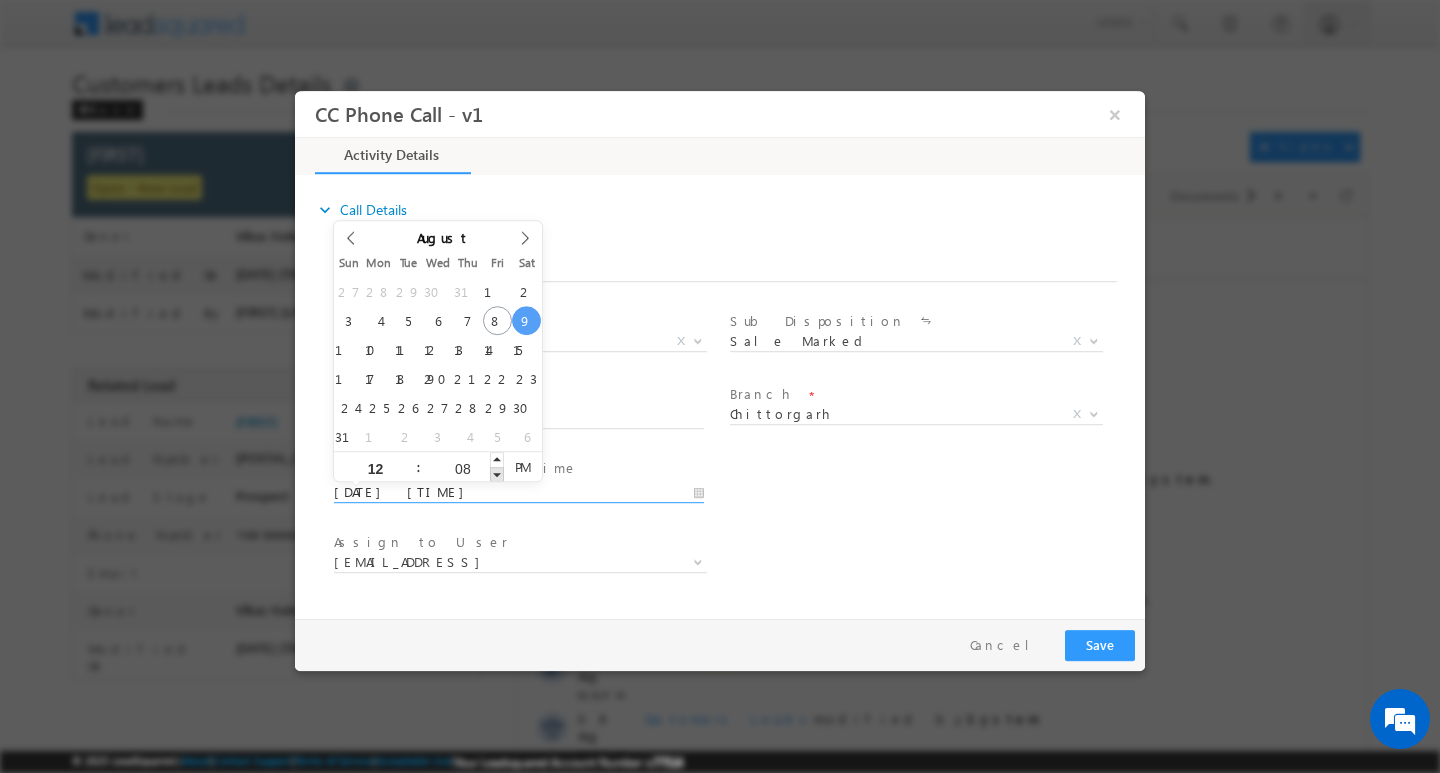 click at bounding box center (497, 473) 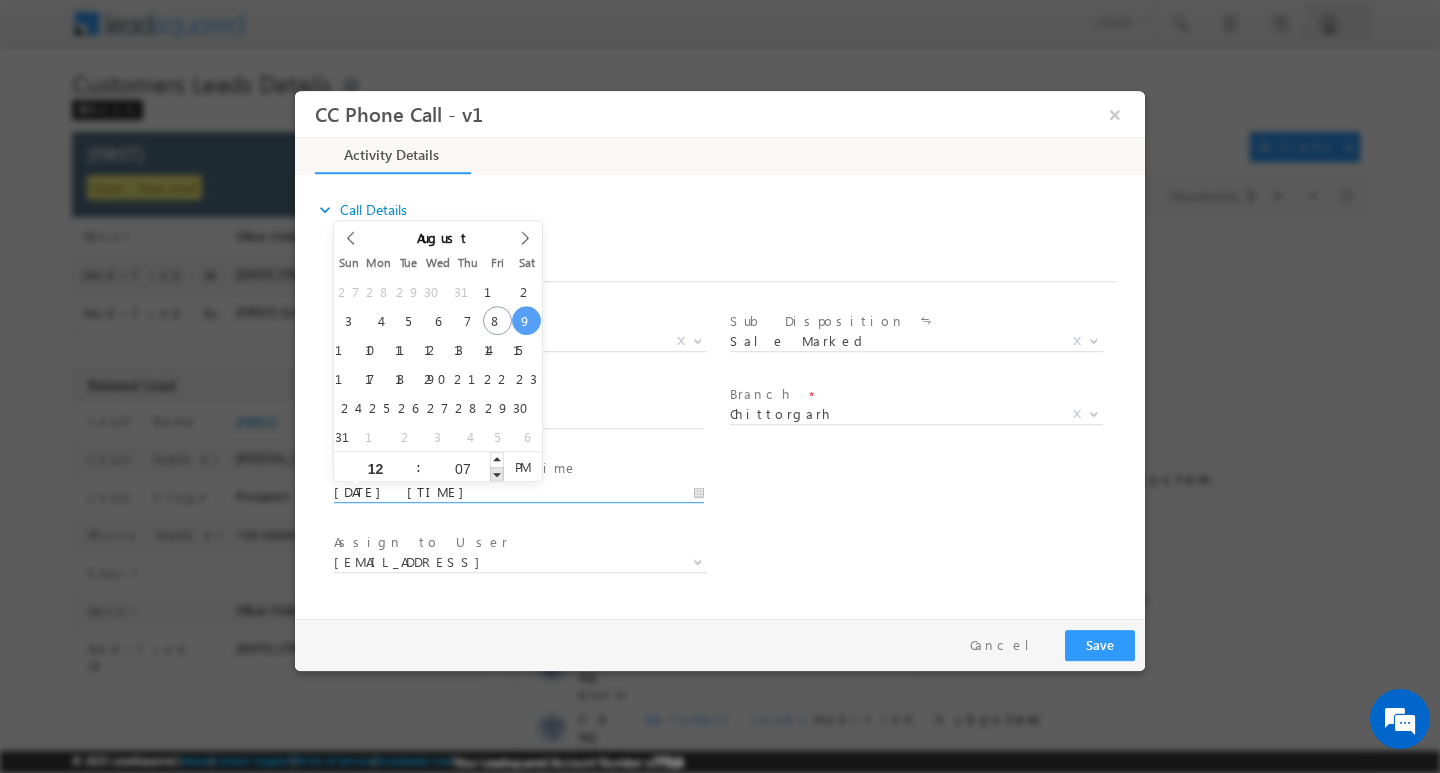 click at bounding box center (497, 473) 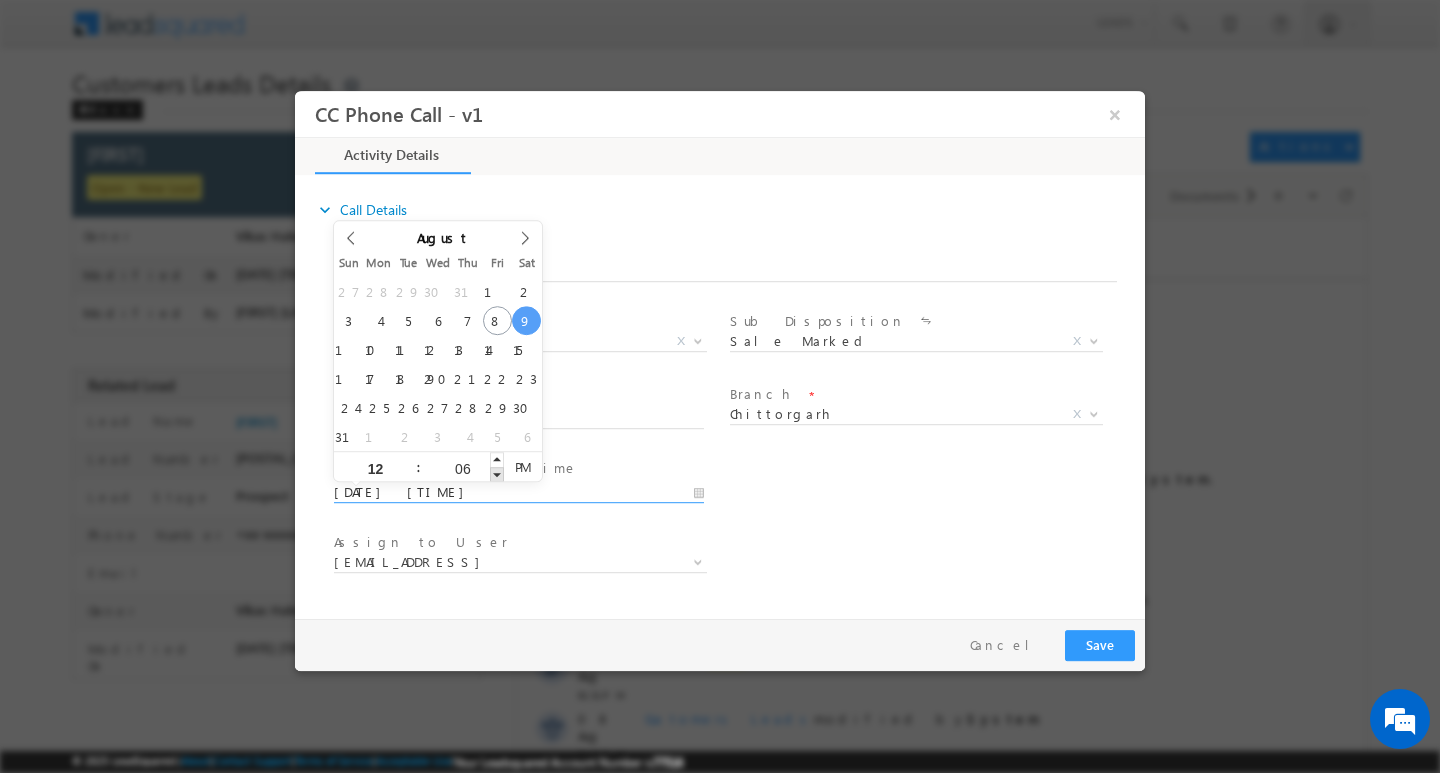 click at bounding box center (497, 473) 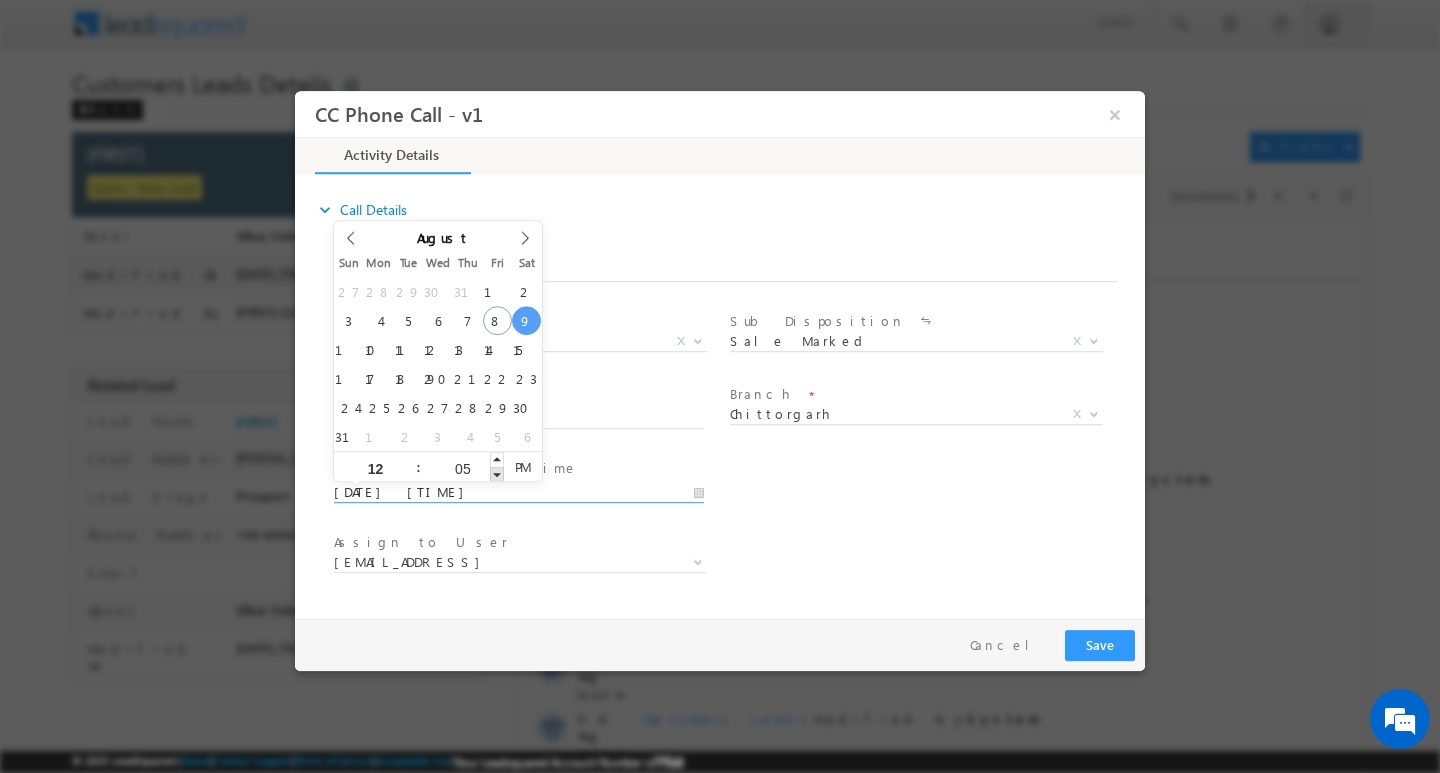 click at bounding box center [497, 473] 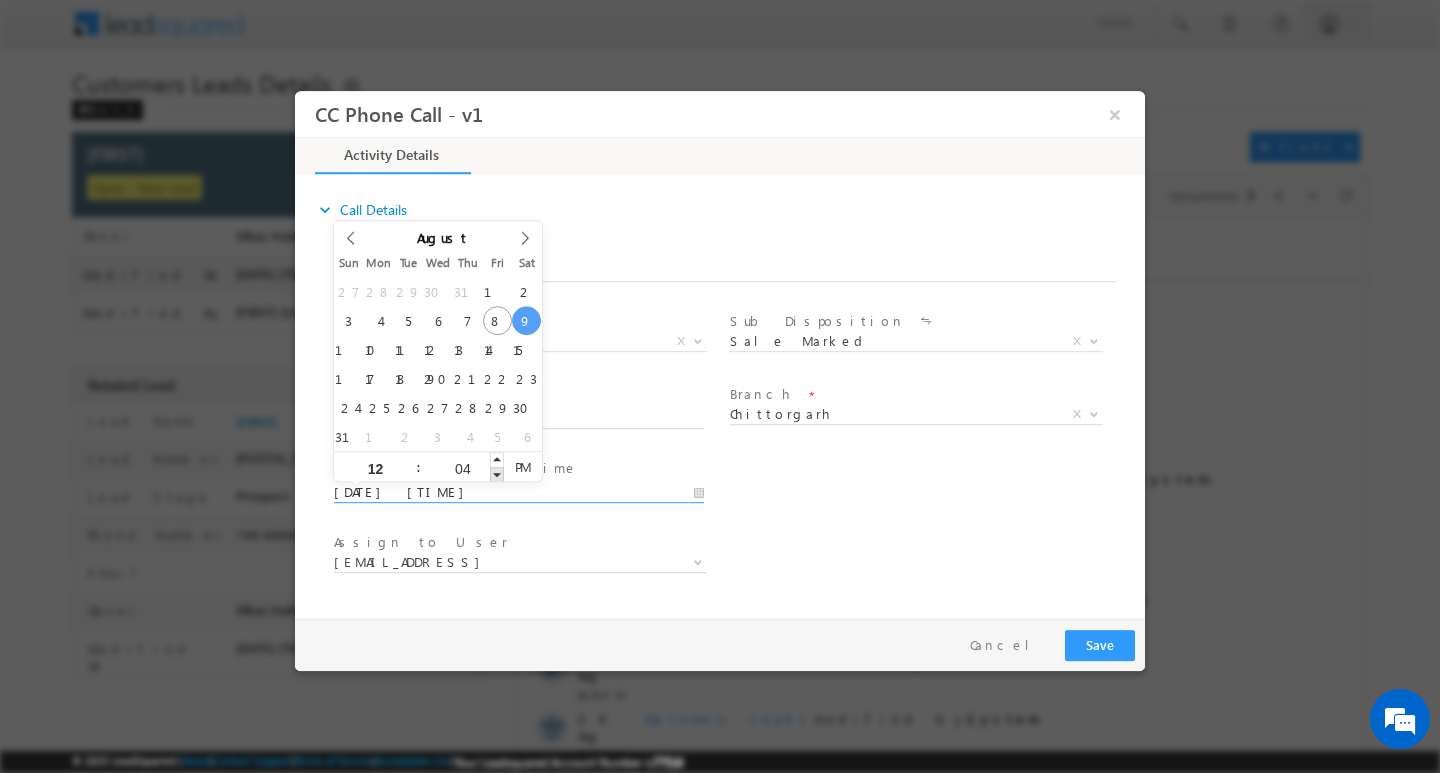 click at bounding box center [497, 473] 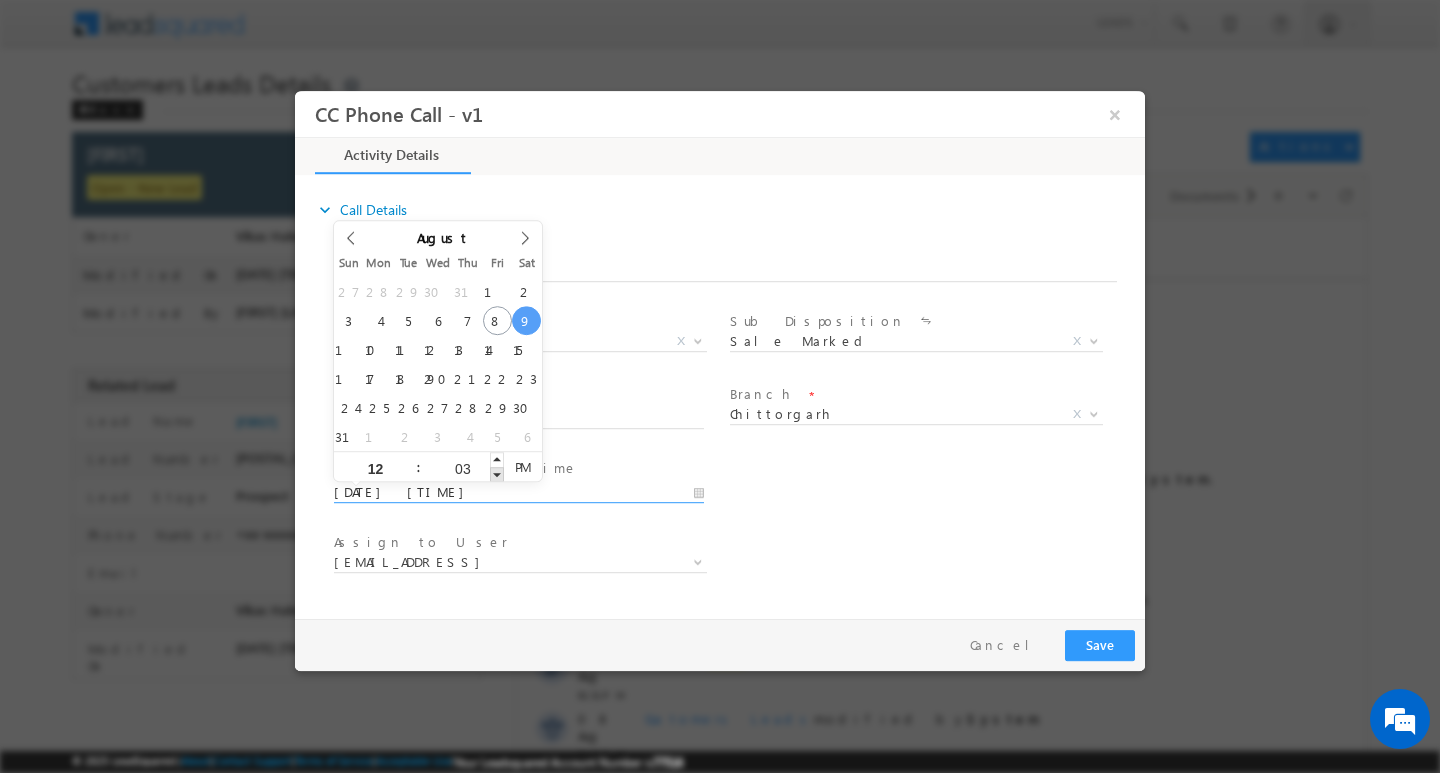 click at bounding box center [497, 473] 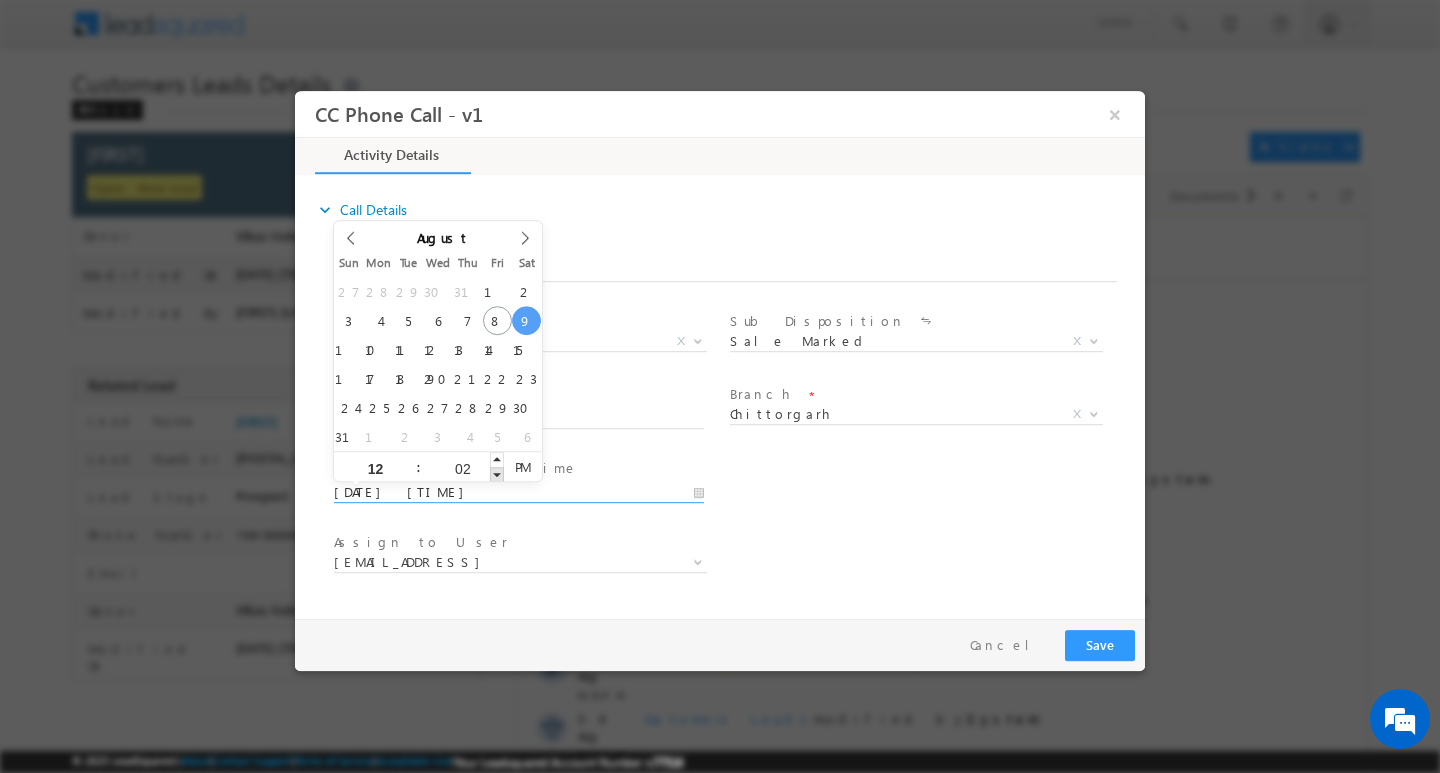 click at bounding box center (497, 473) 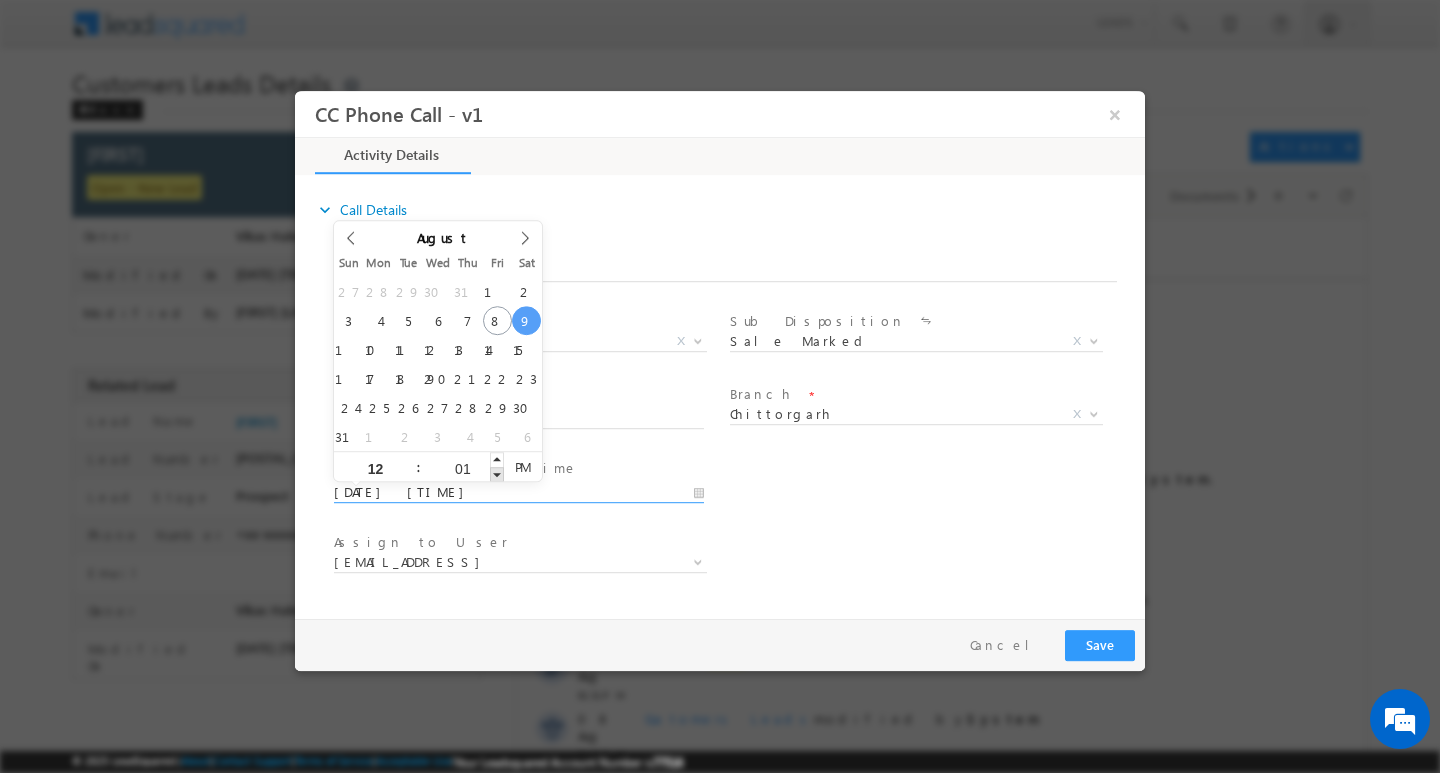 click at bounding box center (497, 473) 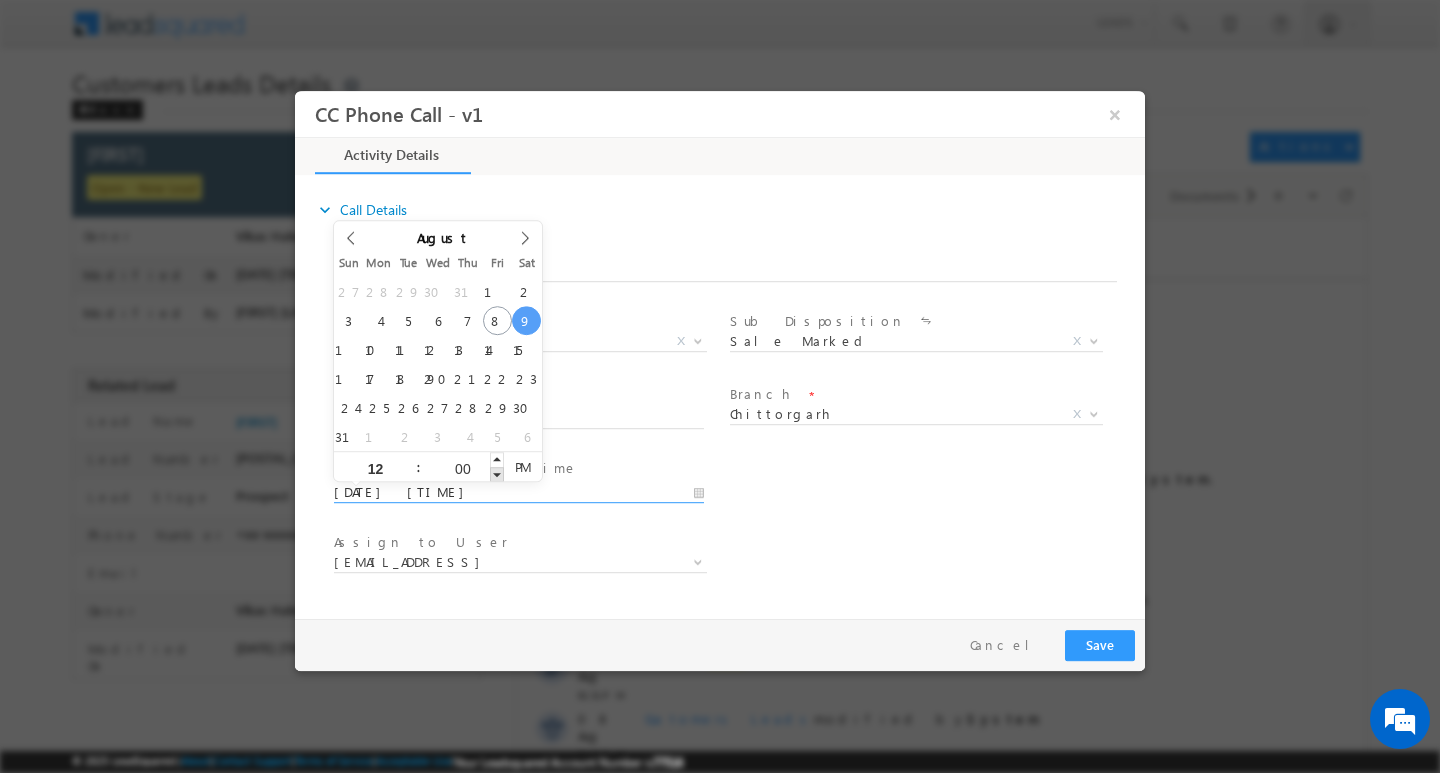 click at bounding box center [497, 473] 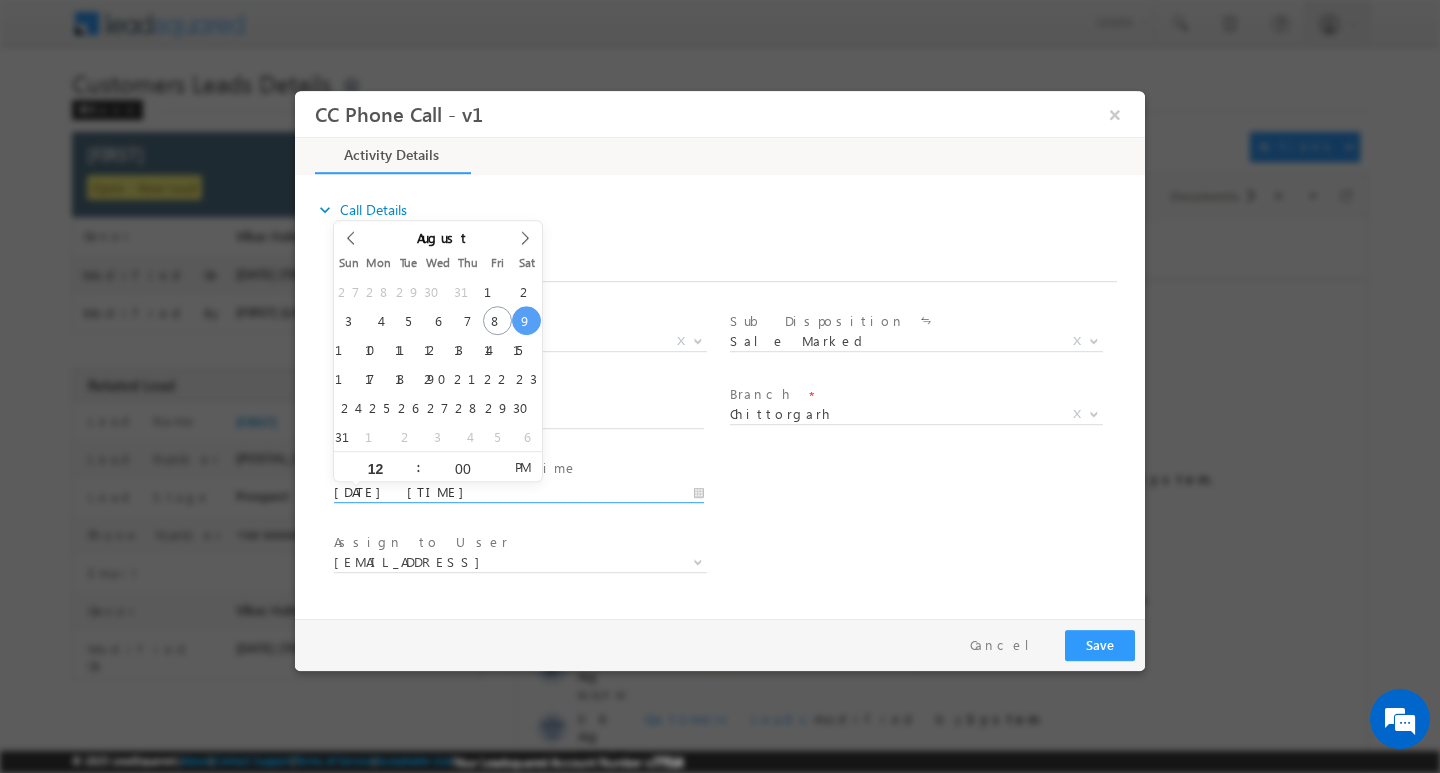 click on "Assign to User
*
[EMAIL] [EMAIL] [EMAIL] [EMAIL] [EMAIL] [EMAIL] [EMAIL] [EMAIL] [EMAIL]" at bounding box center [737, 564] 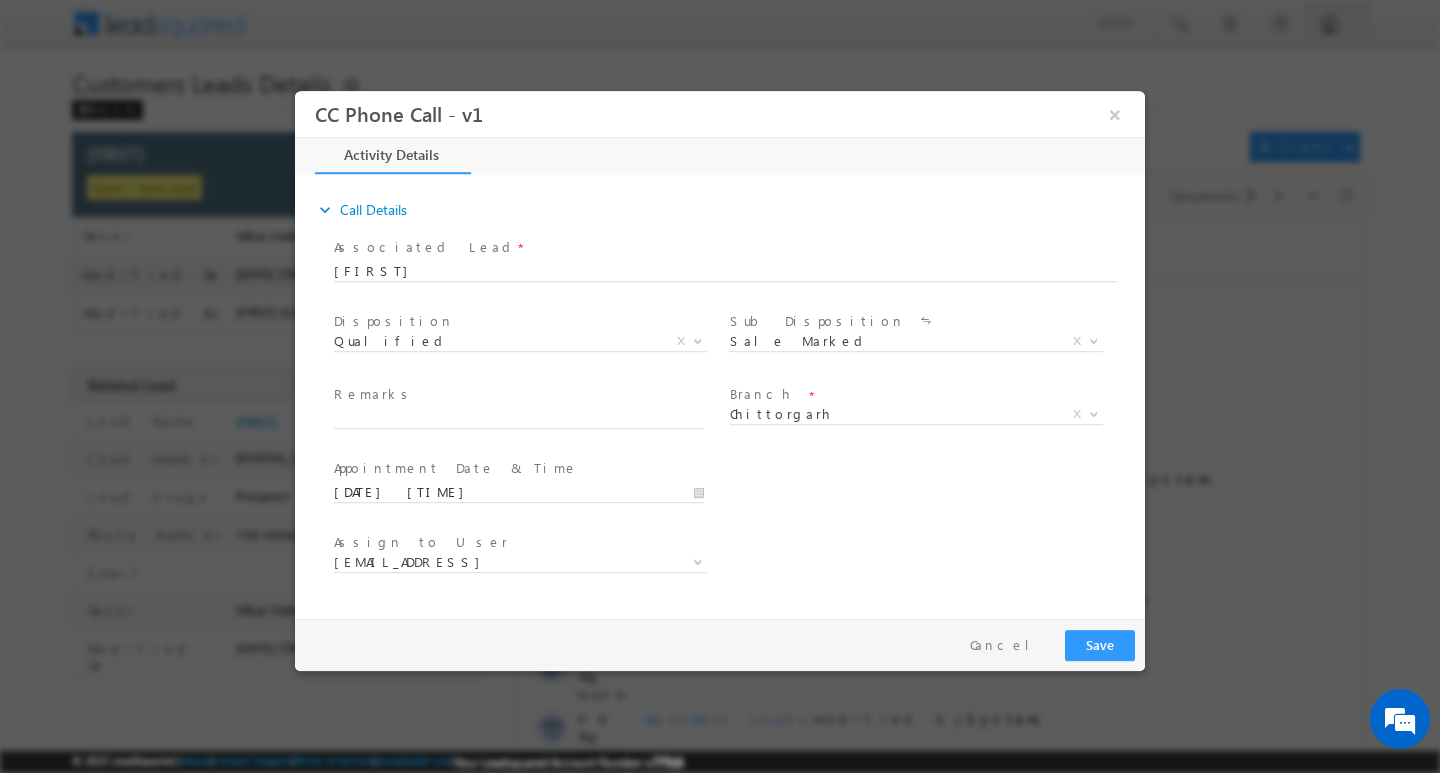 click on "Assign to User
*" at bounding box center (518, 542) 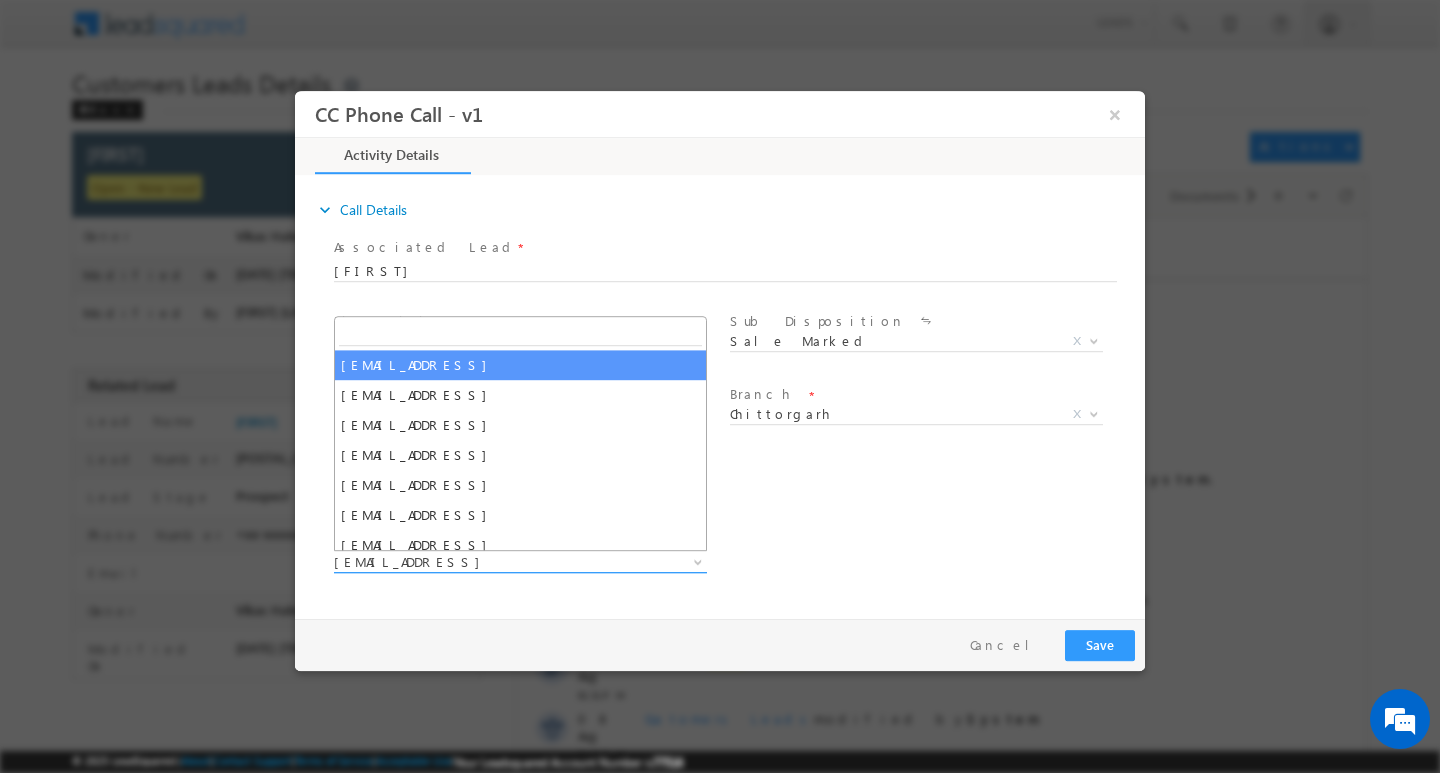 click at bounding box center [698, 560] 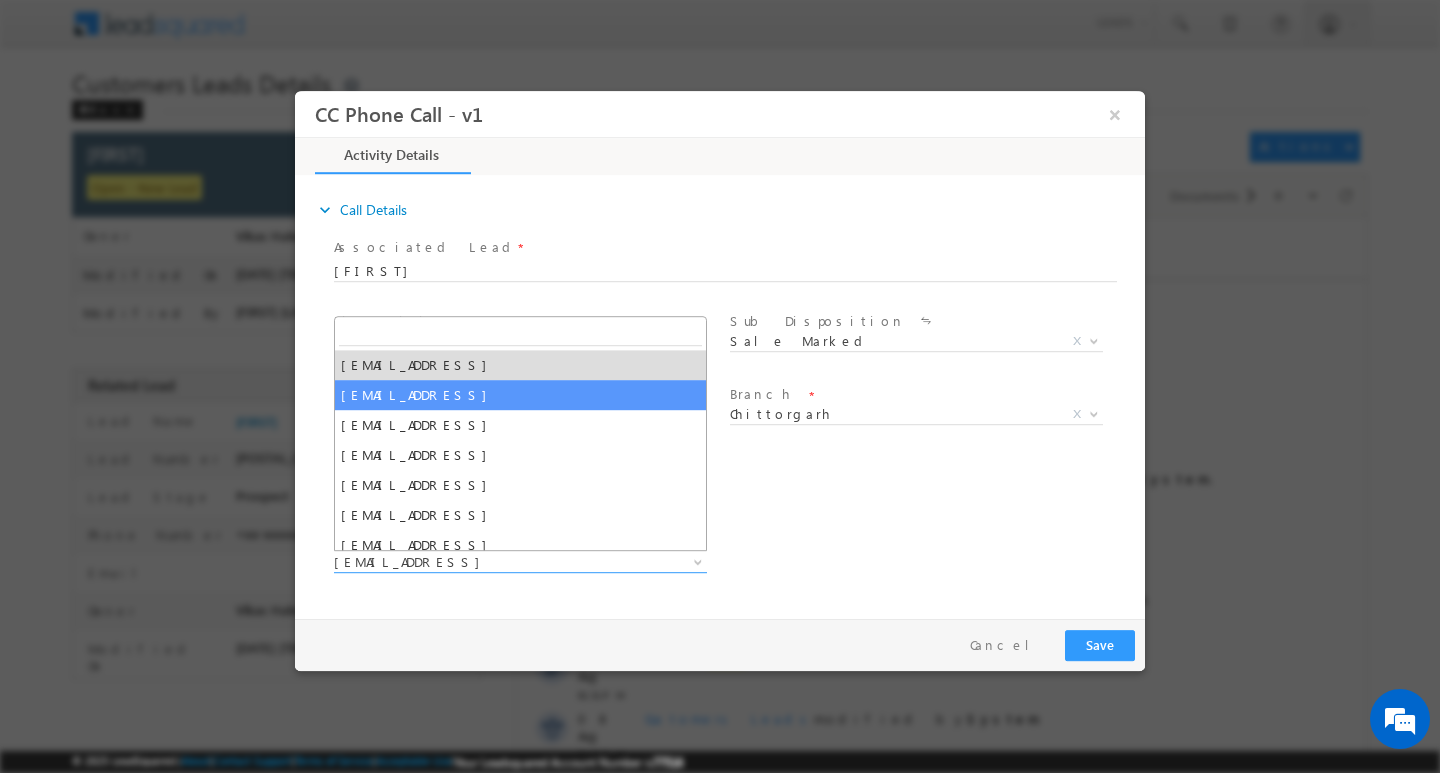 click at bounding box center [520, 332] 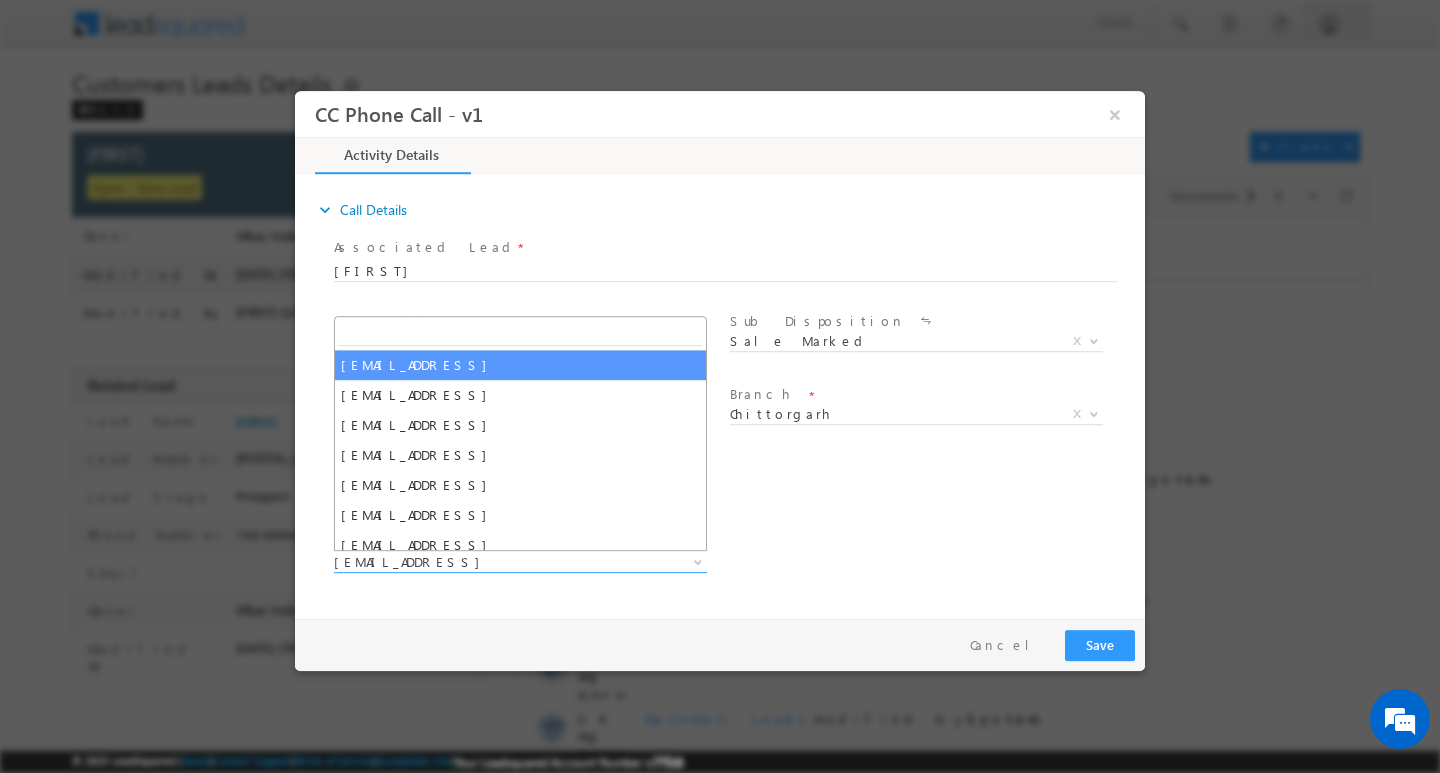 click at bounding box center (520, 332) 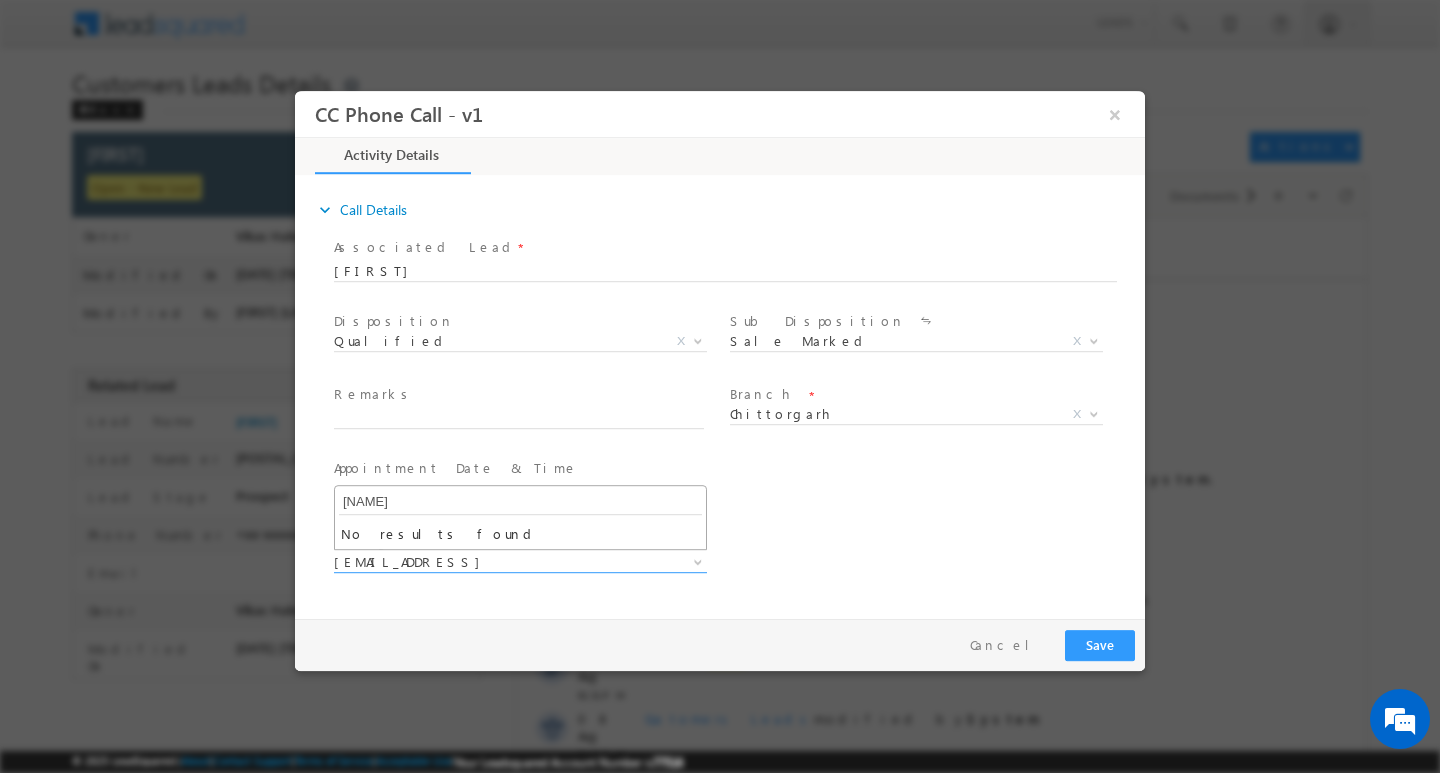 click on "ravi" at bounding box center (520, 501) 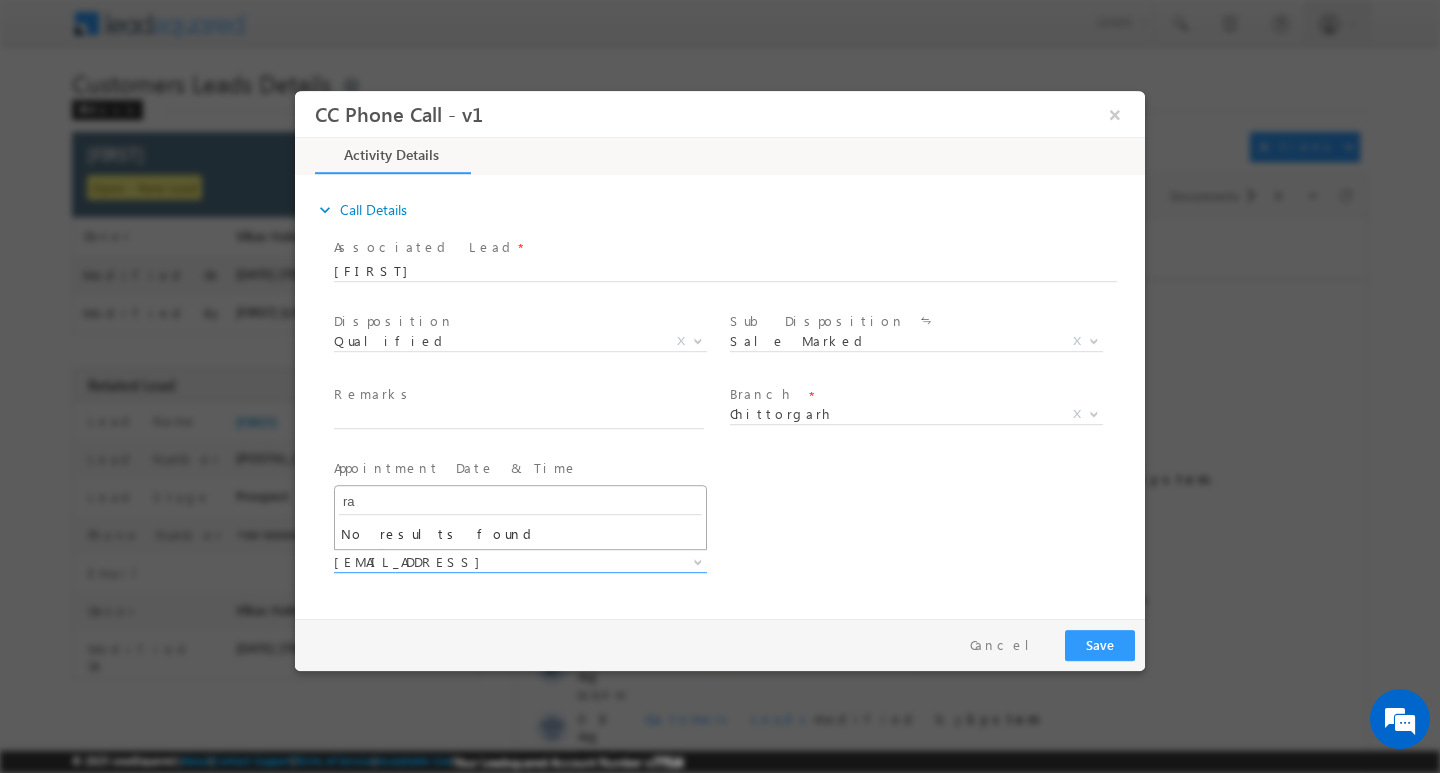 type on "r" 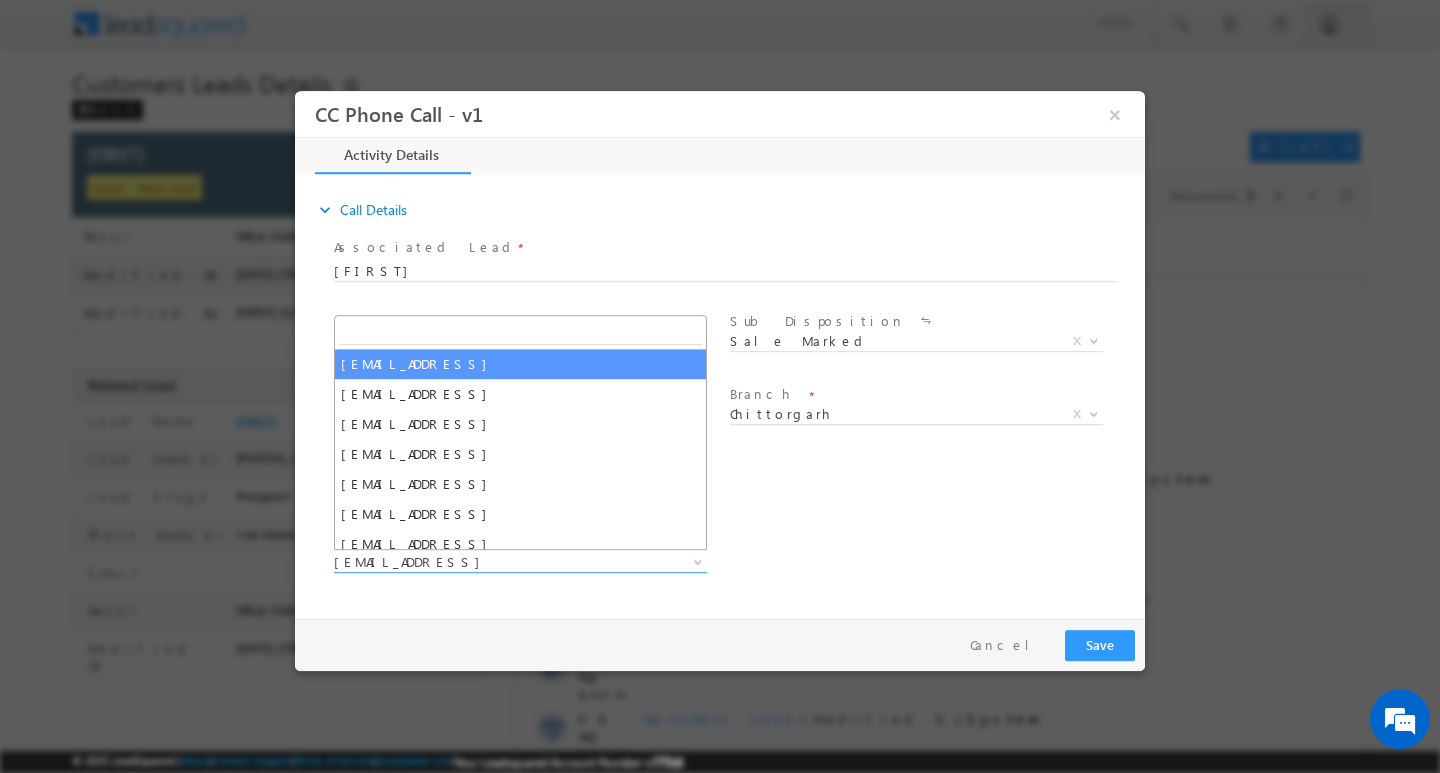 click at bounding box center (520, 331) 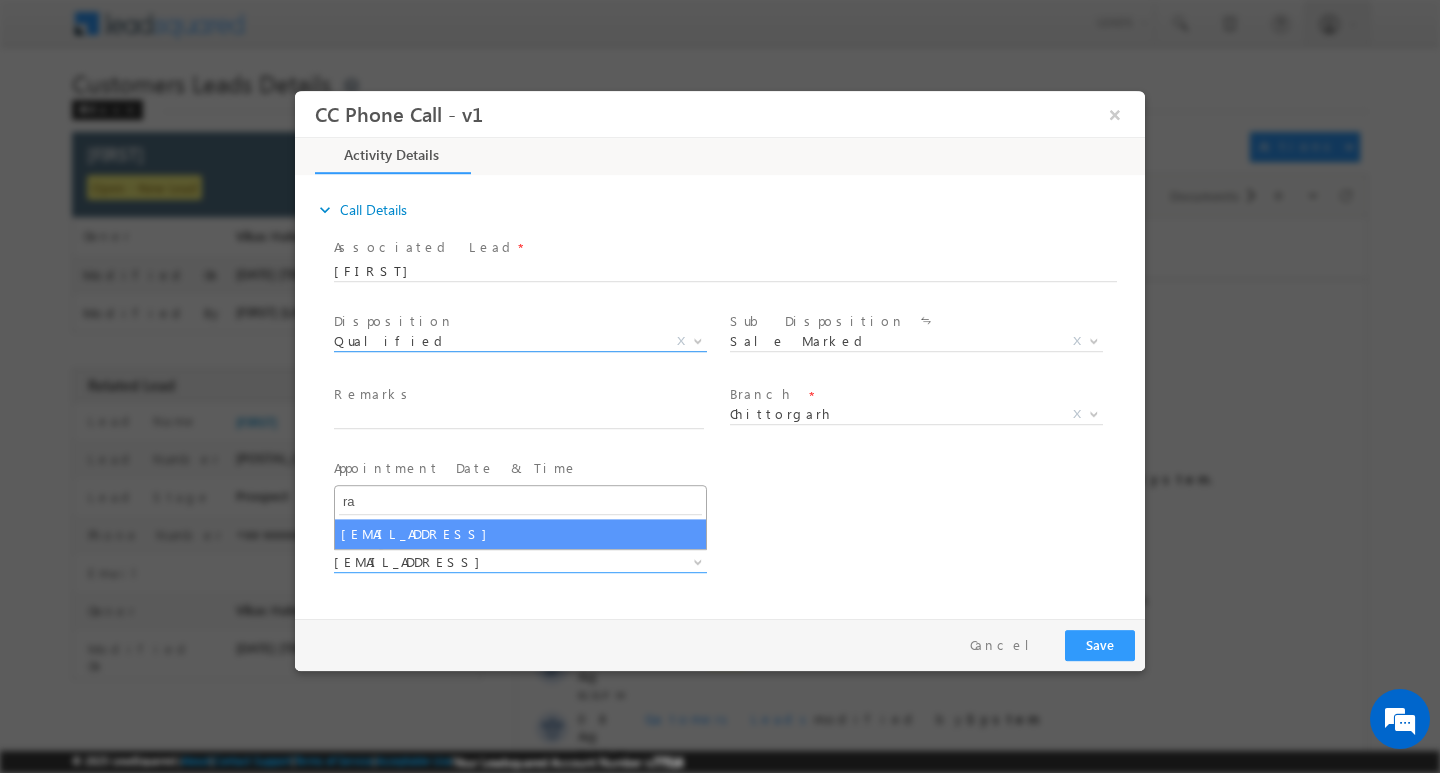 type on "r" 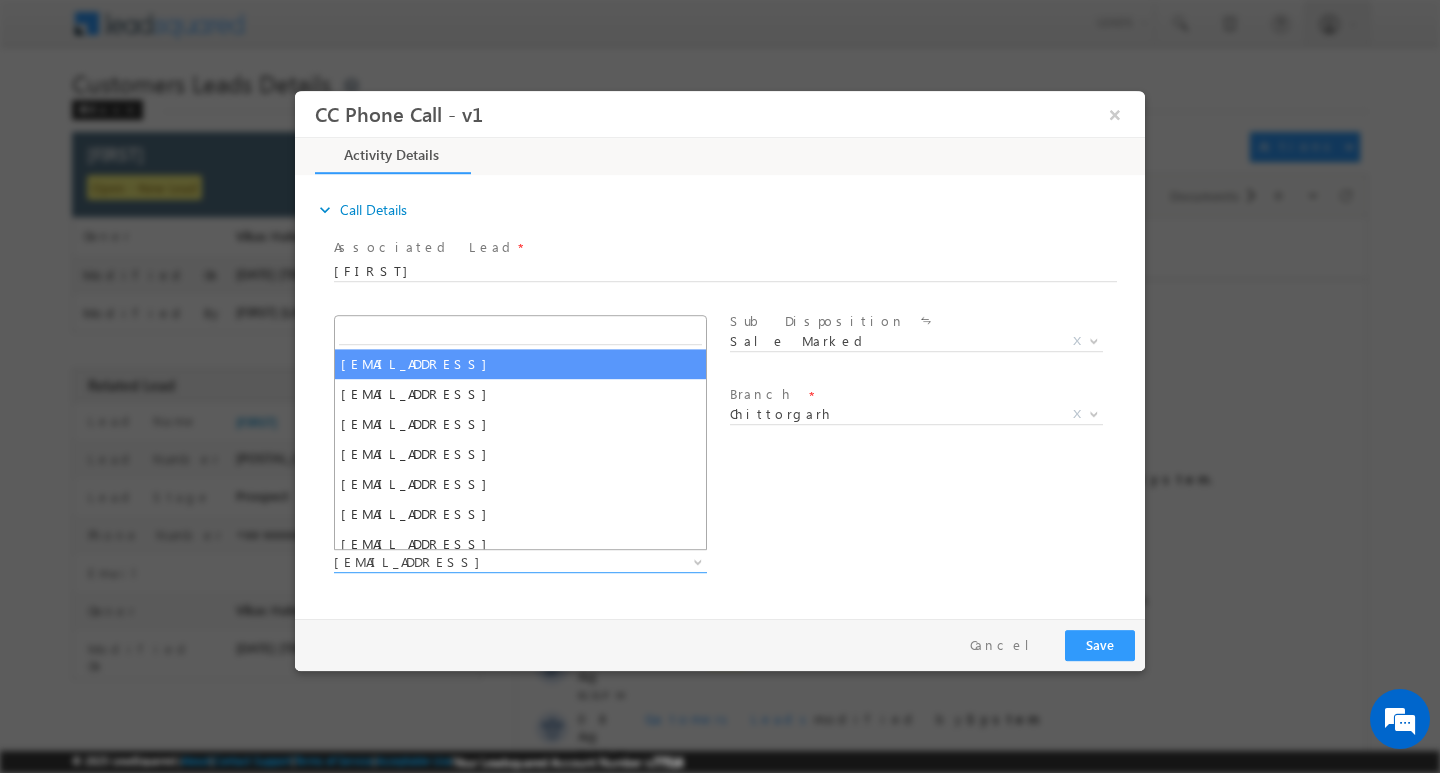 type on "r" 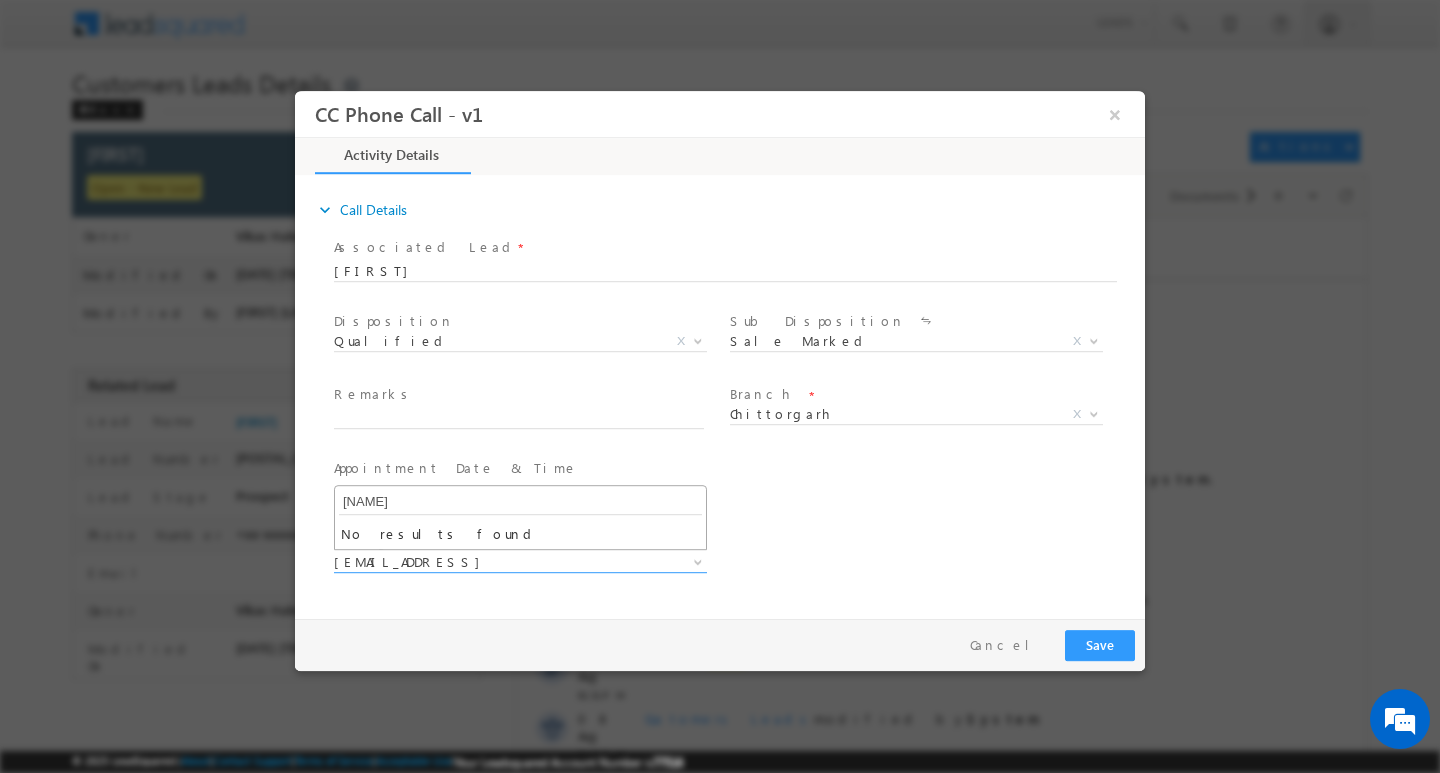 type on "RAV" 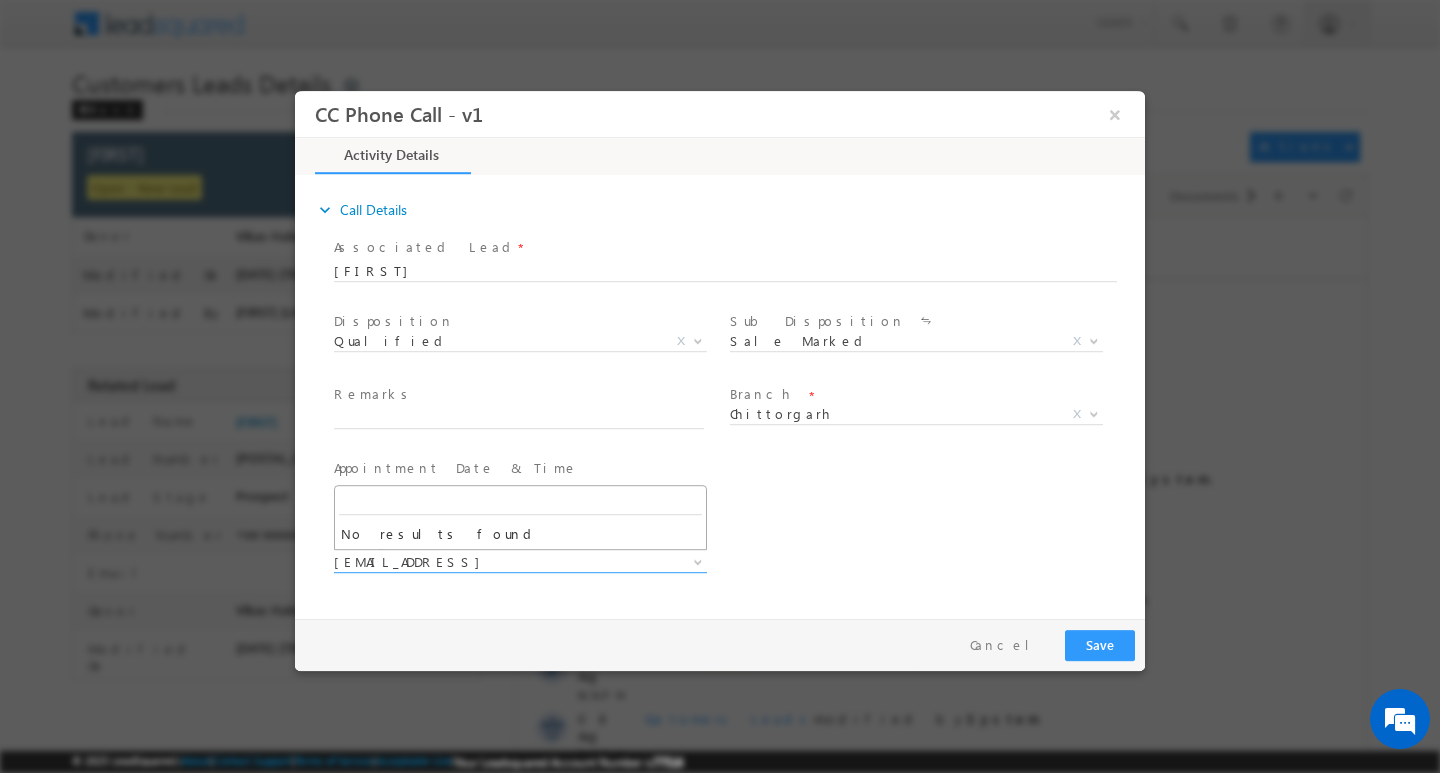 click on "08/09/2025 12:00 PM" at bounding box center [528, 492] 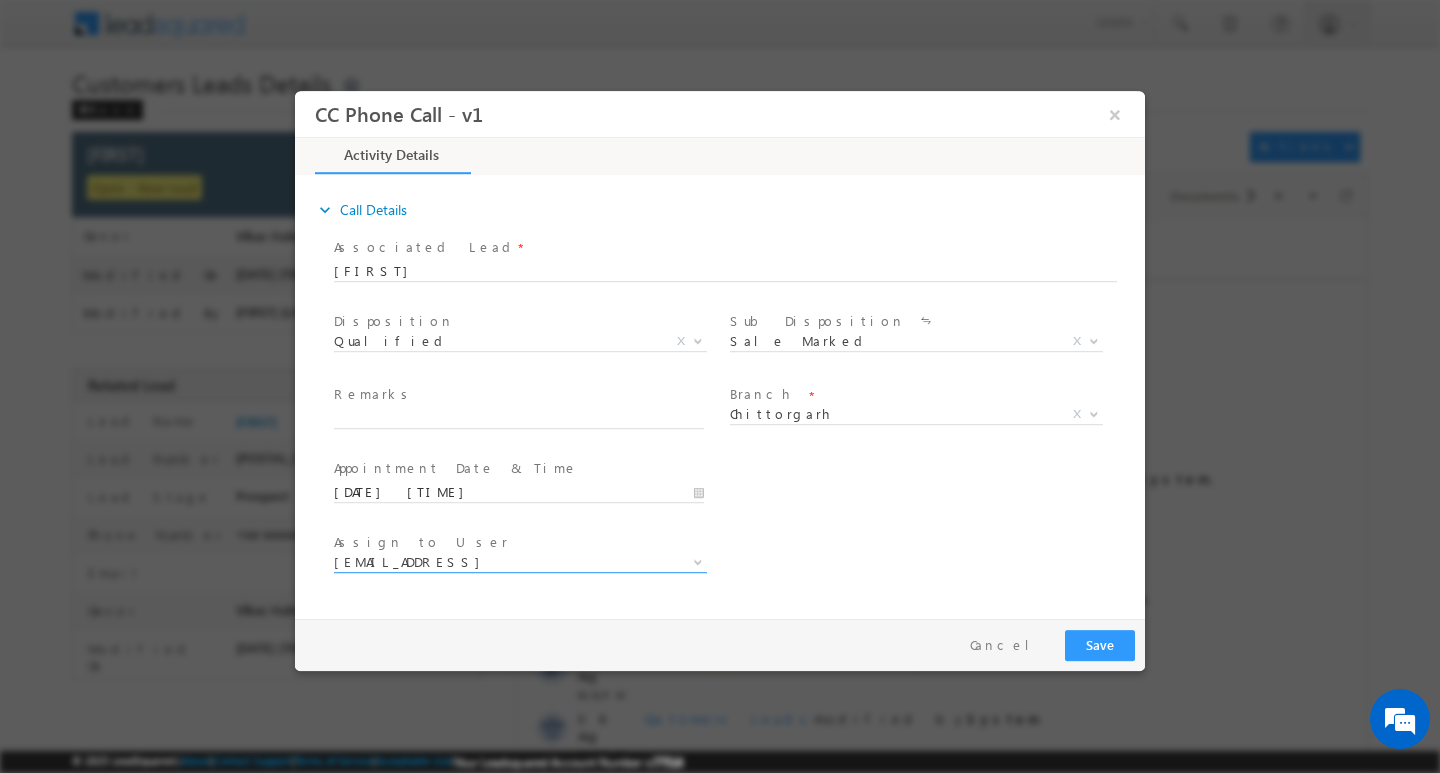 click at bounding box center [698, 560] 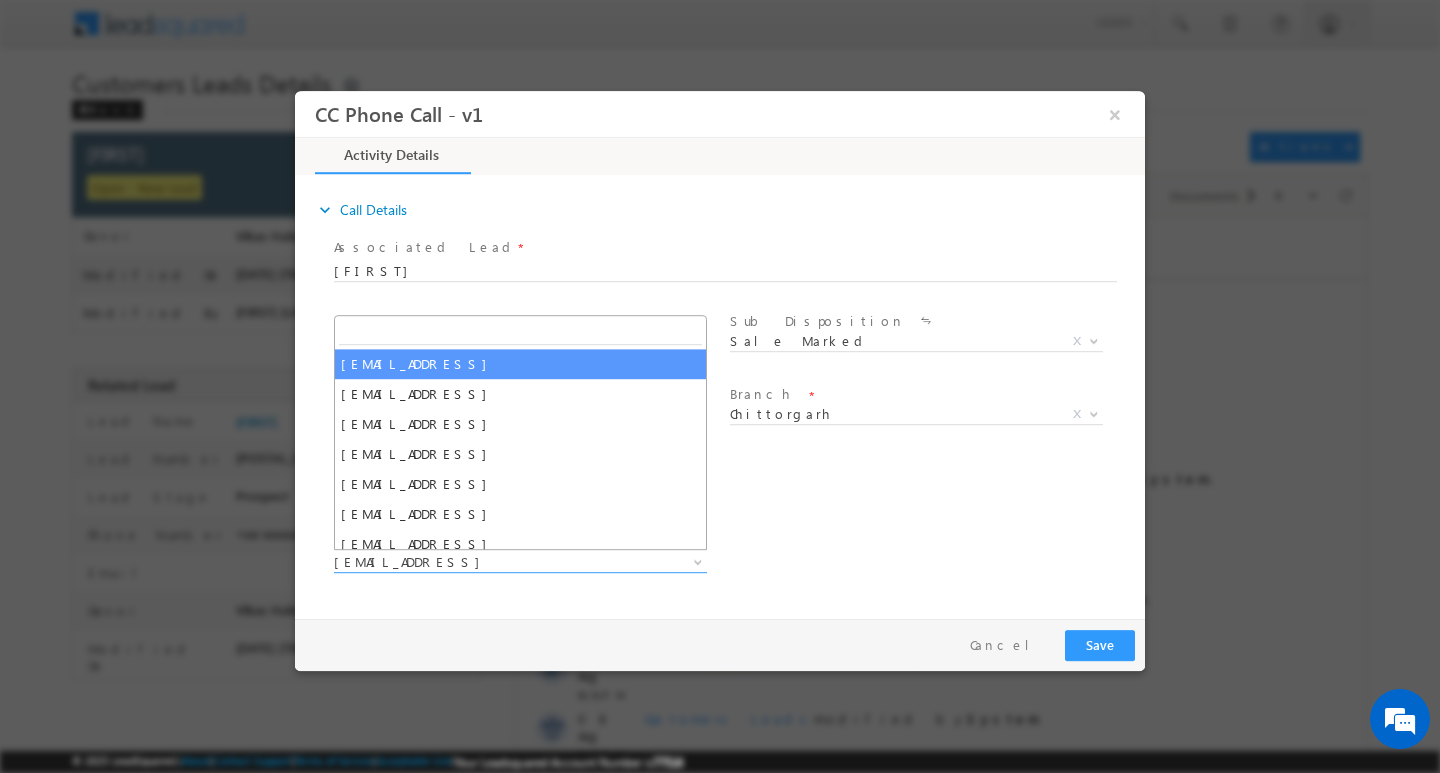 click at bounding box center [520, 331] 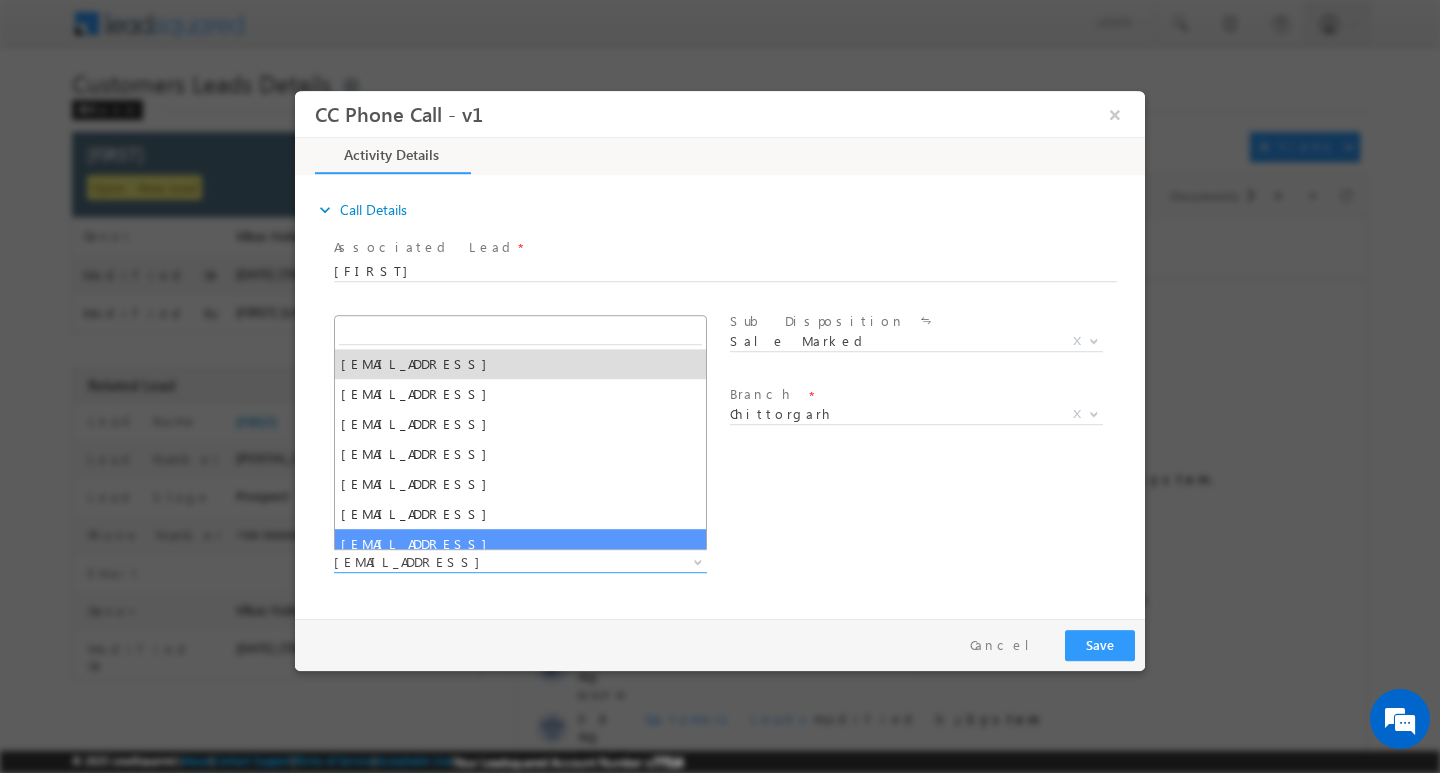 click at bounding box center [520, 331] 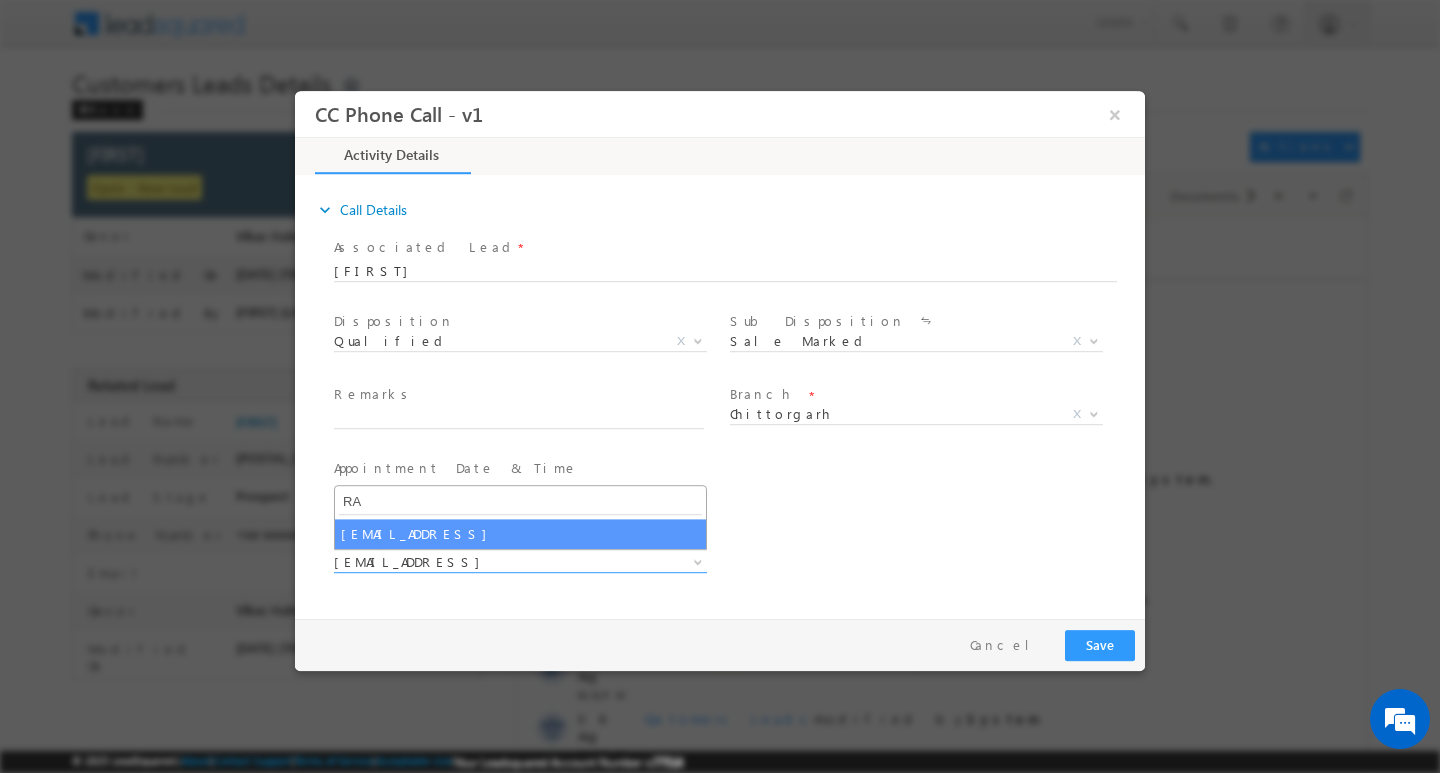 type on "R" 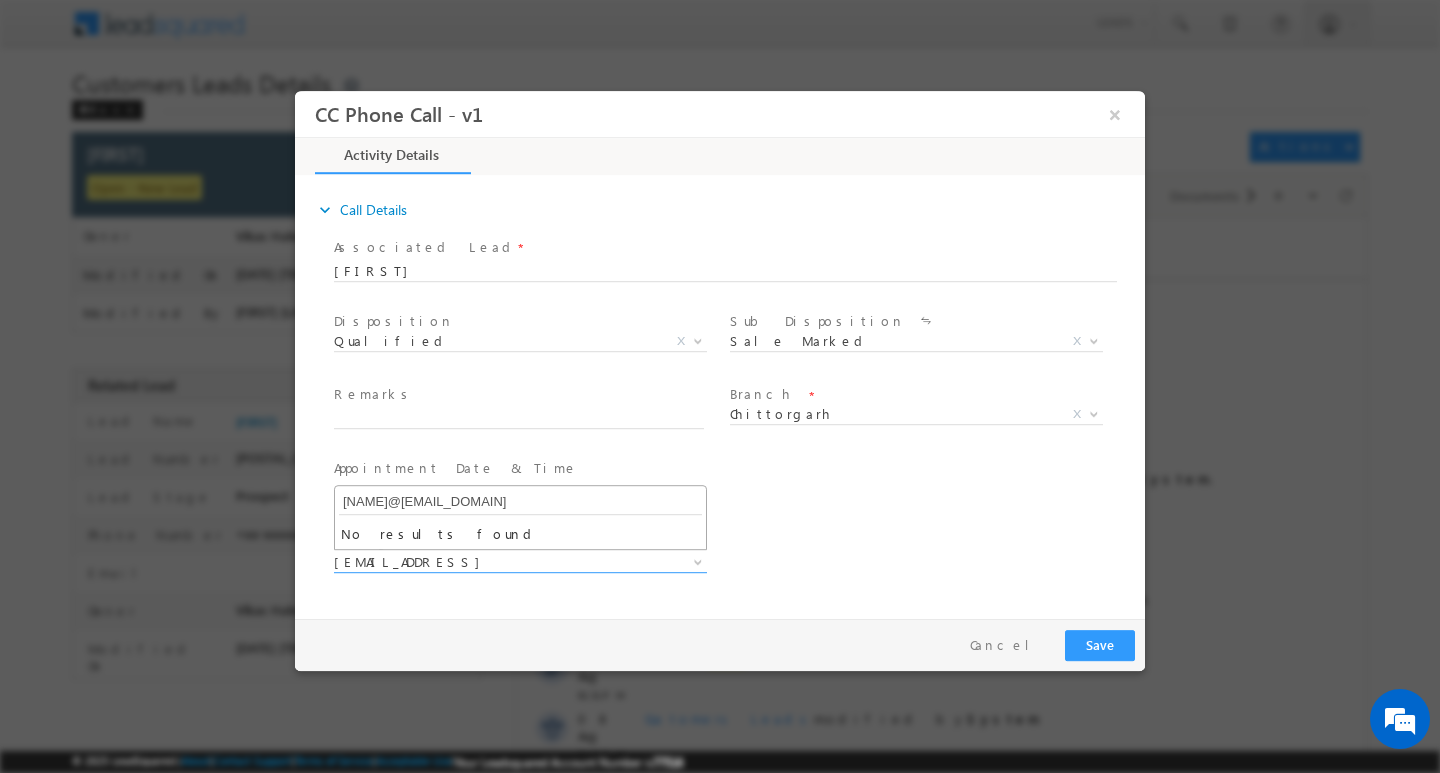 type on "raivnder.khasa@sgrlimited.in" 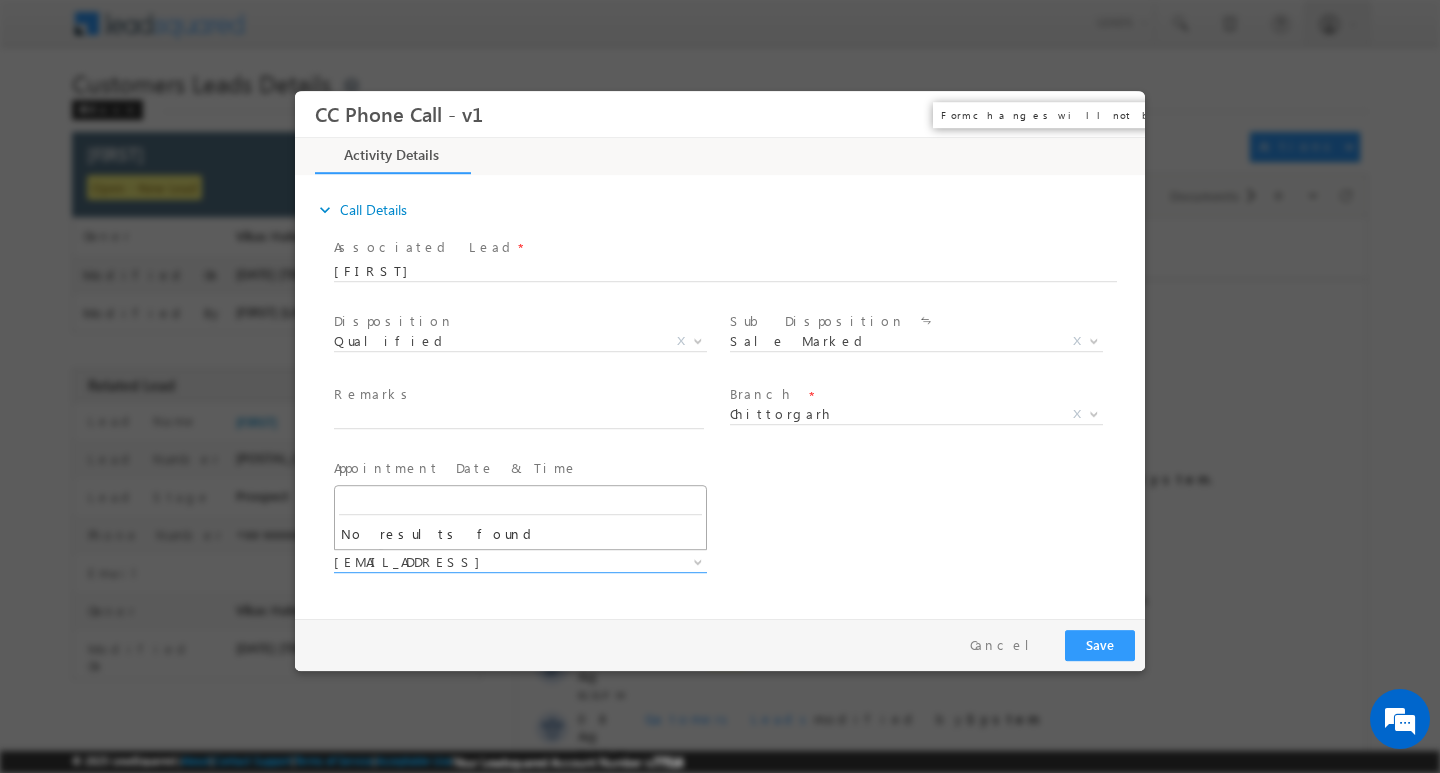 click on "×" at bounding box center (1115, 113) 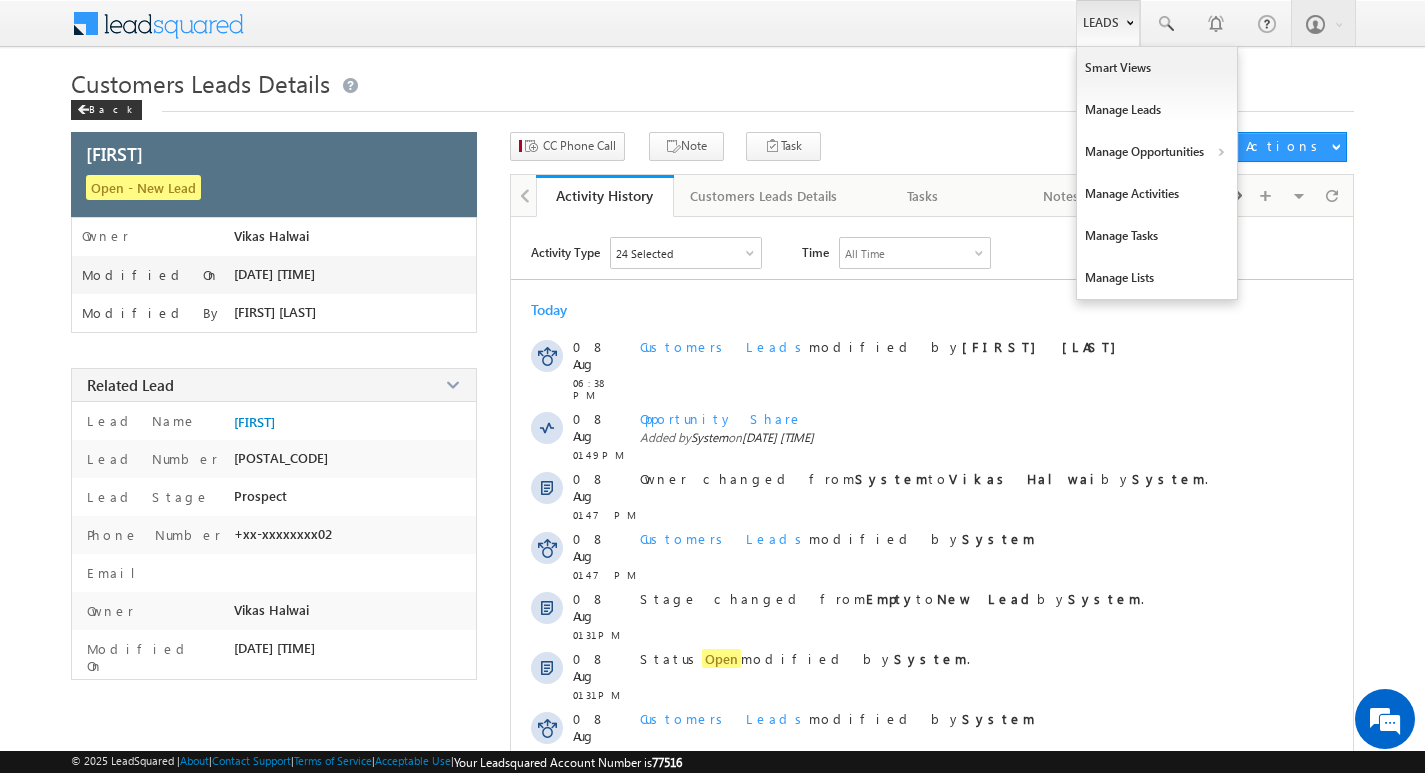 click on "Leads" at bounding box center [1108, 23] 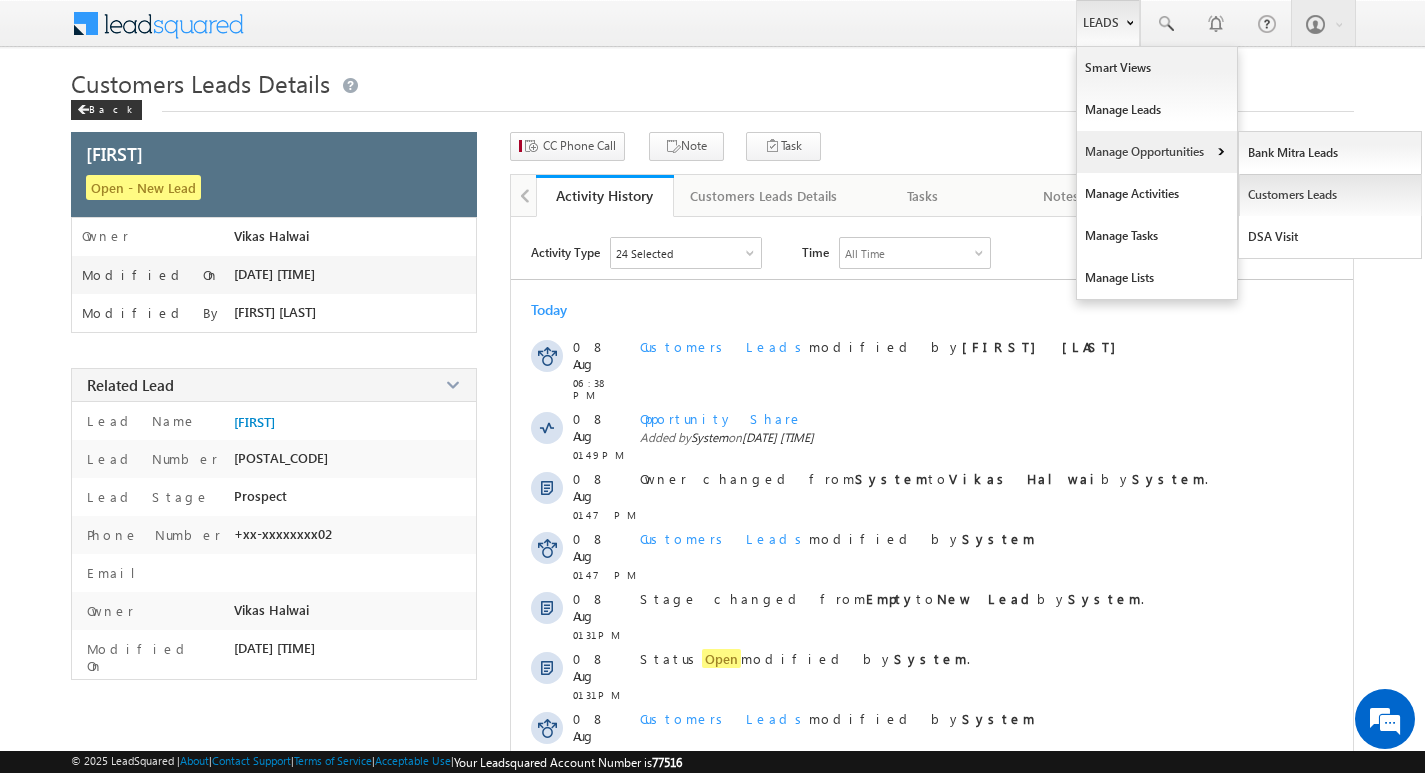 click on "Customers Leads" at bounding box center [1330, 195] 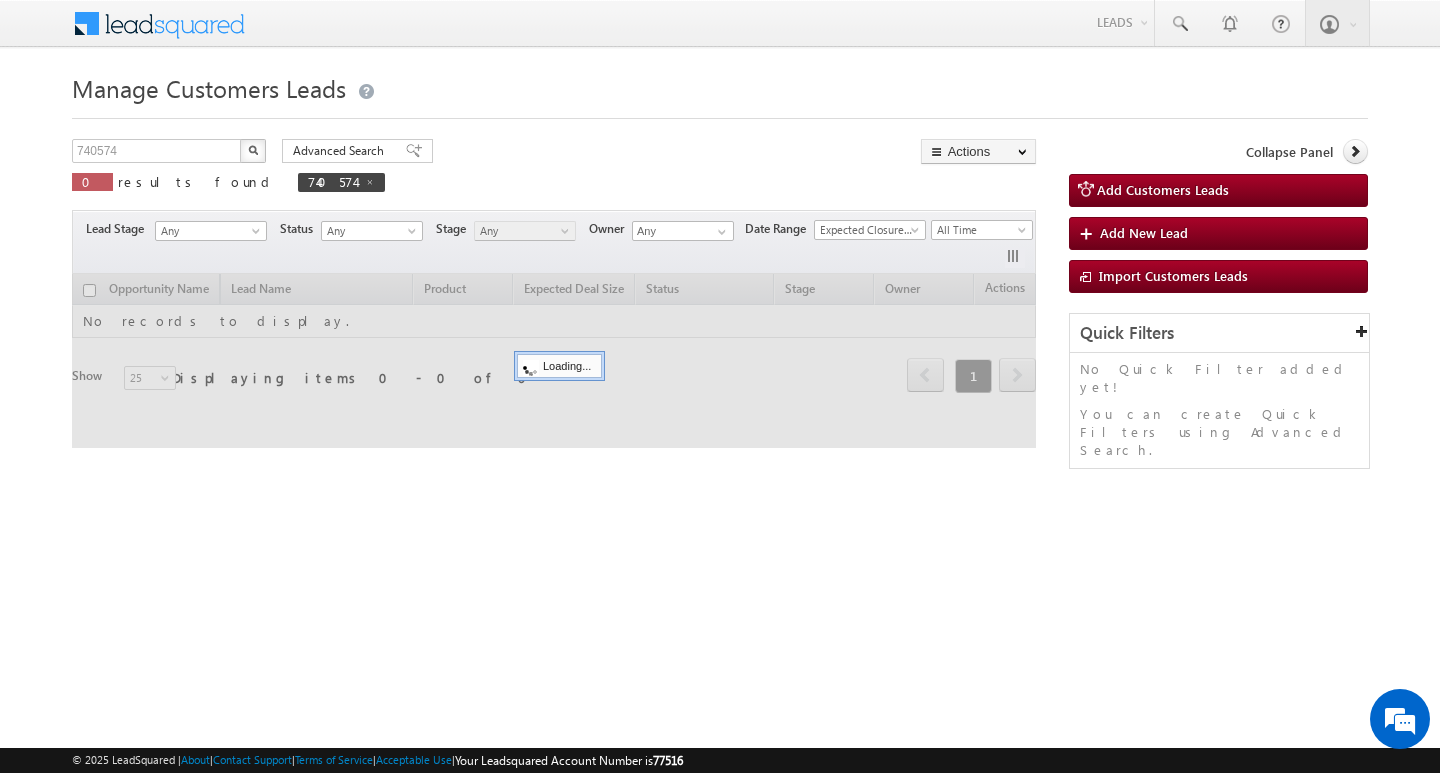 scroll, scrollTop: 0, scrollLeft: 0, axis: both 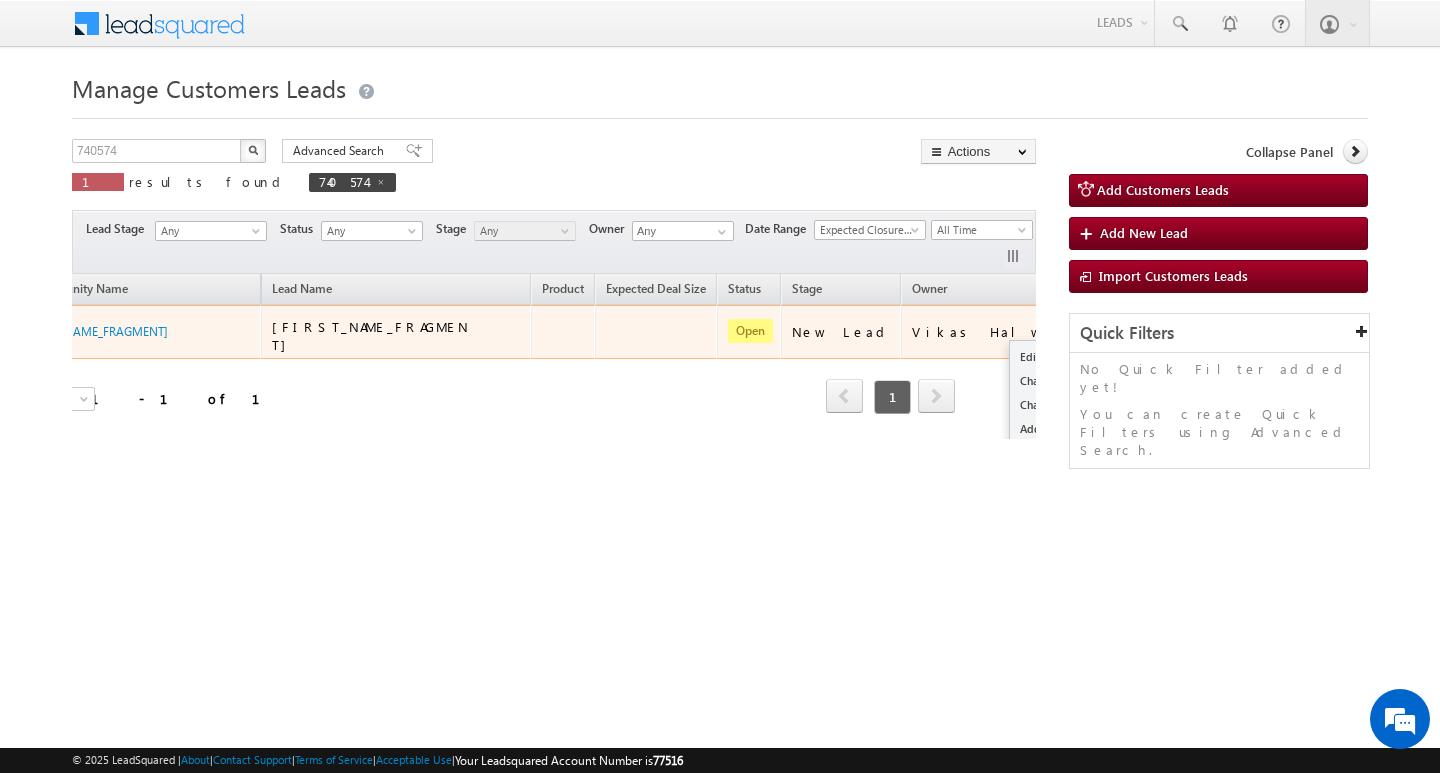 click at bounding box center (1100, 331) 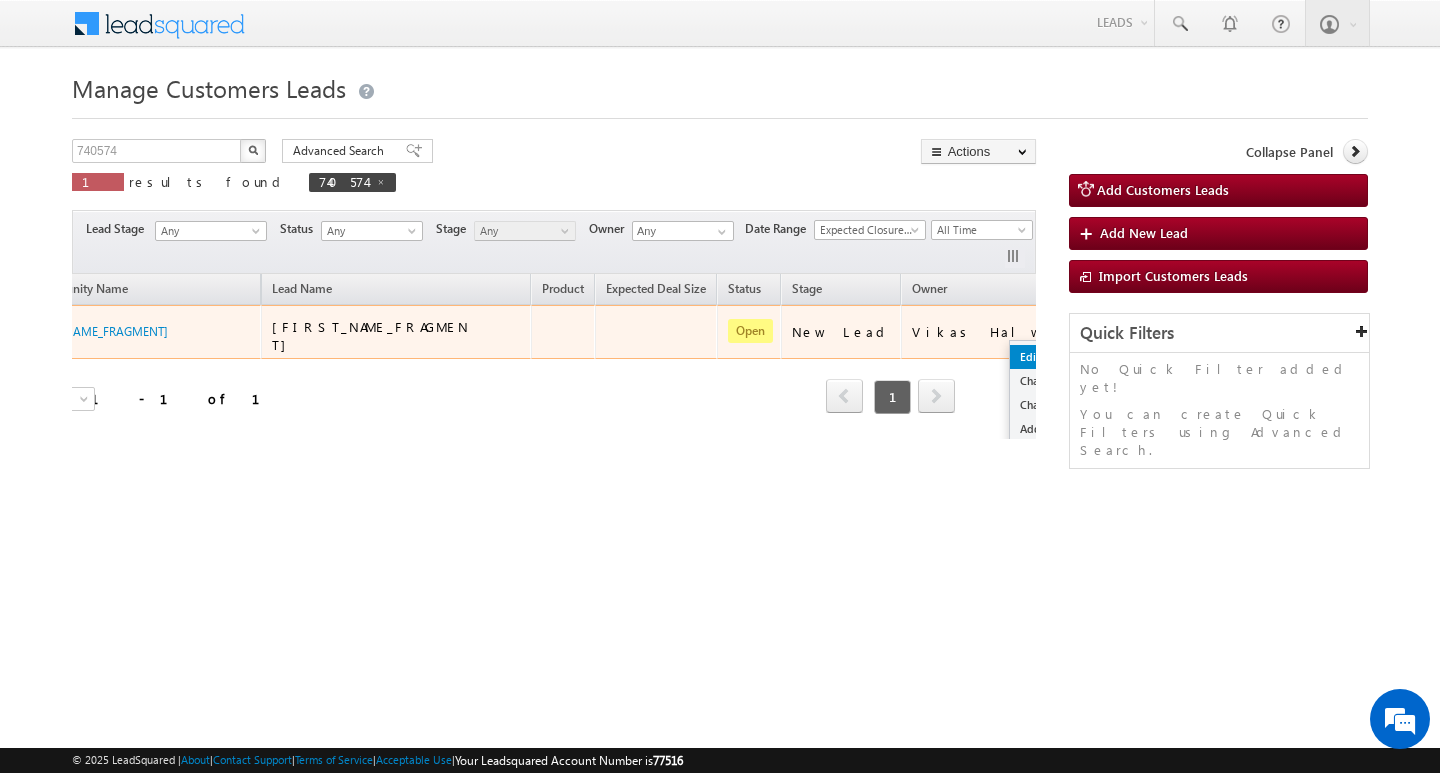 click on "Edit" at bounding box center (1060, 357) 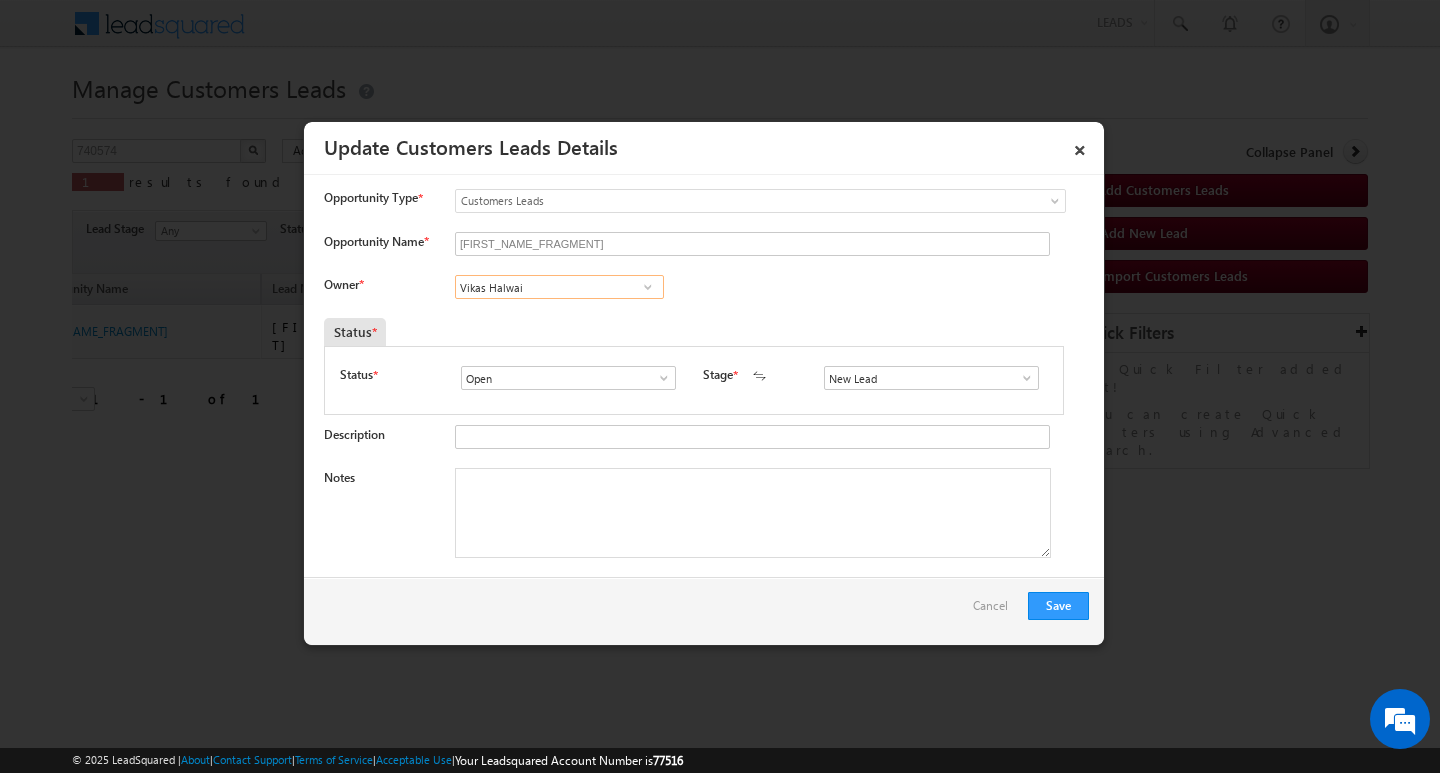 click on "Vikas Halwai" at bounding box center (559, 287) 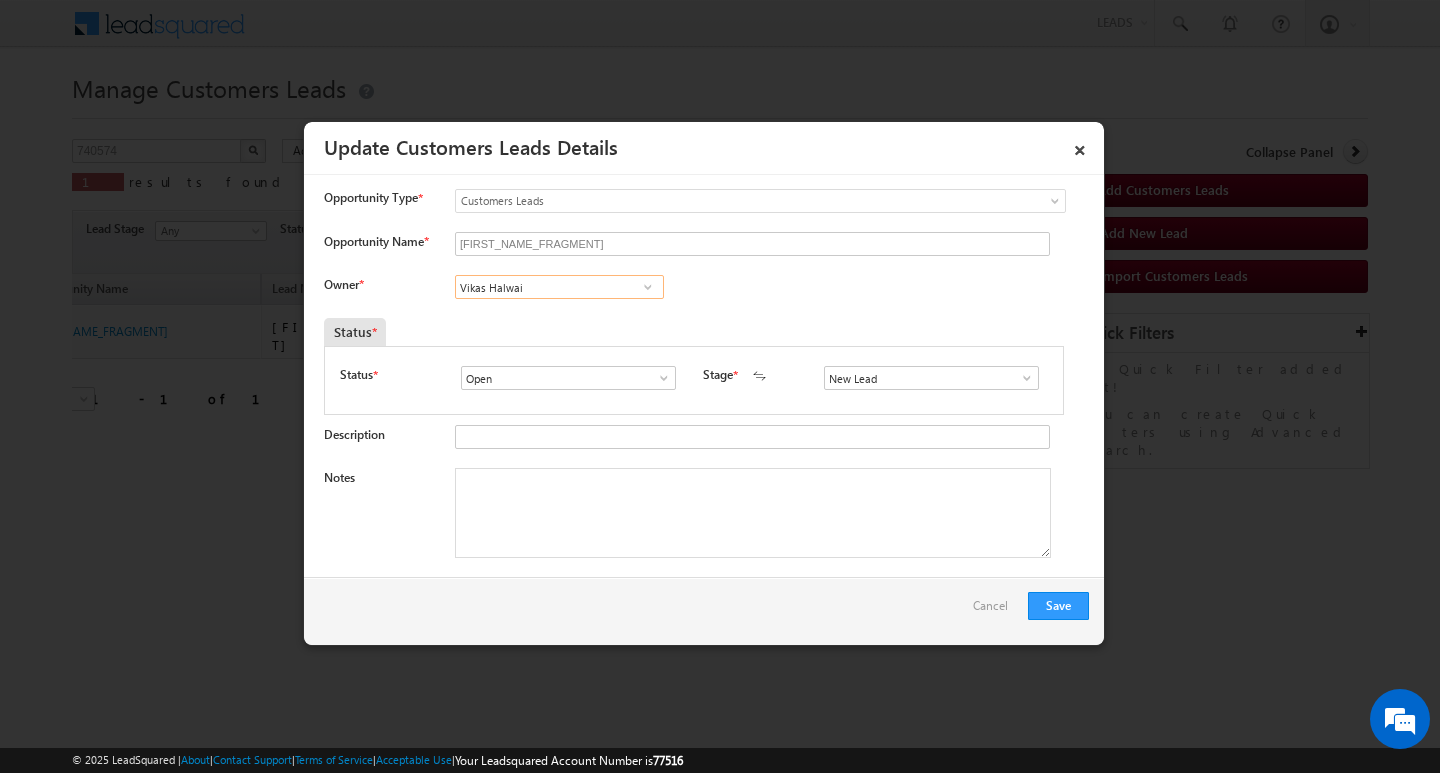 scroll, scrollTop: 0, scrollLeft: 0, axis: both 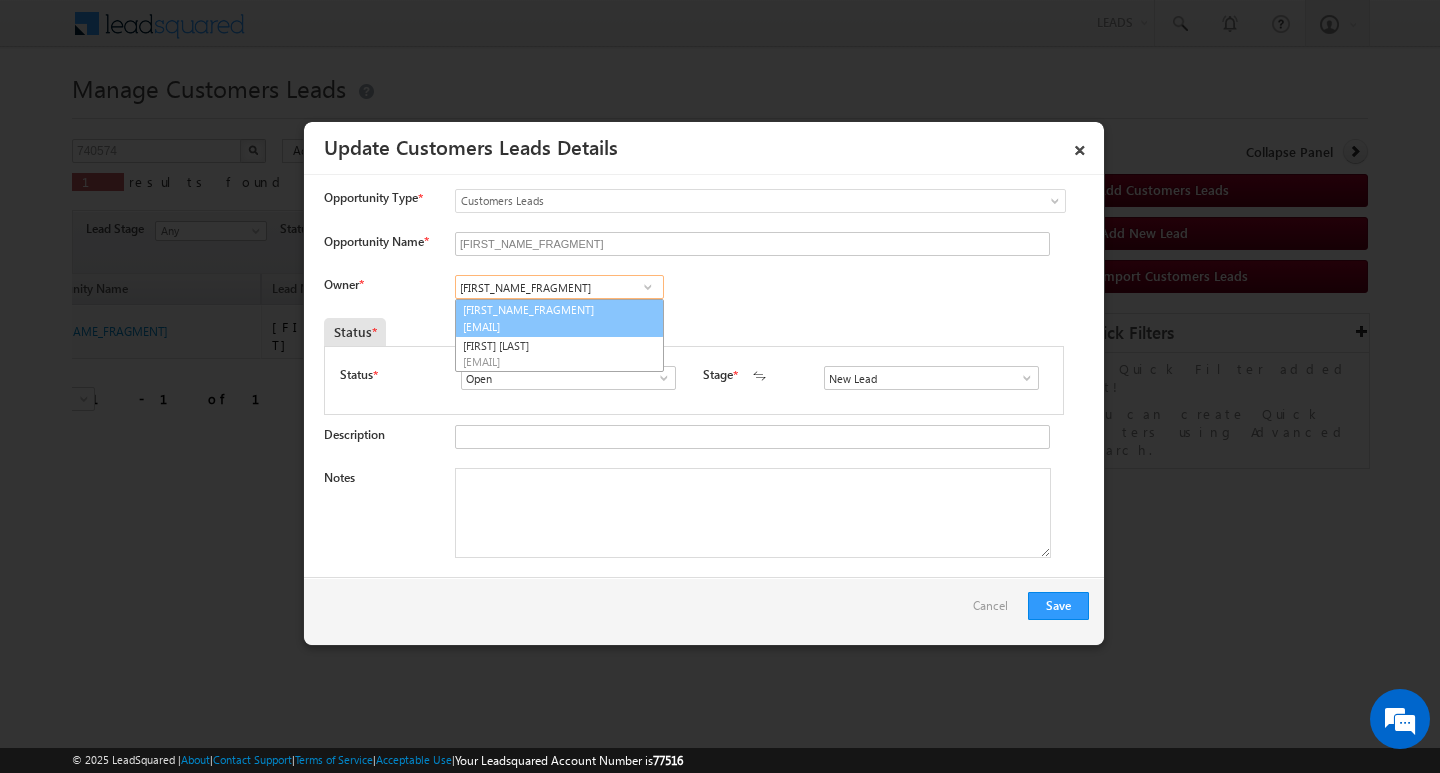 click on "[EMAIL]" at bounding box center [553, 326] 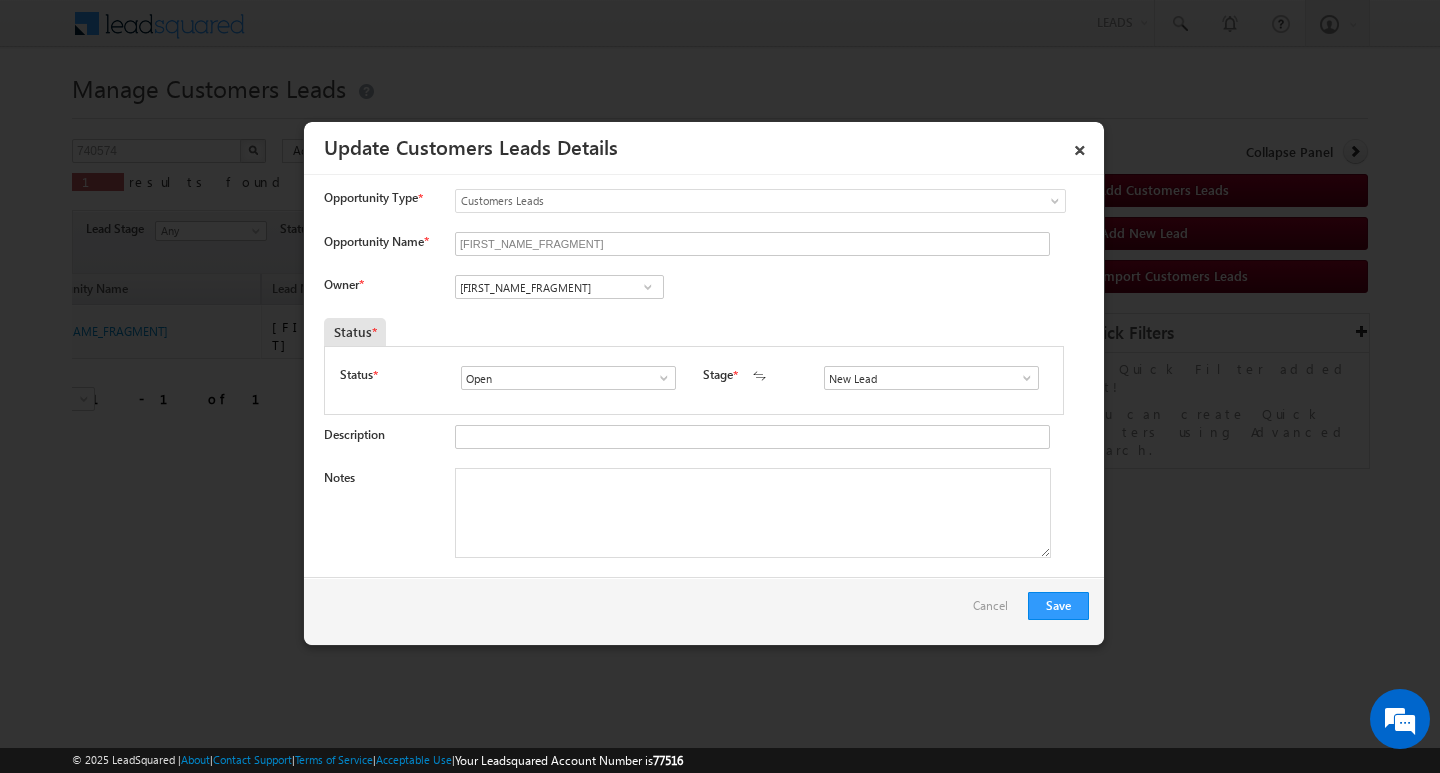 click at bounding box center (648, 287) 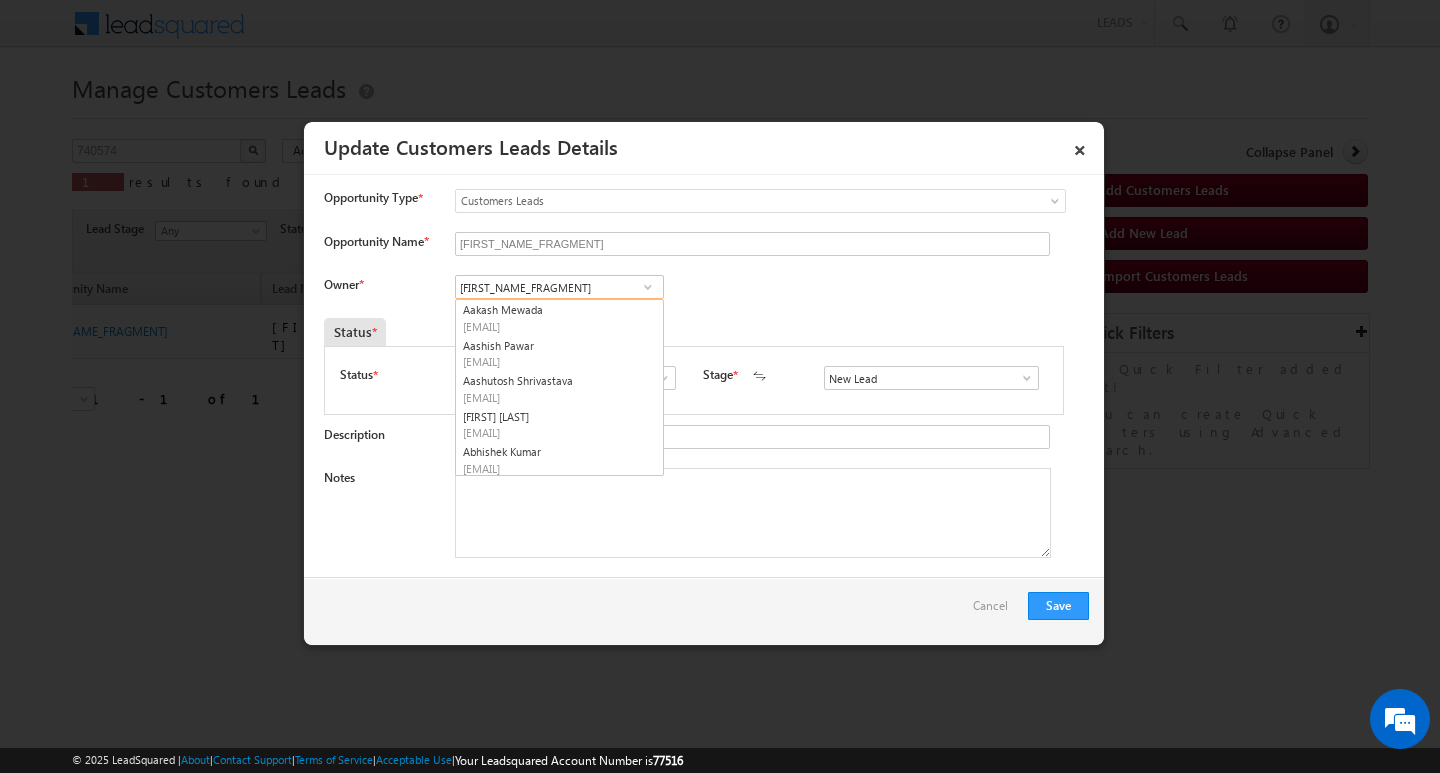 click on "[FIRST]" at bounding box center [559, 287] 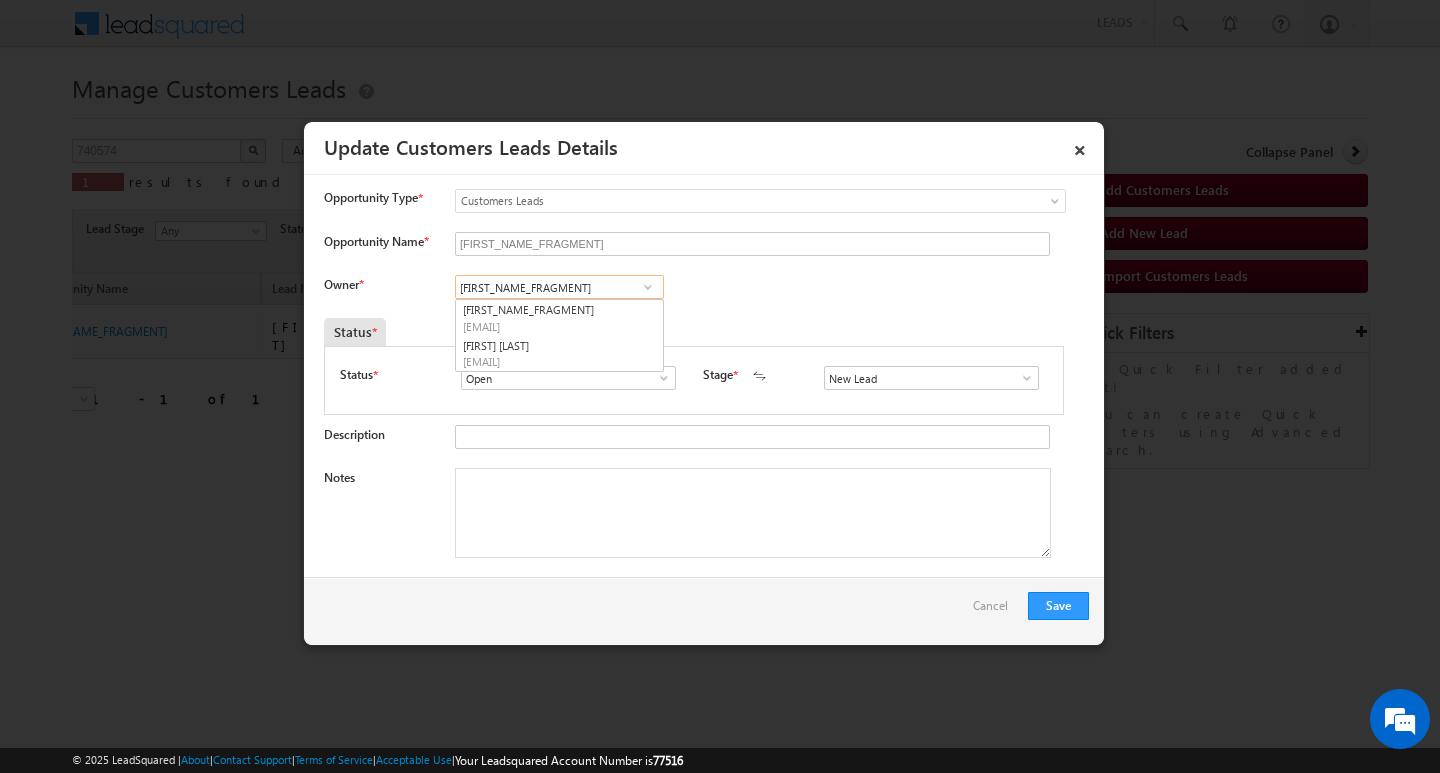 type on "R" 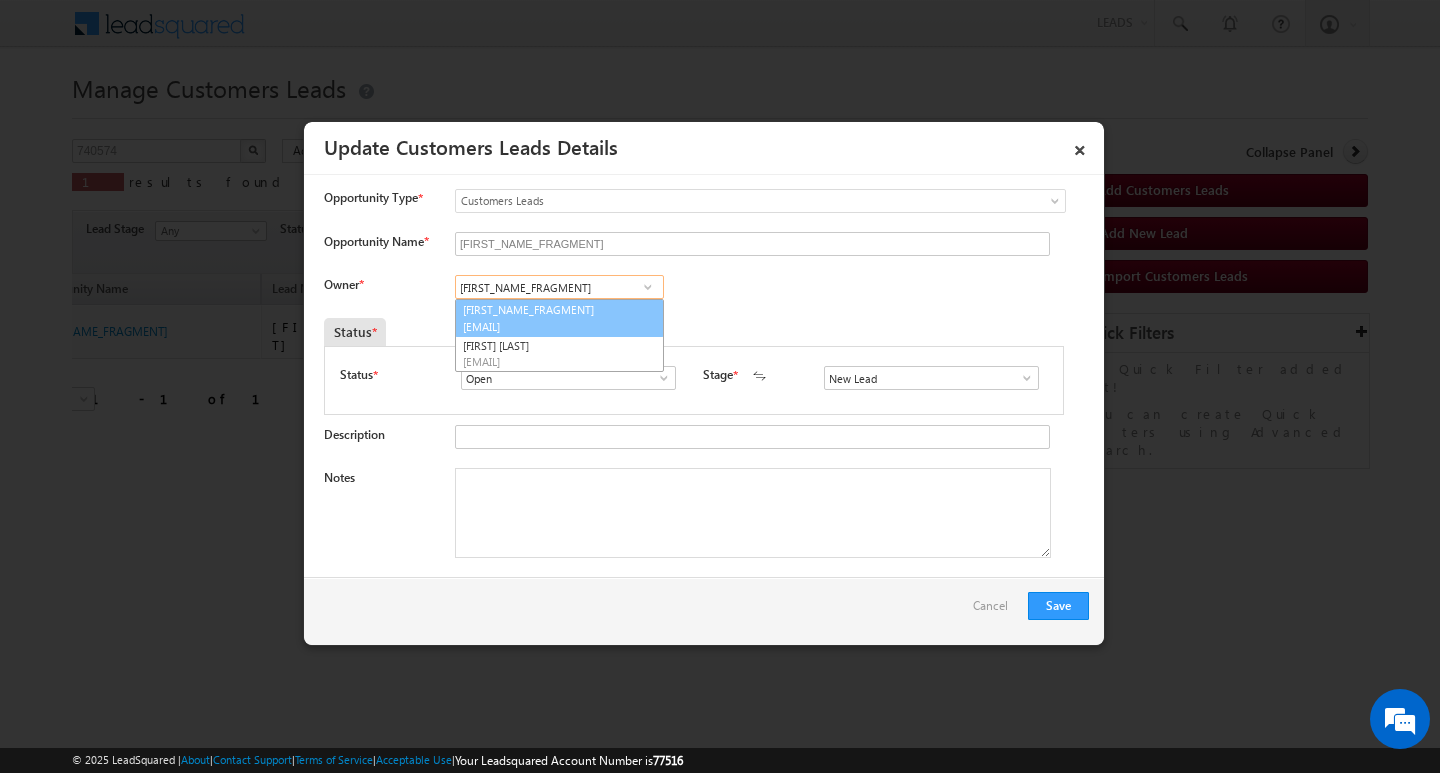 click on "[EMAIL]" at bounding box center (553, 326) 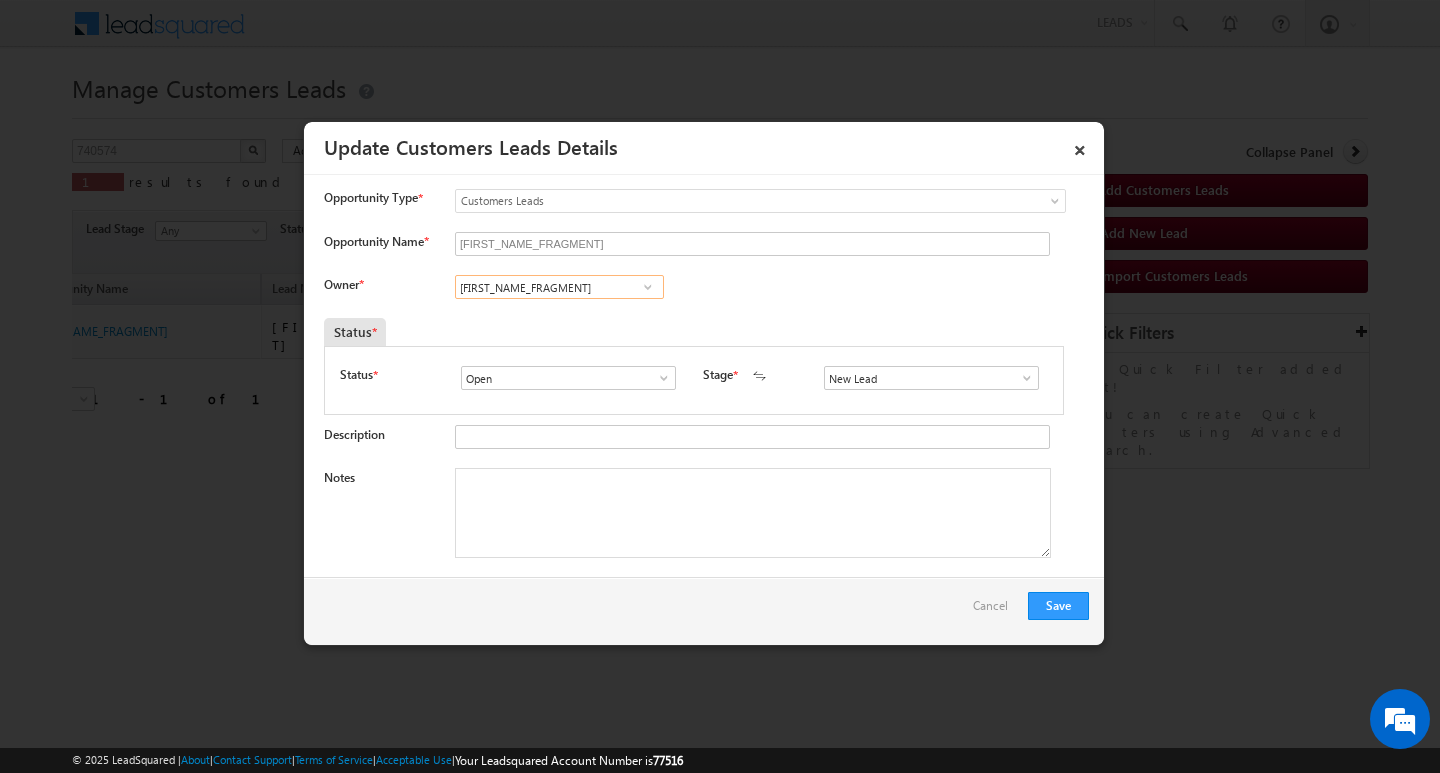 type on "[FIRST]" 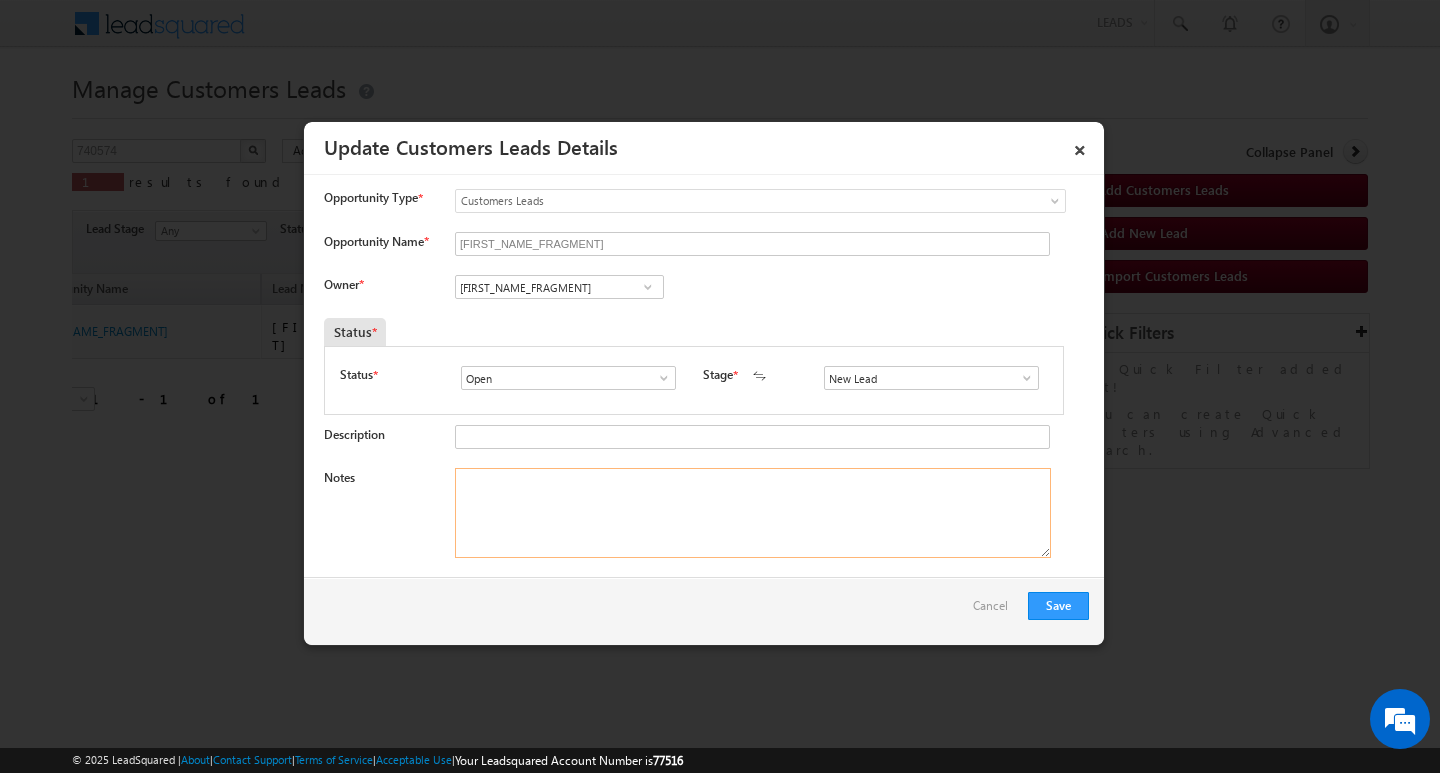 click on "Notes" at bounding box center (753, 513) 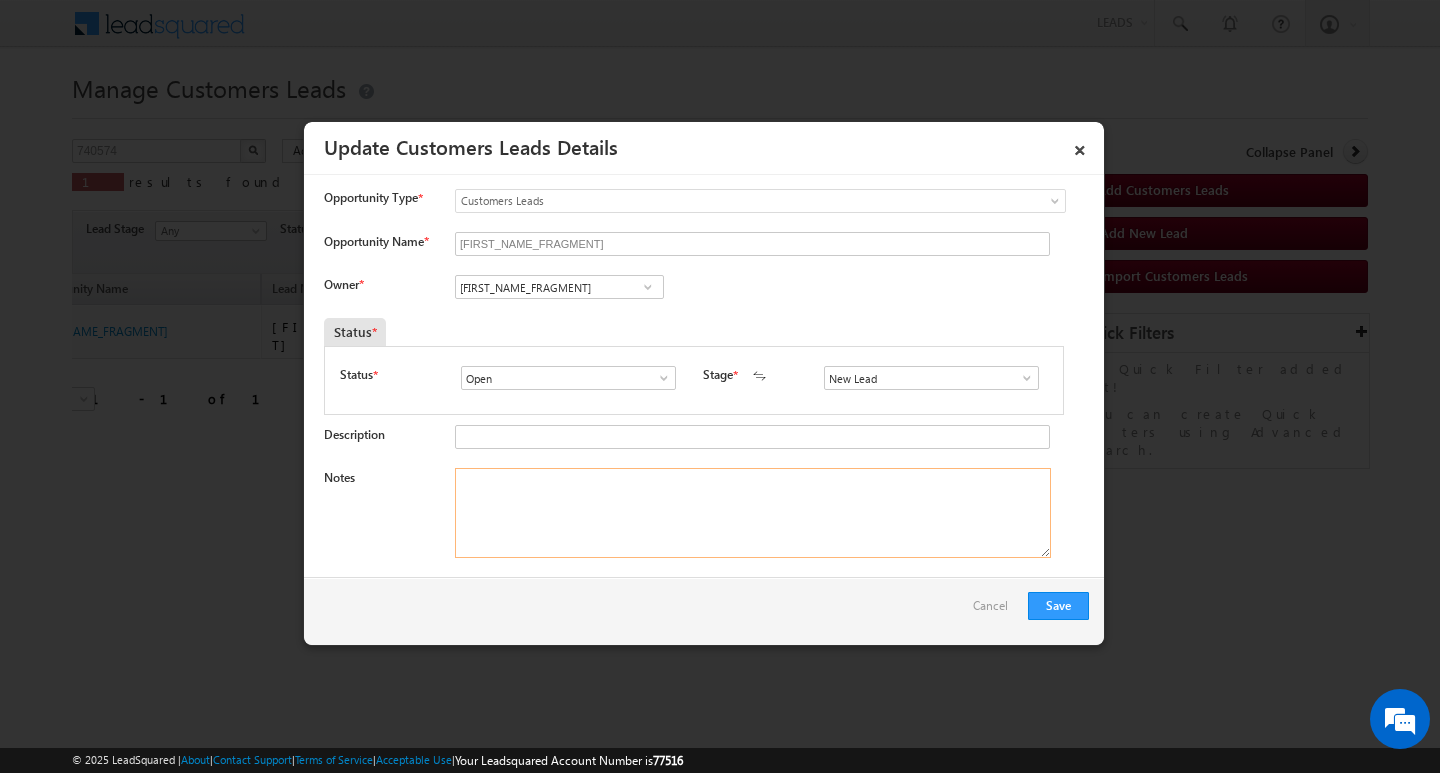click on "Notes" at bounding box center (753, 513) 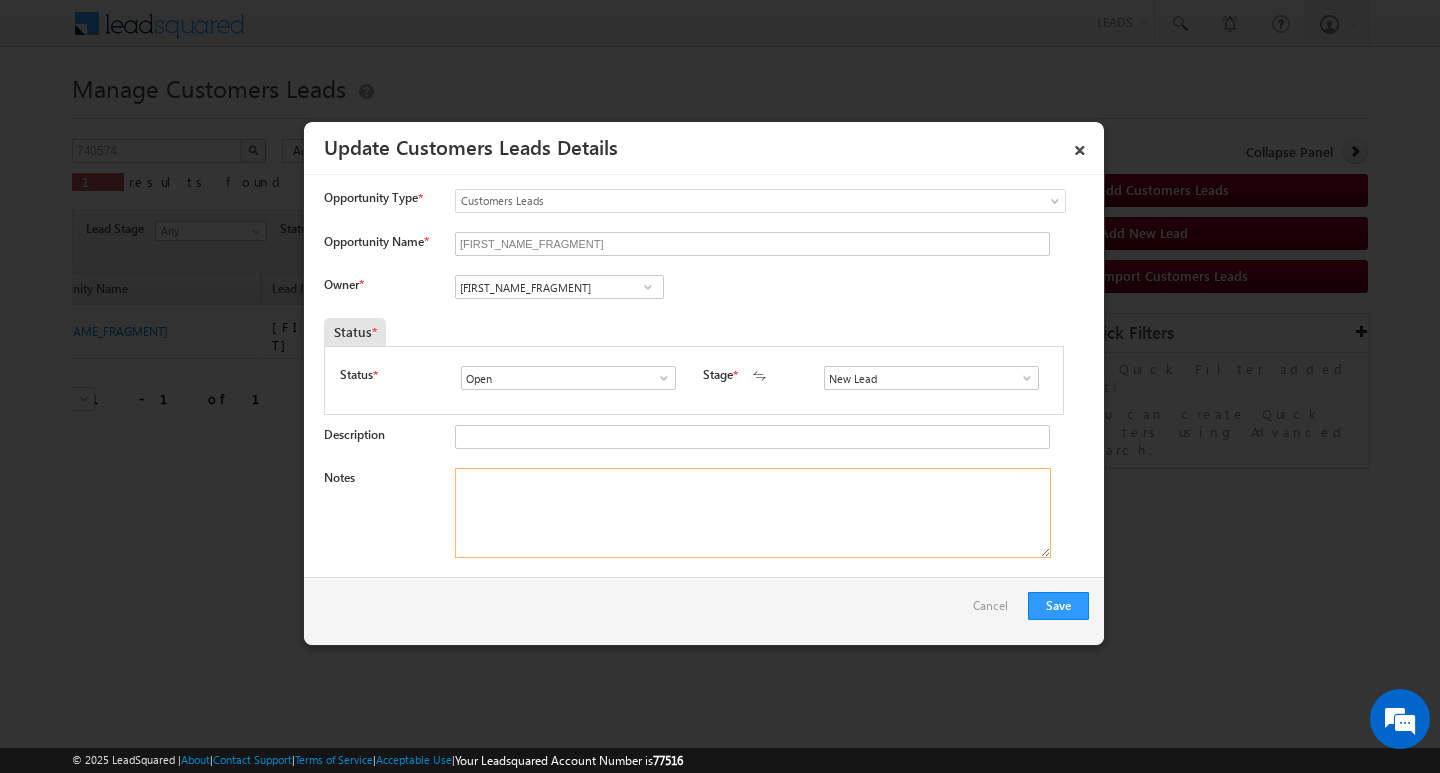 paste on "[FIRST] [LAST] [NUMBER] [STREET]. . [CITY], [STATE] [POSTAL_CODE] di /[PHONE]/ VB_Know_More/phone no :[PHONE]" 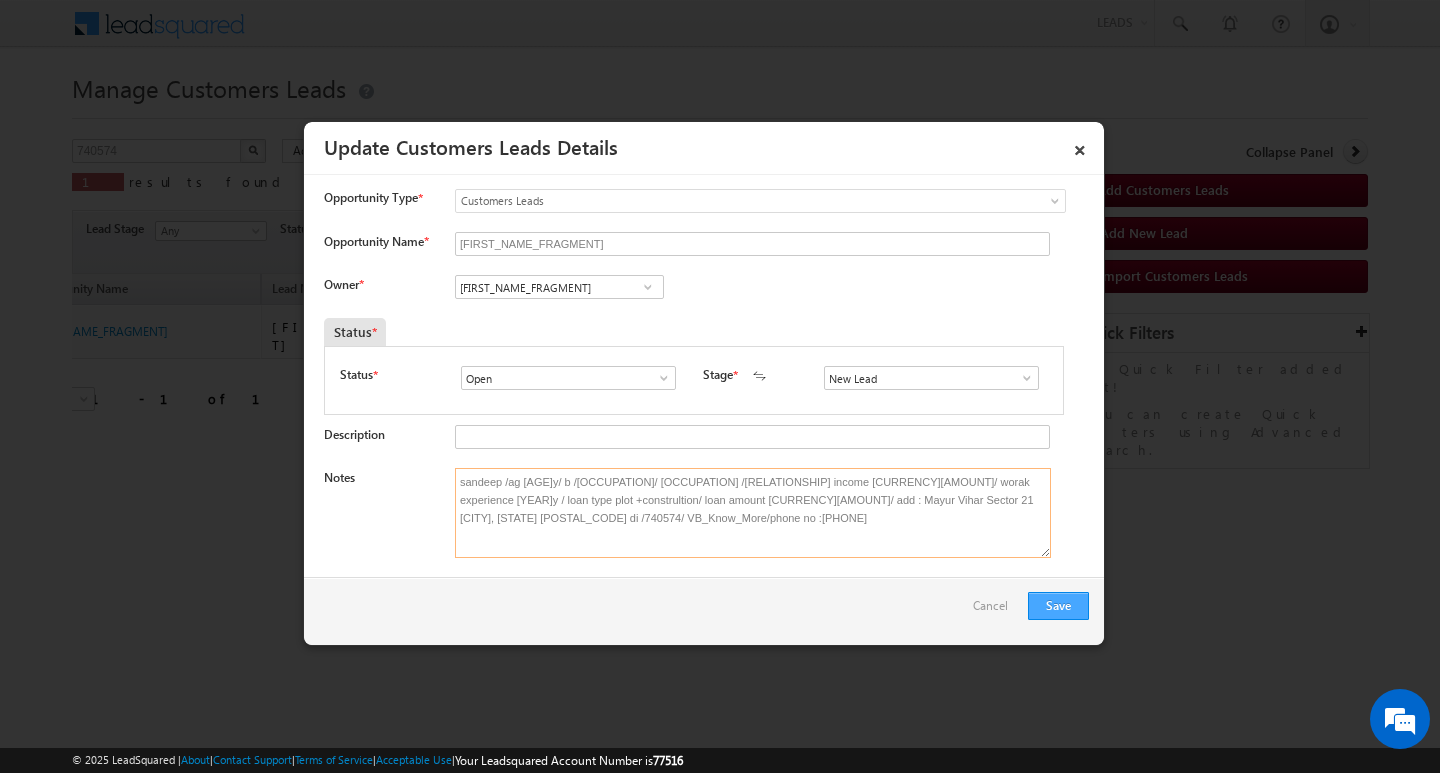 type on "[FIRST] [LAST] [NUMBER] [STREET]. . [CITY], [STATE] [POSTAL_CODE] di /[PHONE]/ VB_Know_More/phone no :[PHONE]" 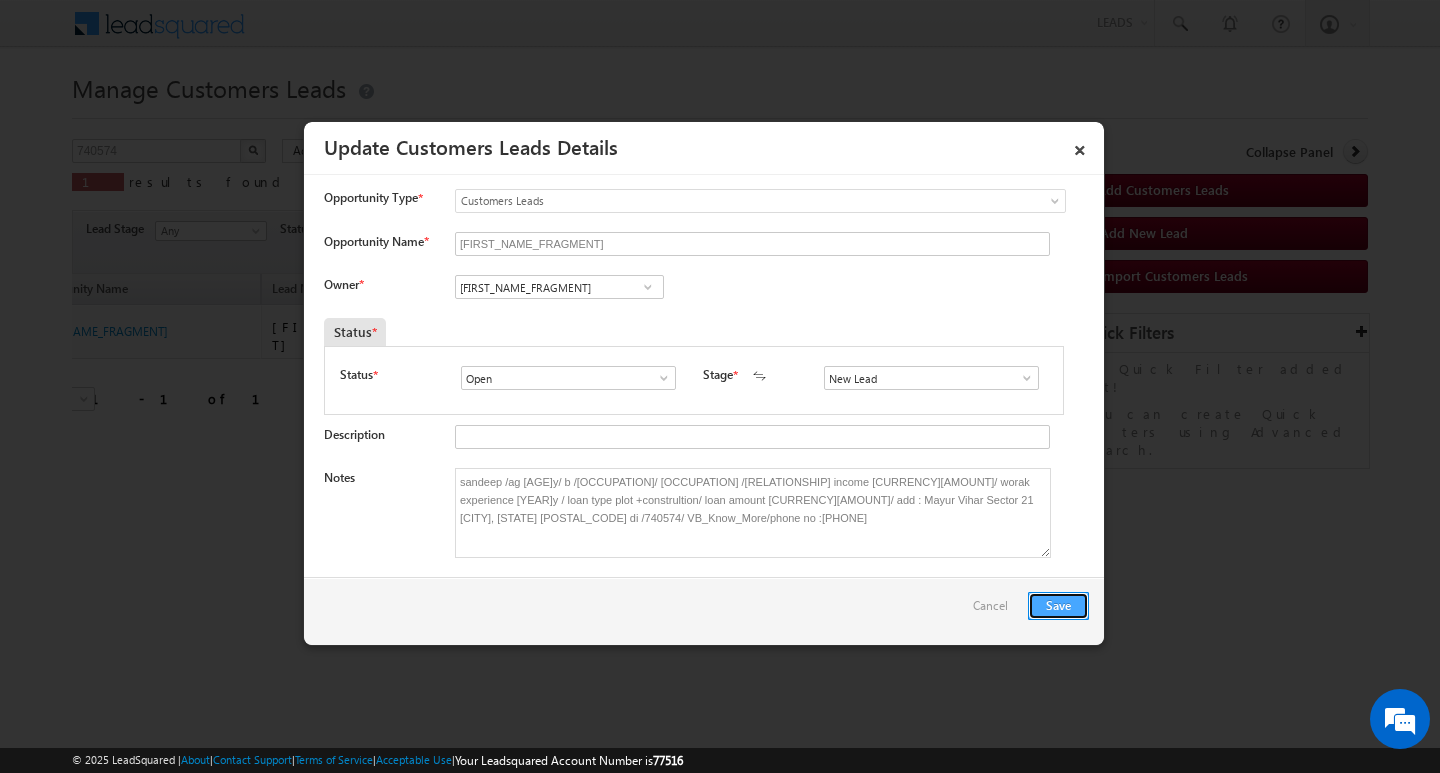 click on "Save" at bounding box center (1058, 606) 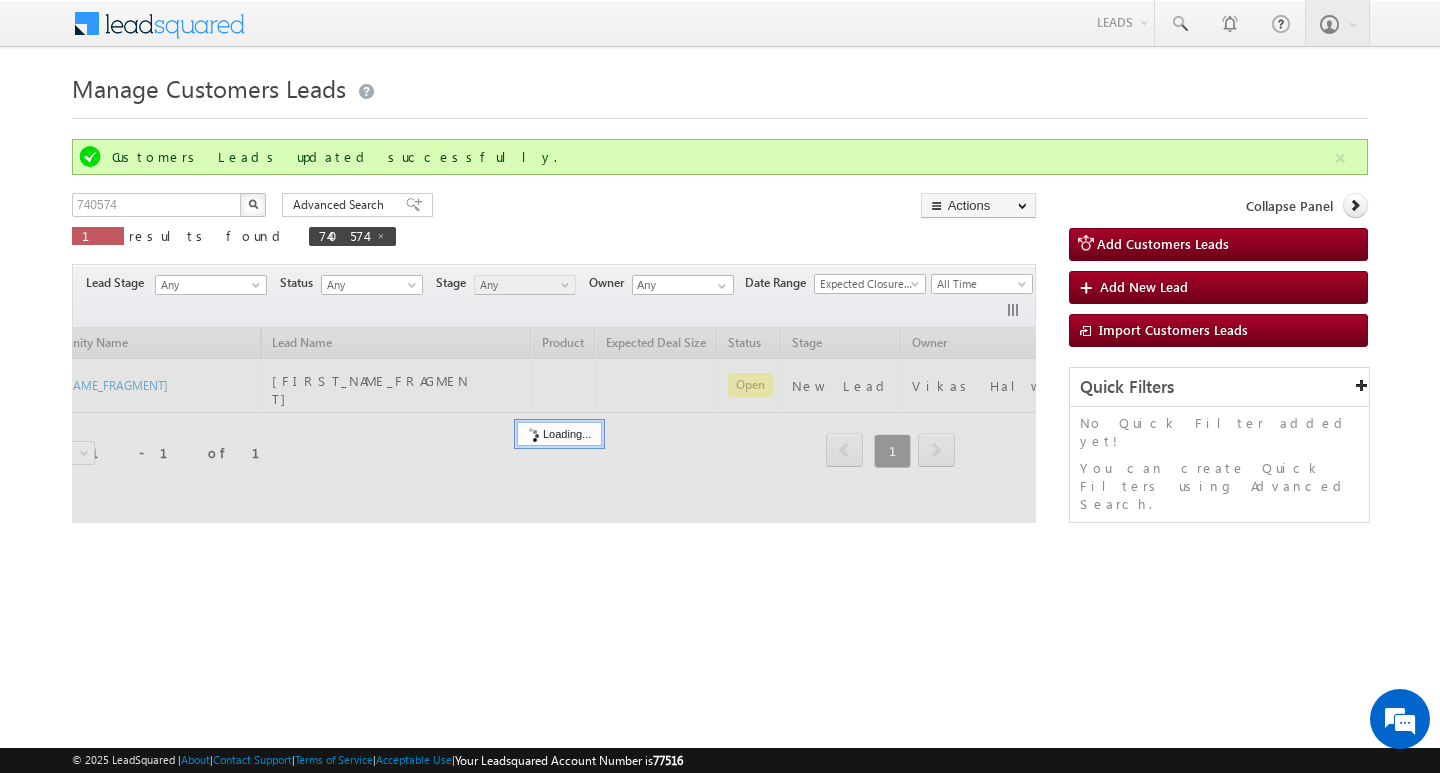 scroll, scrollTop: 0, scrollLeft: 60, axis: horizontal 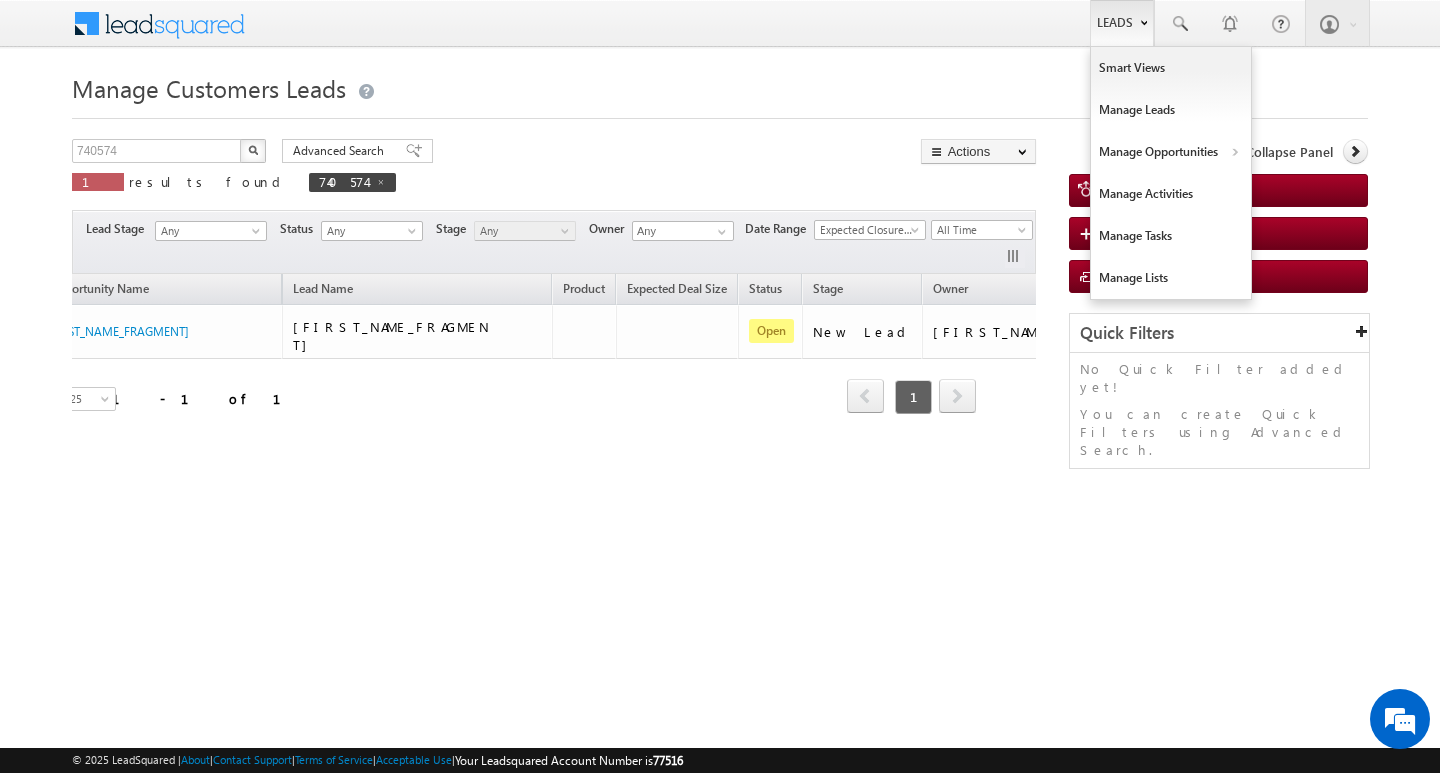 click on "Leads" at bounding box center (1122, 23) 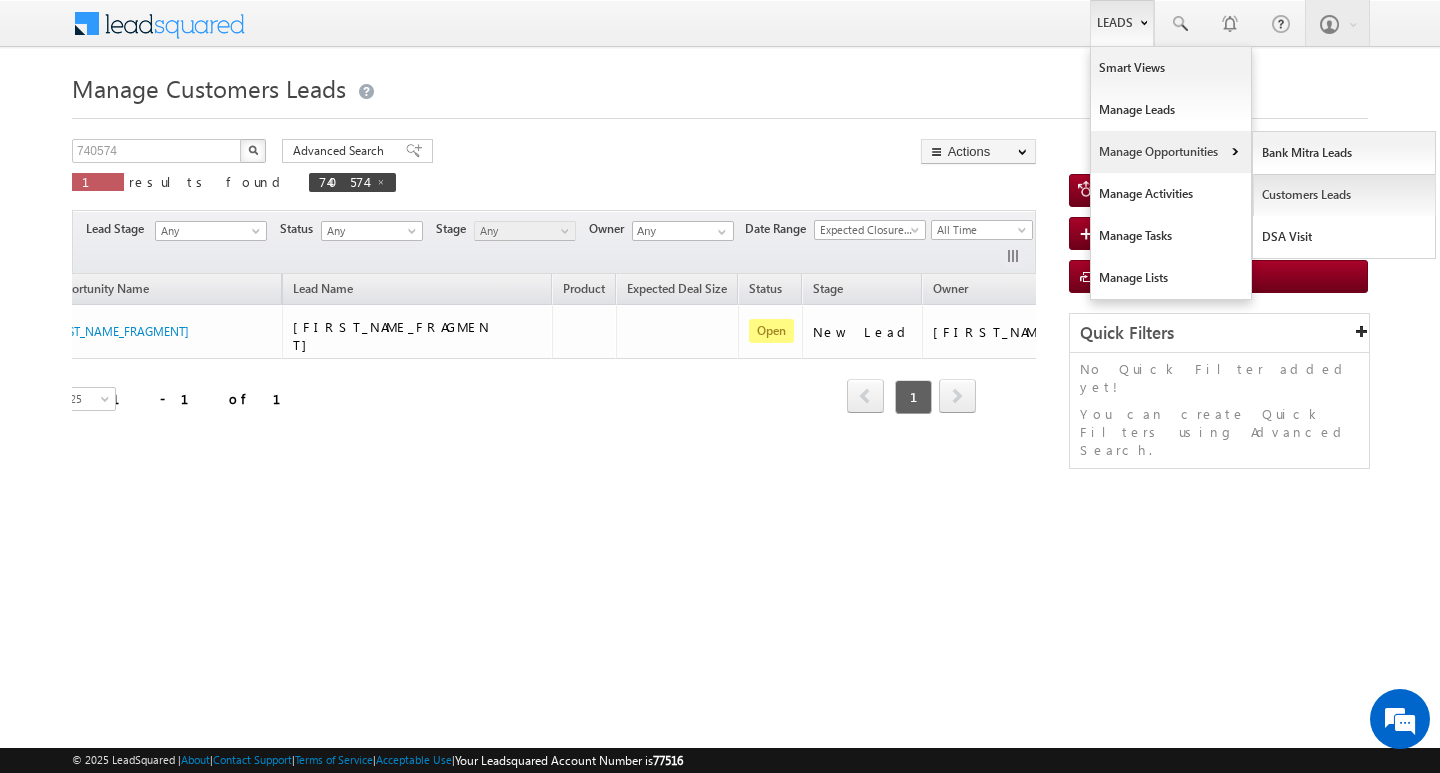 click on "Customers Leads" at bounding box center [1344, 195] 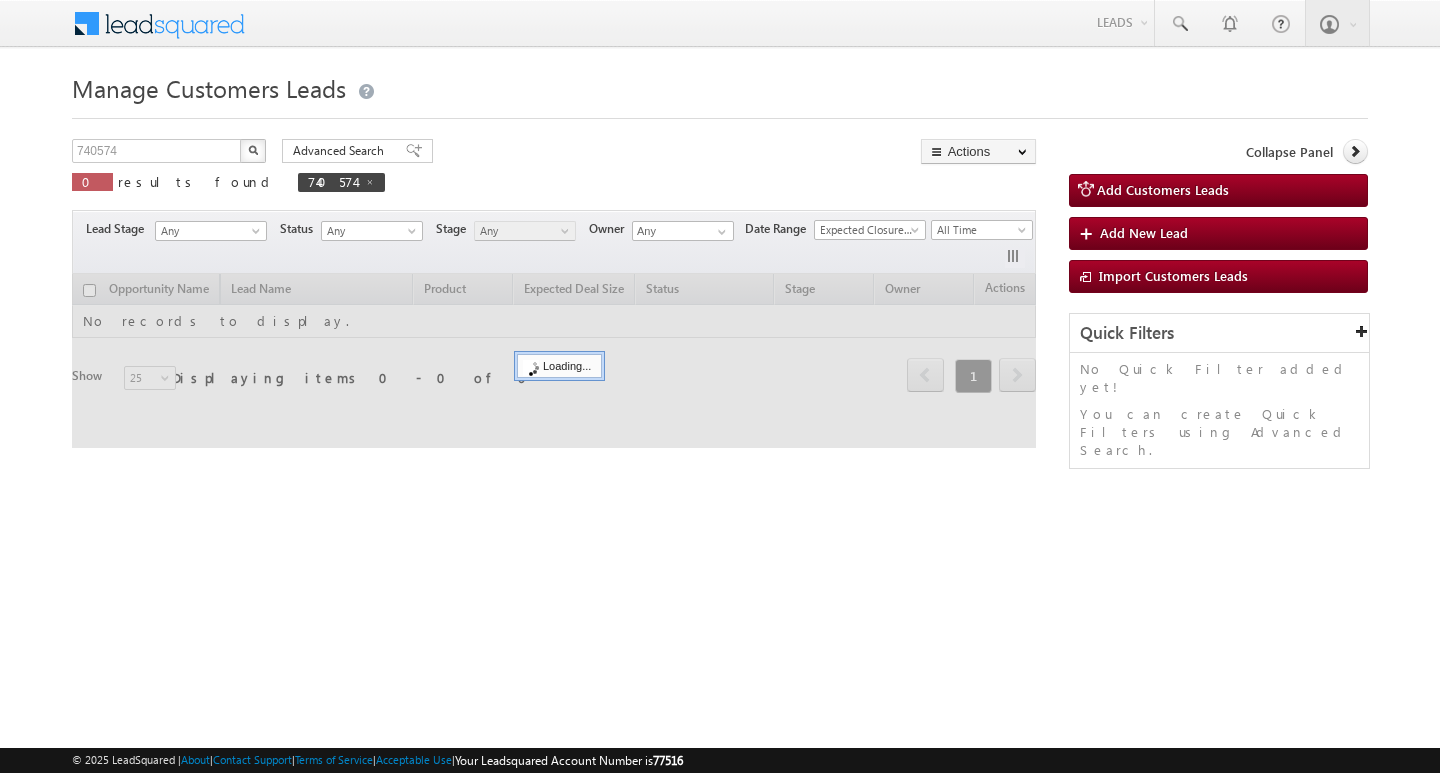 scroll, scrollTop: 0, scrollLeft: 0, axis: both 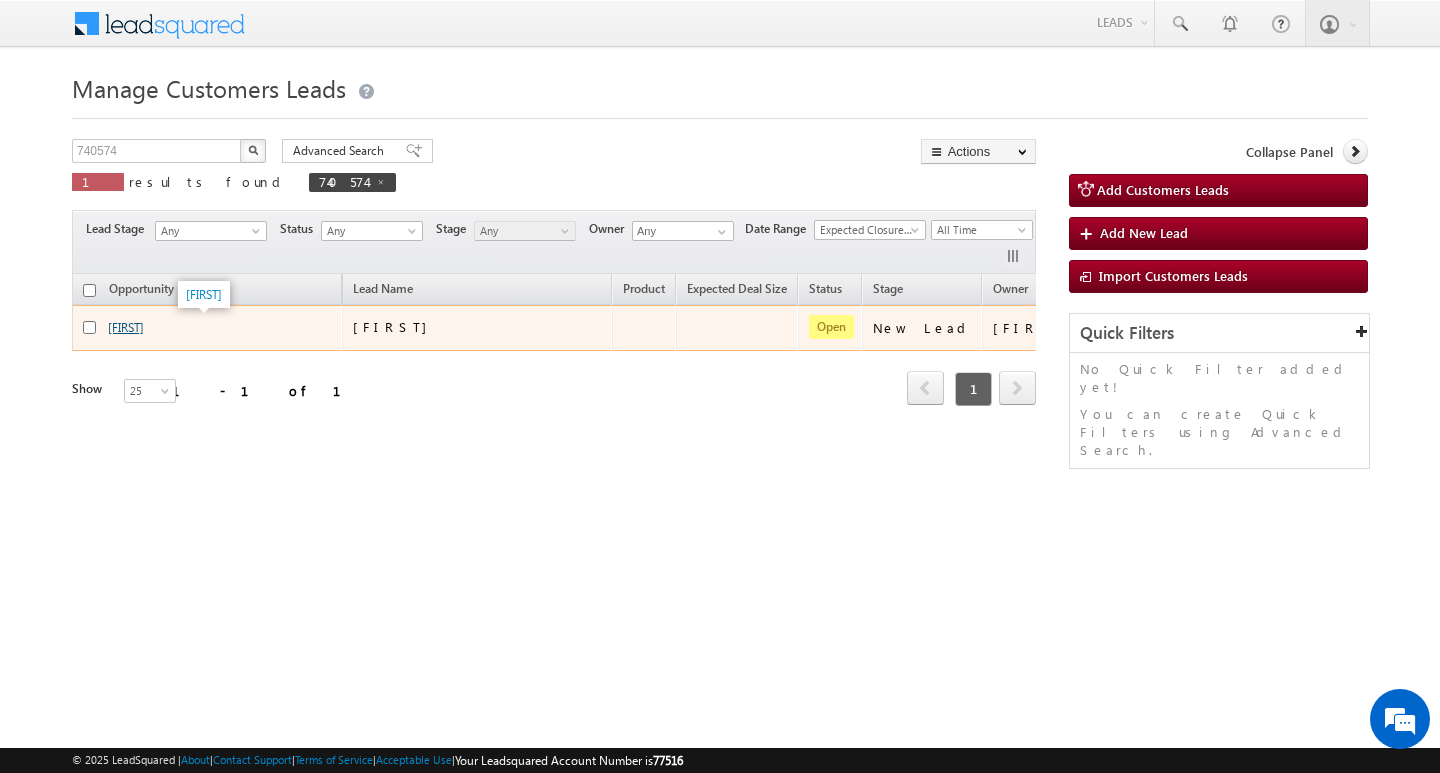 click on "[FIRST]" at bounding box center [126, 327] 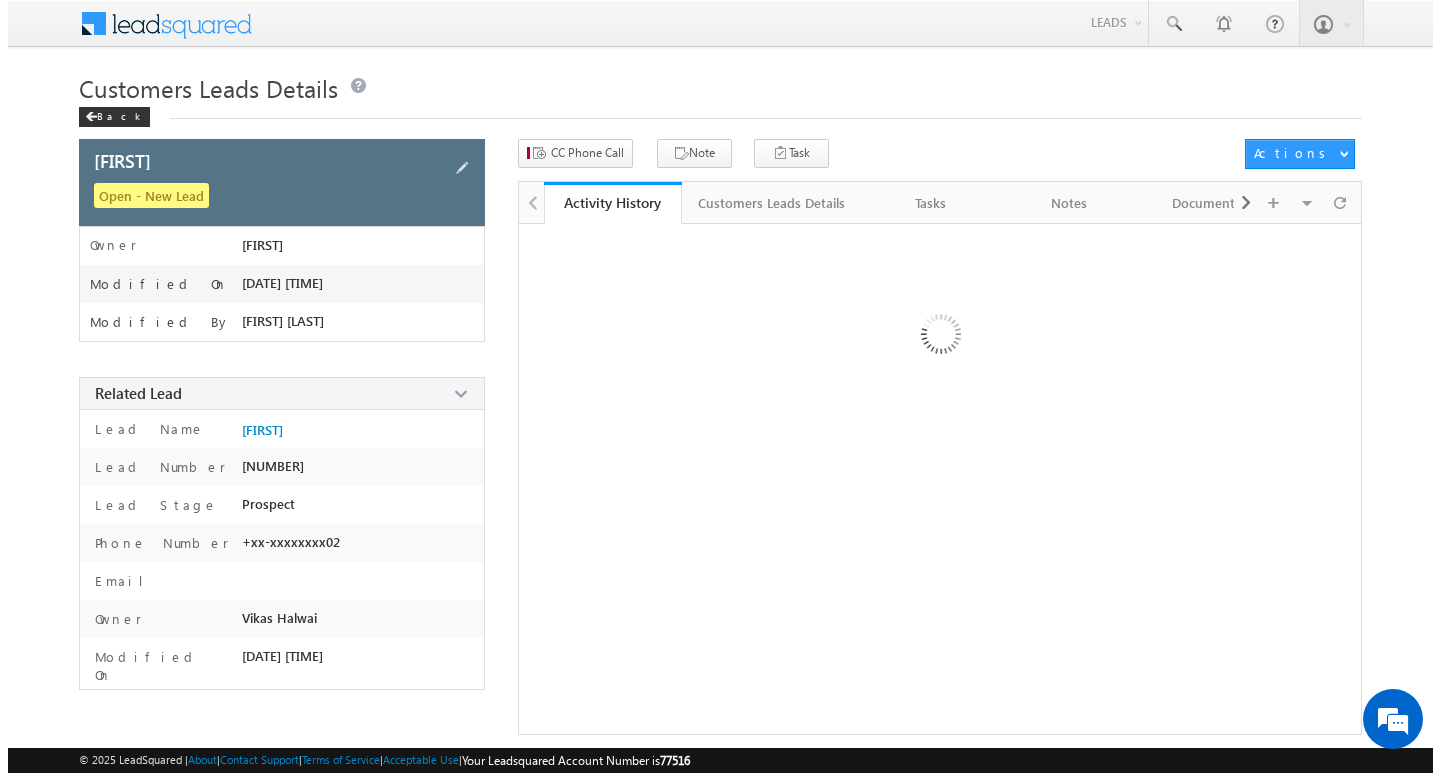 scroll, scrollTop: 0, scrollLeft: 0, axis: both 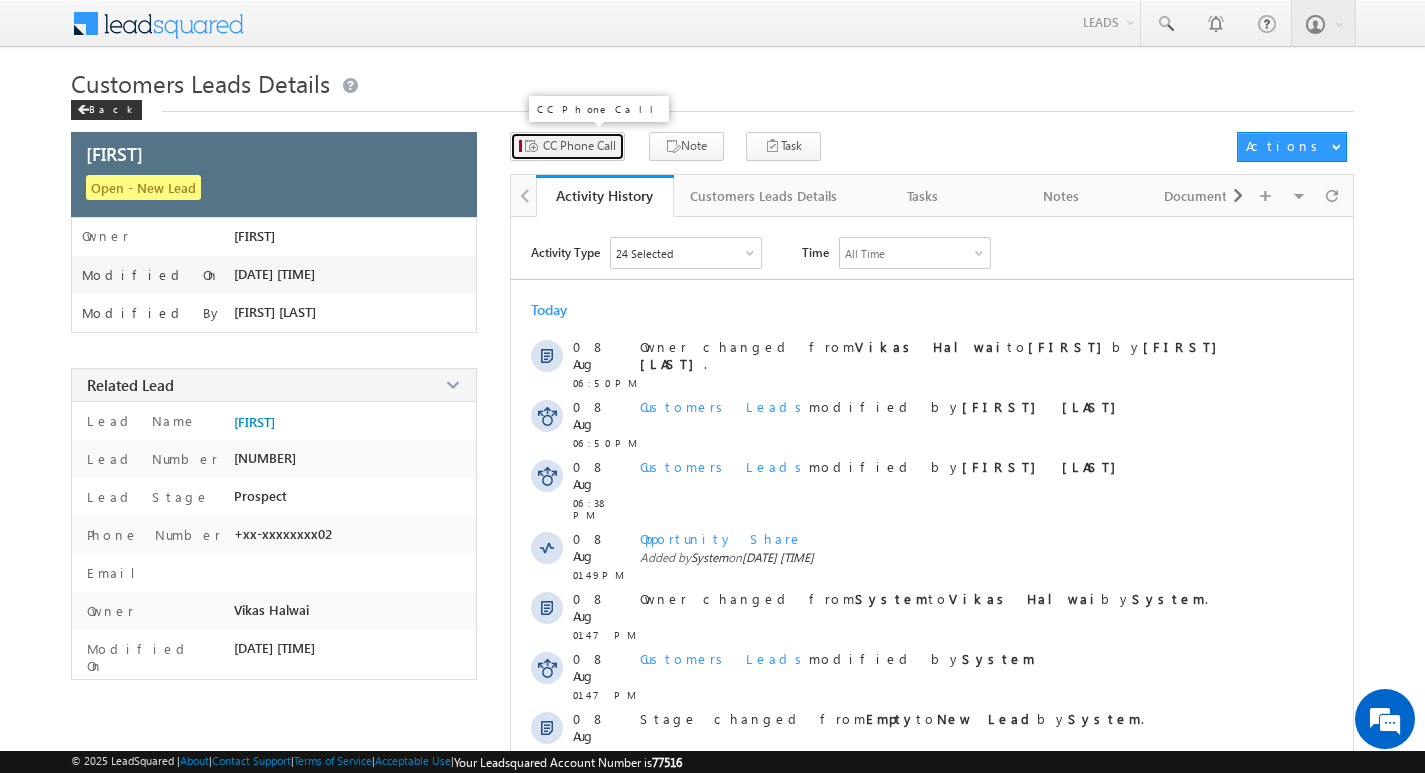 click on "CC Phone Call" at bounding box center [579, 146] 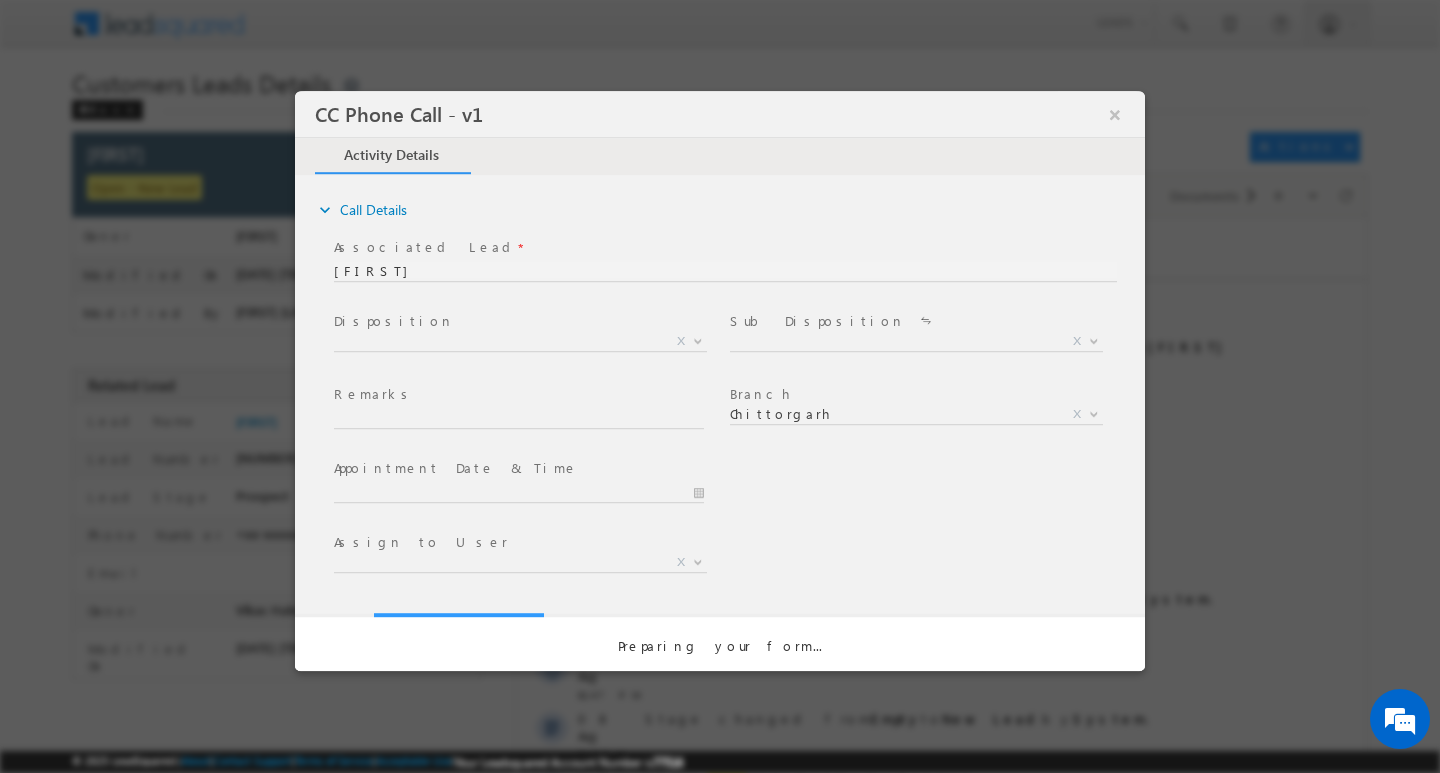 scroll, scrollTop: 0, scrollLeft: 0, axis: both 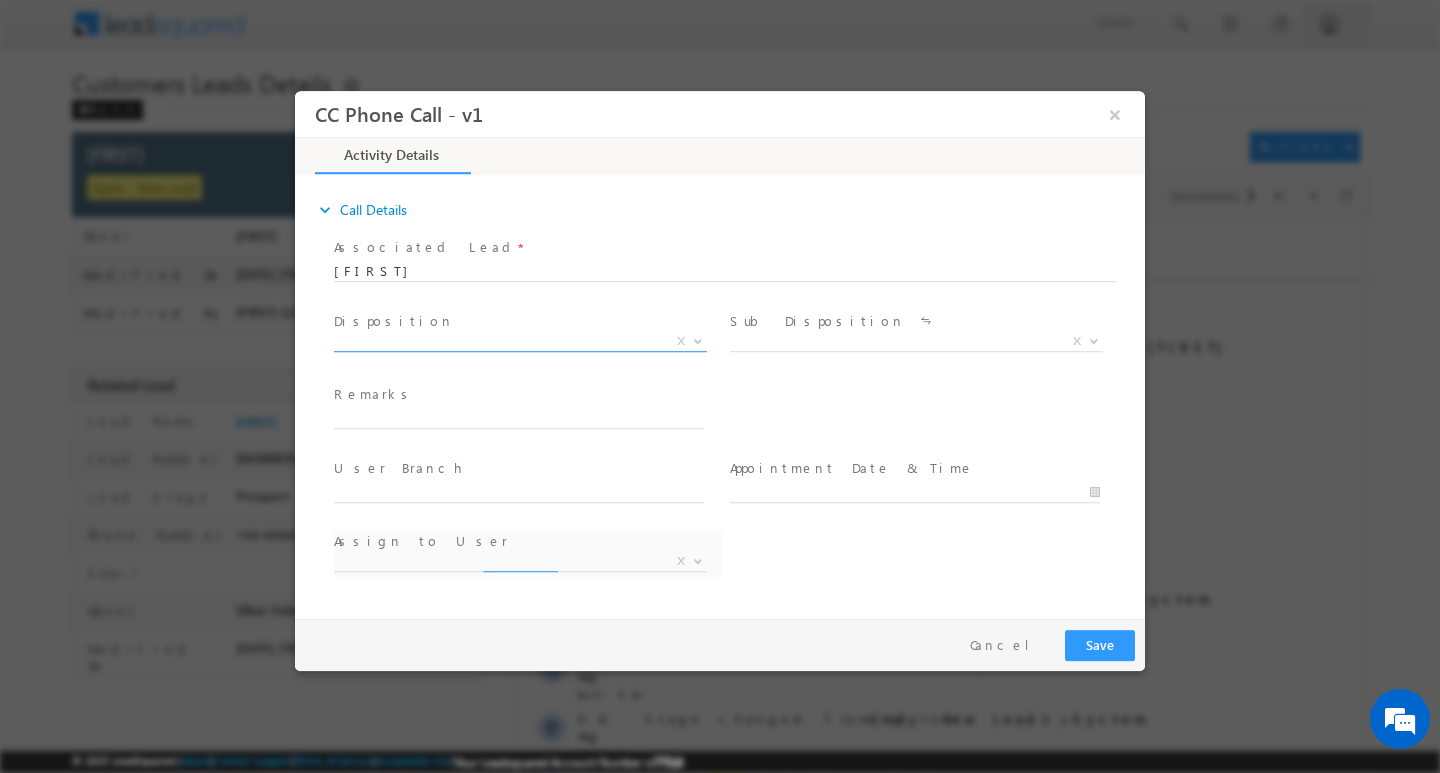 select on "[EMAIL]" 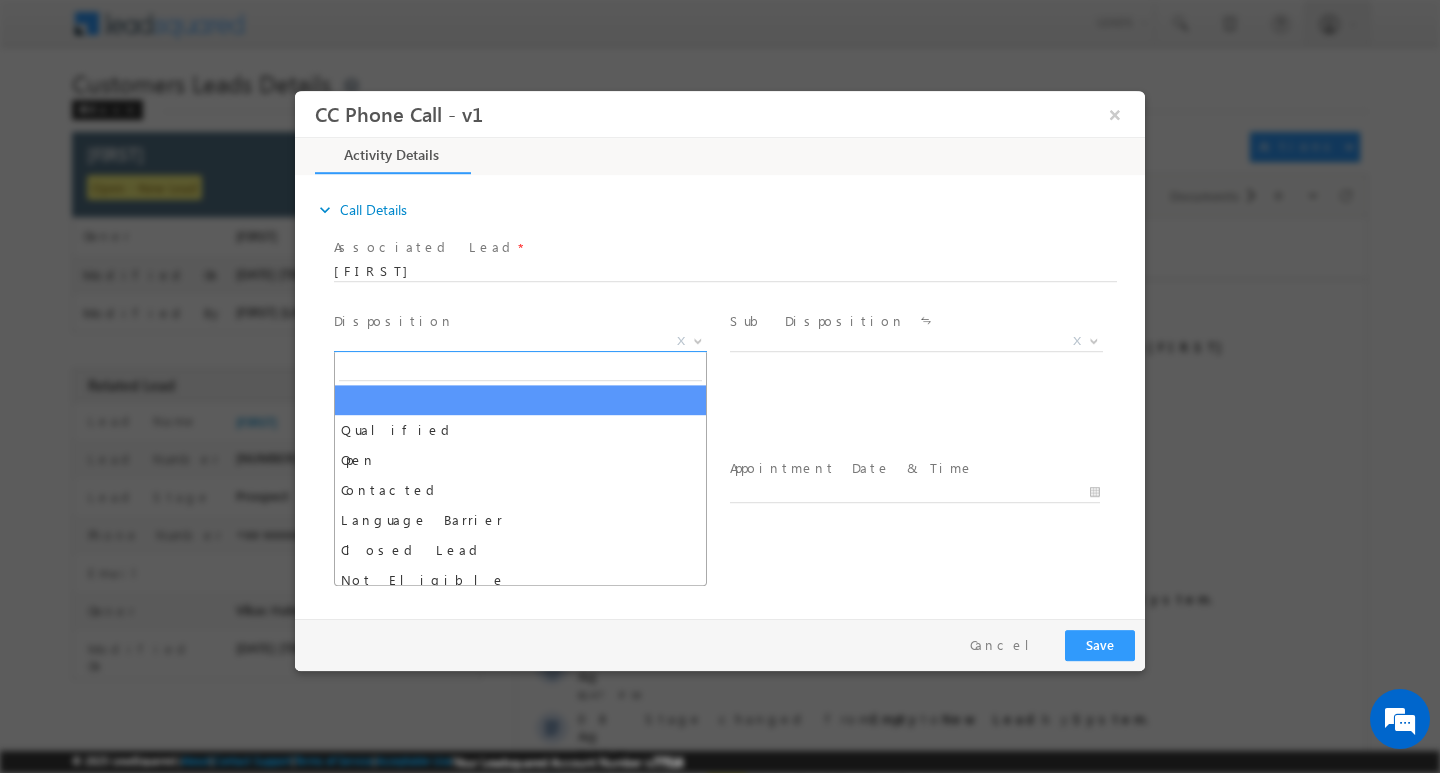 click at bounding box center (698, 339) 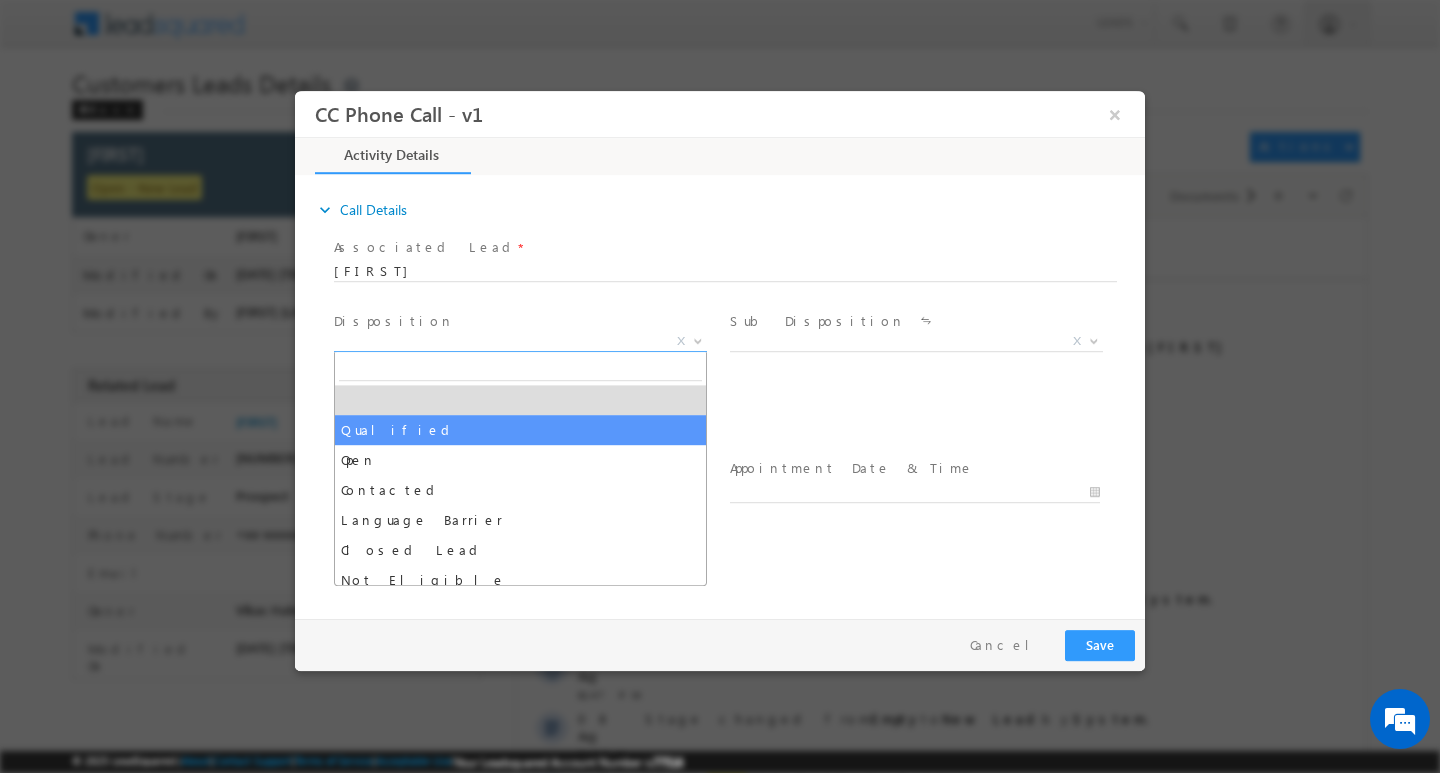 select on "Qualified" 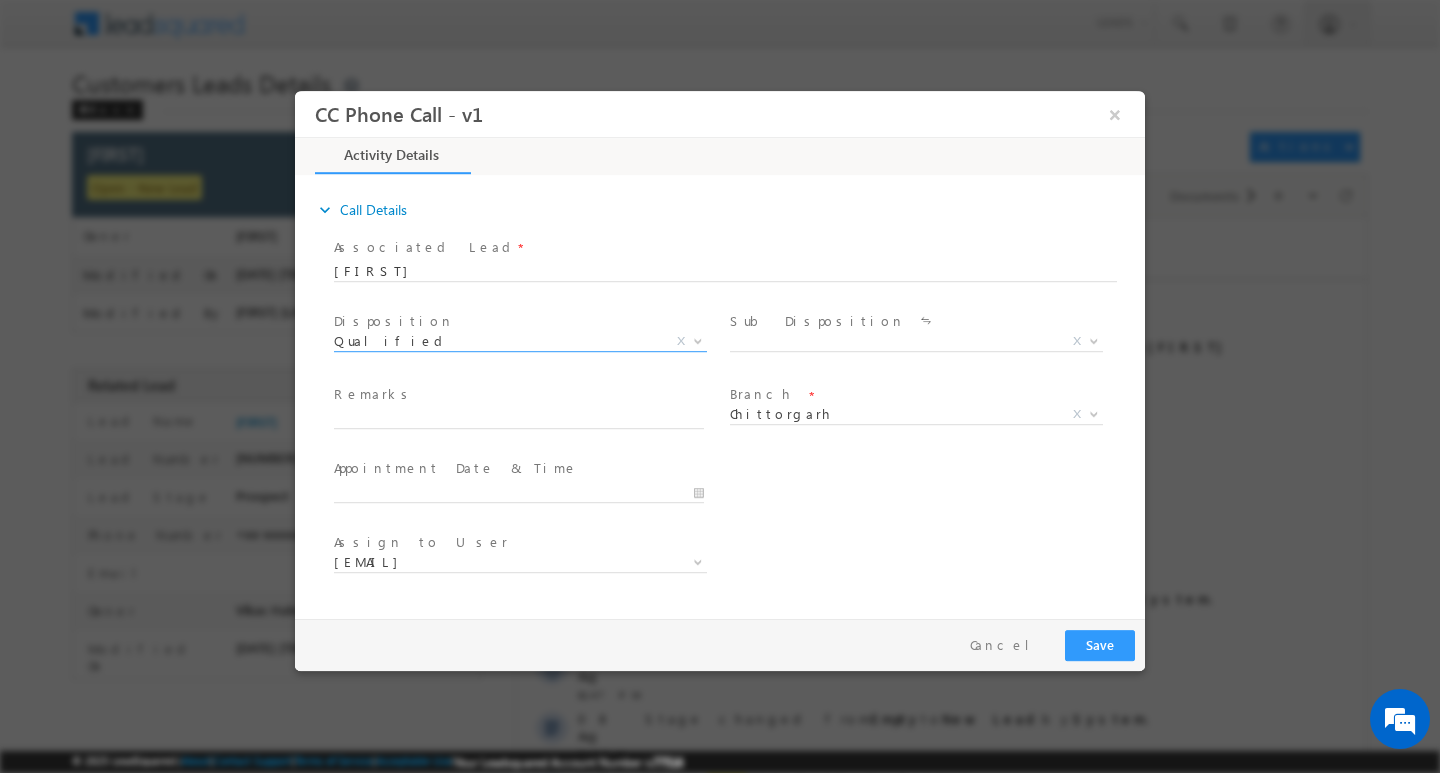 scroll, scrollTop: 0, scrollLeft: 0, axis: both 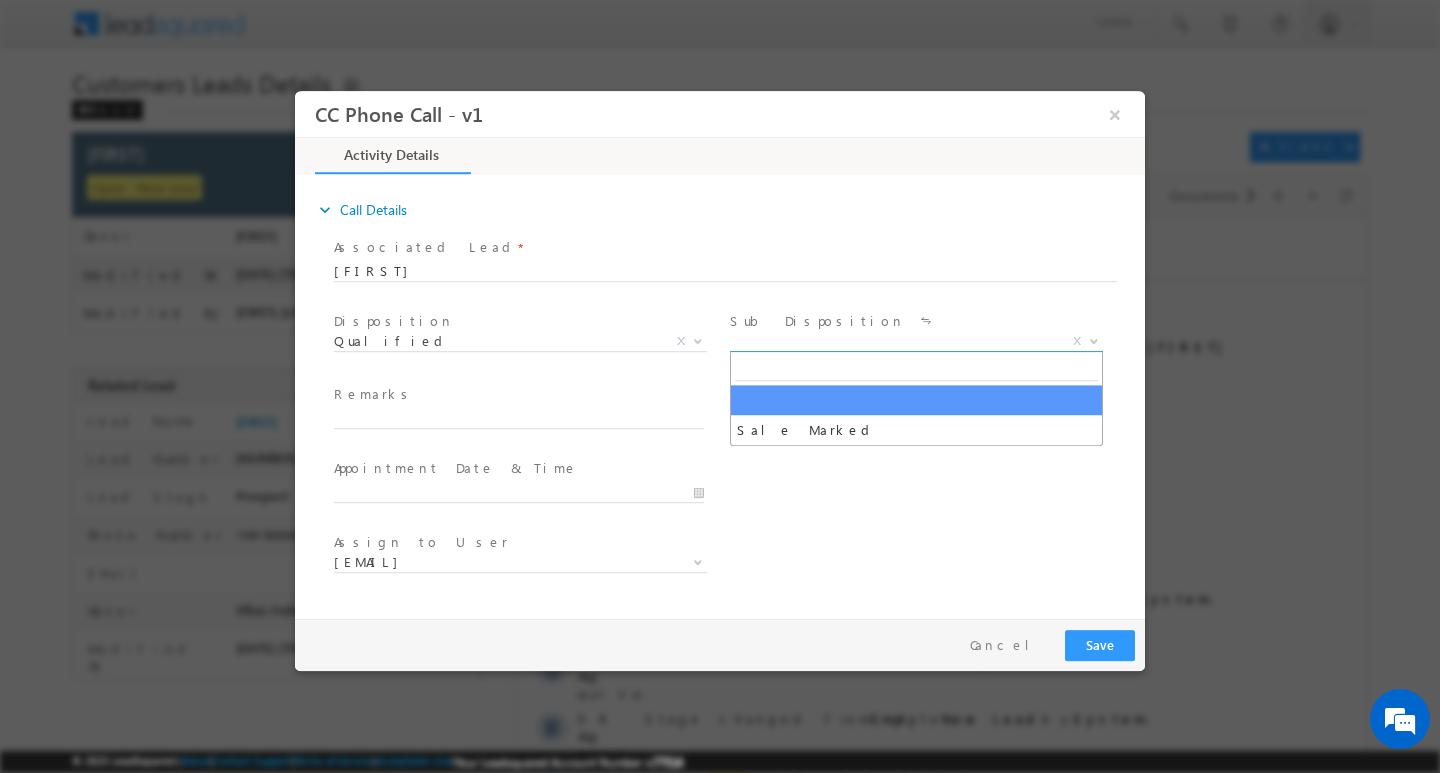 click at bounding box center [1092, 340] 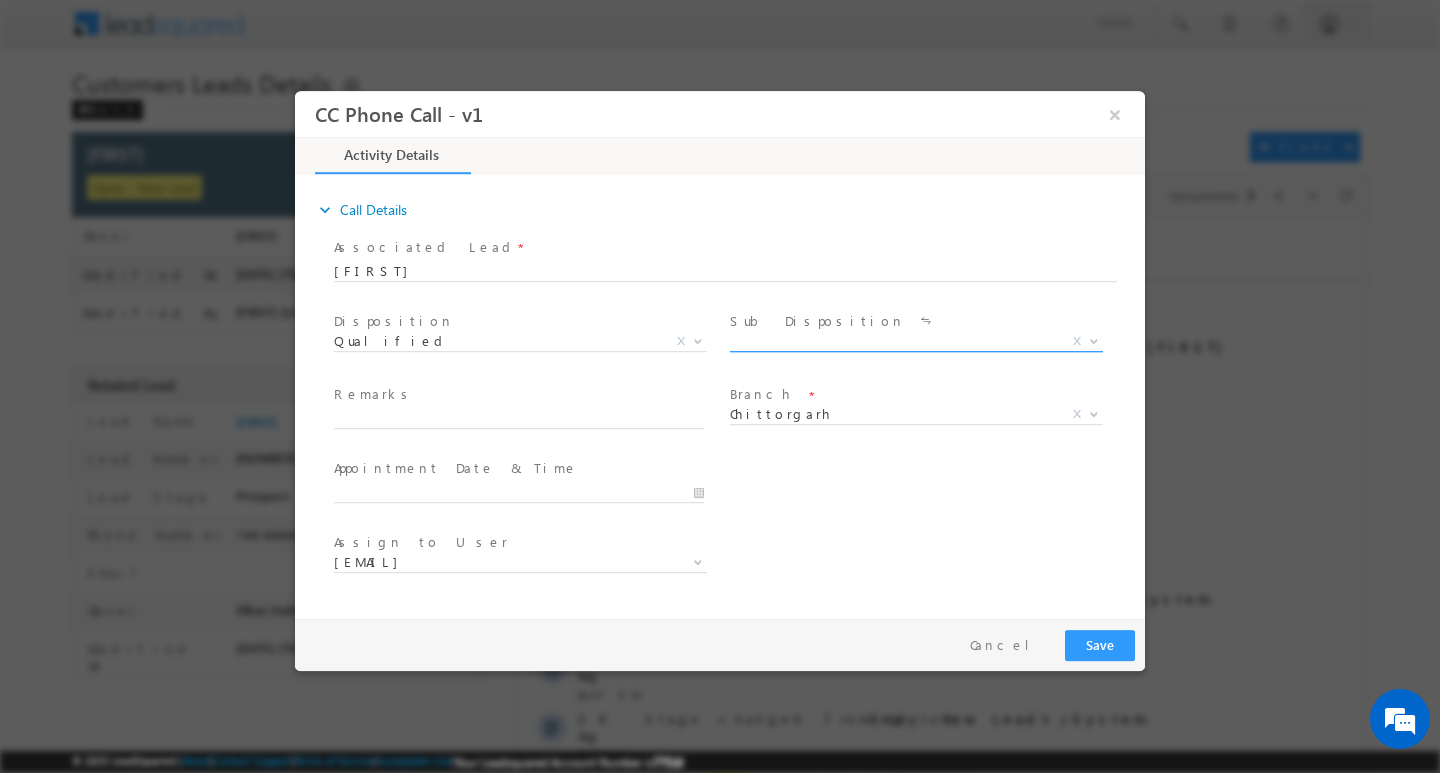 click at bounding box center [1094, 339] 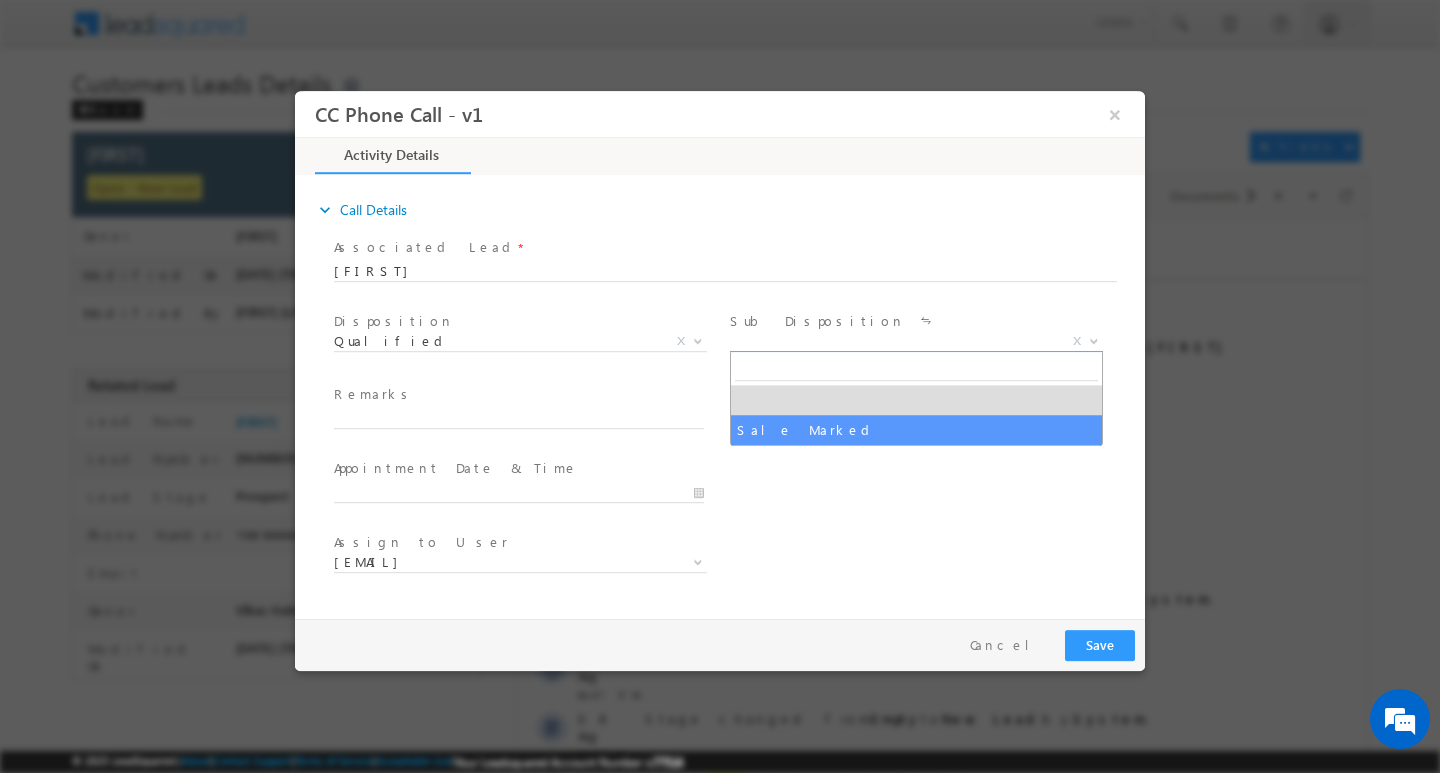 select on "Sale Marked" 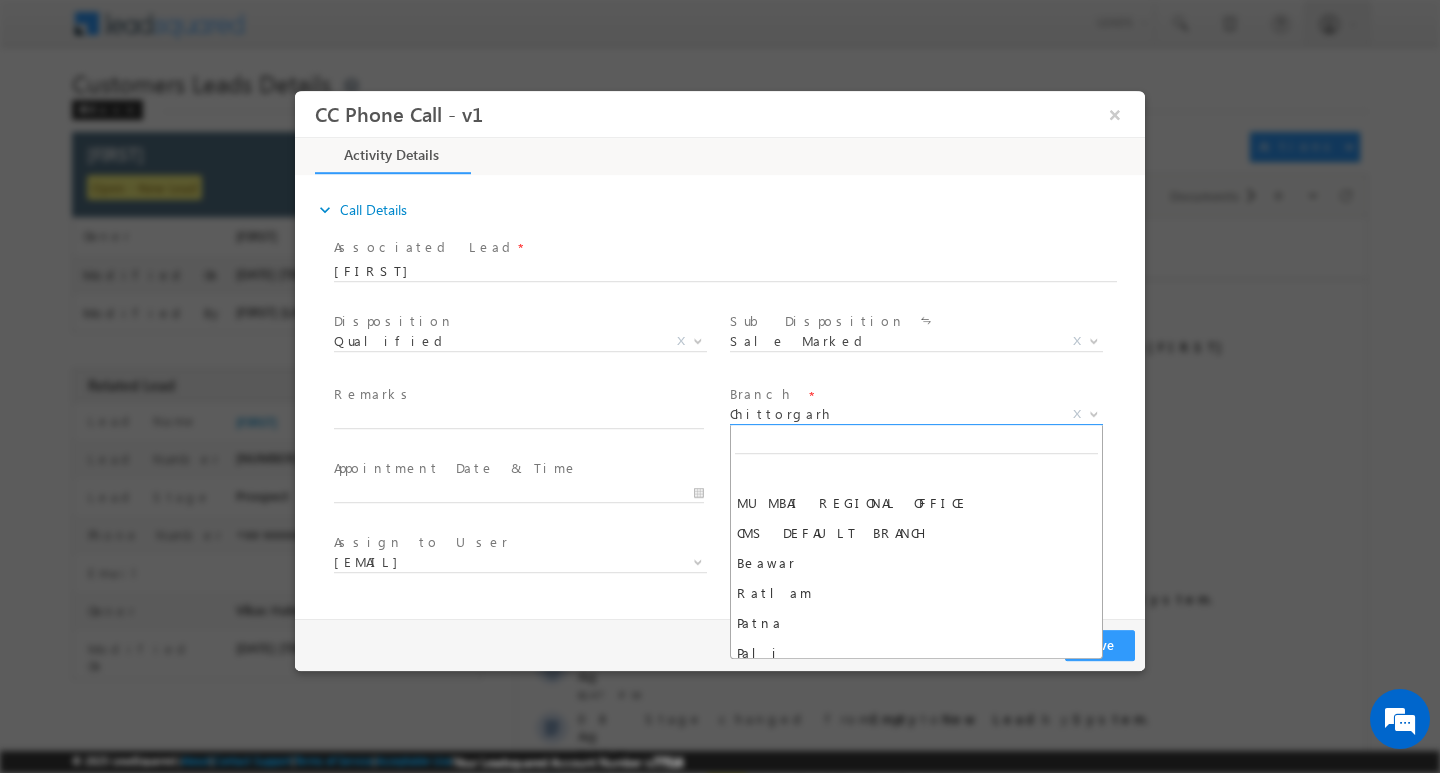 click at bounding box center (1094, 412) 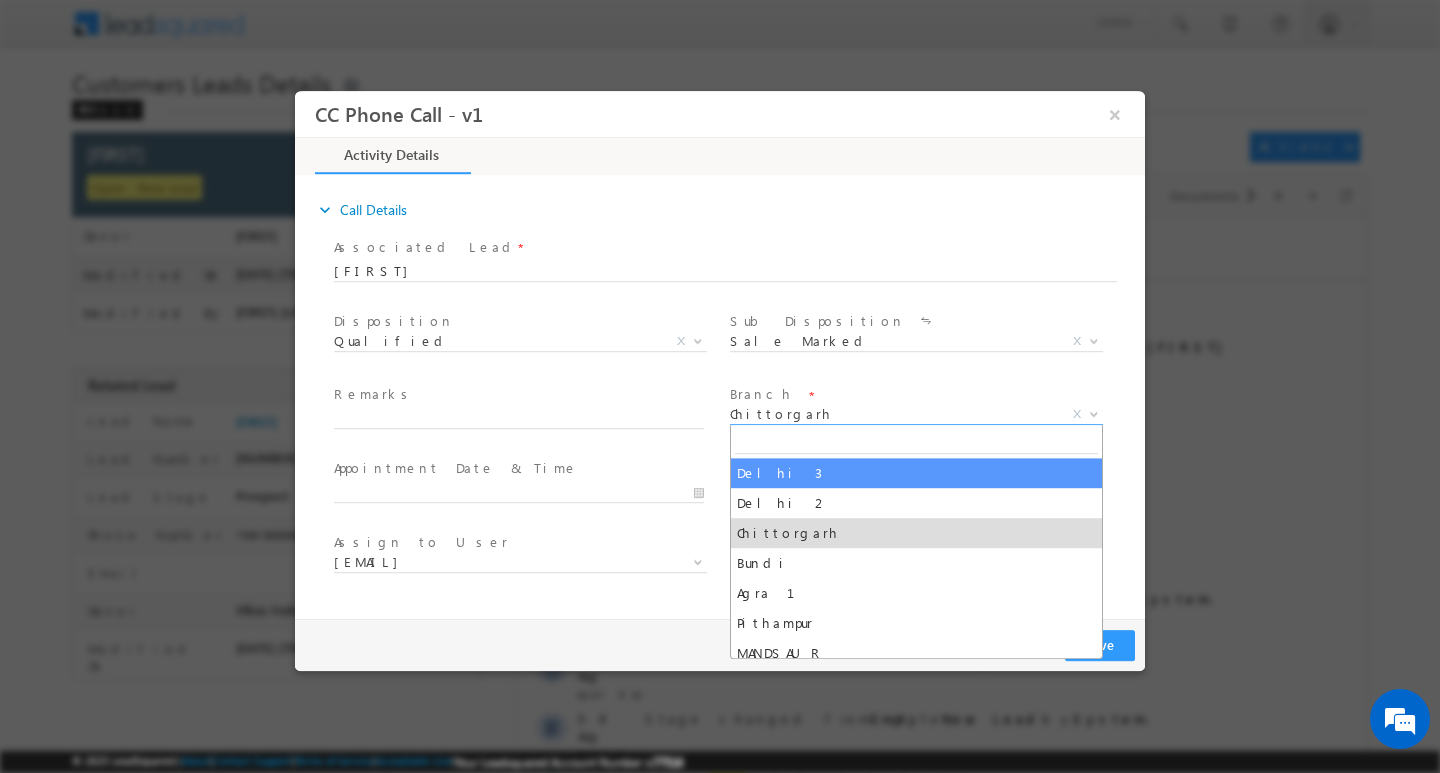 click at bounding box center [916, 440] 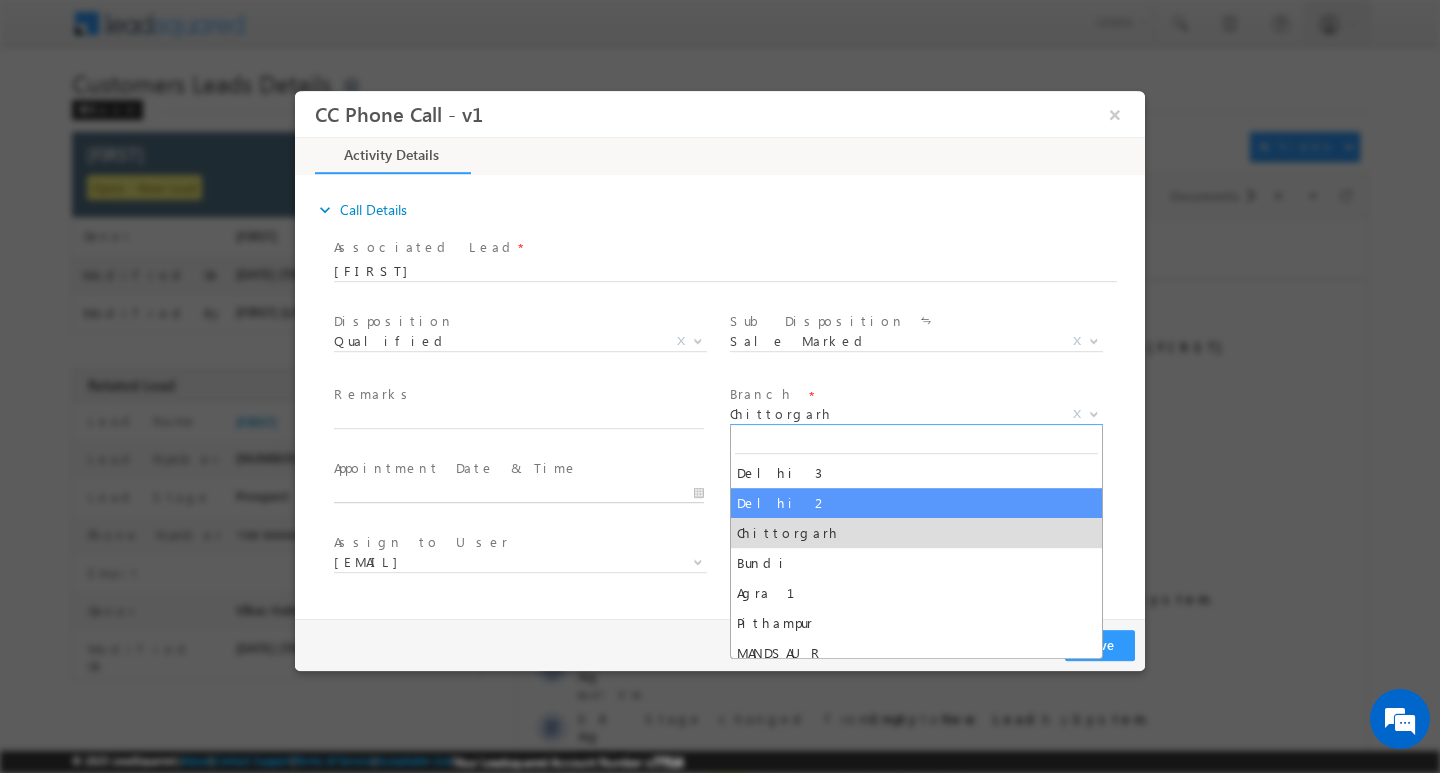 type on "[DATE] [TIME]" 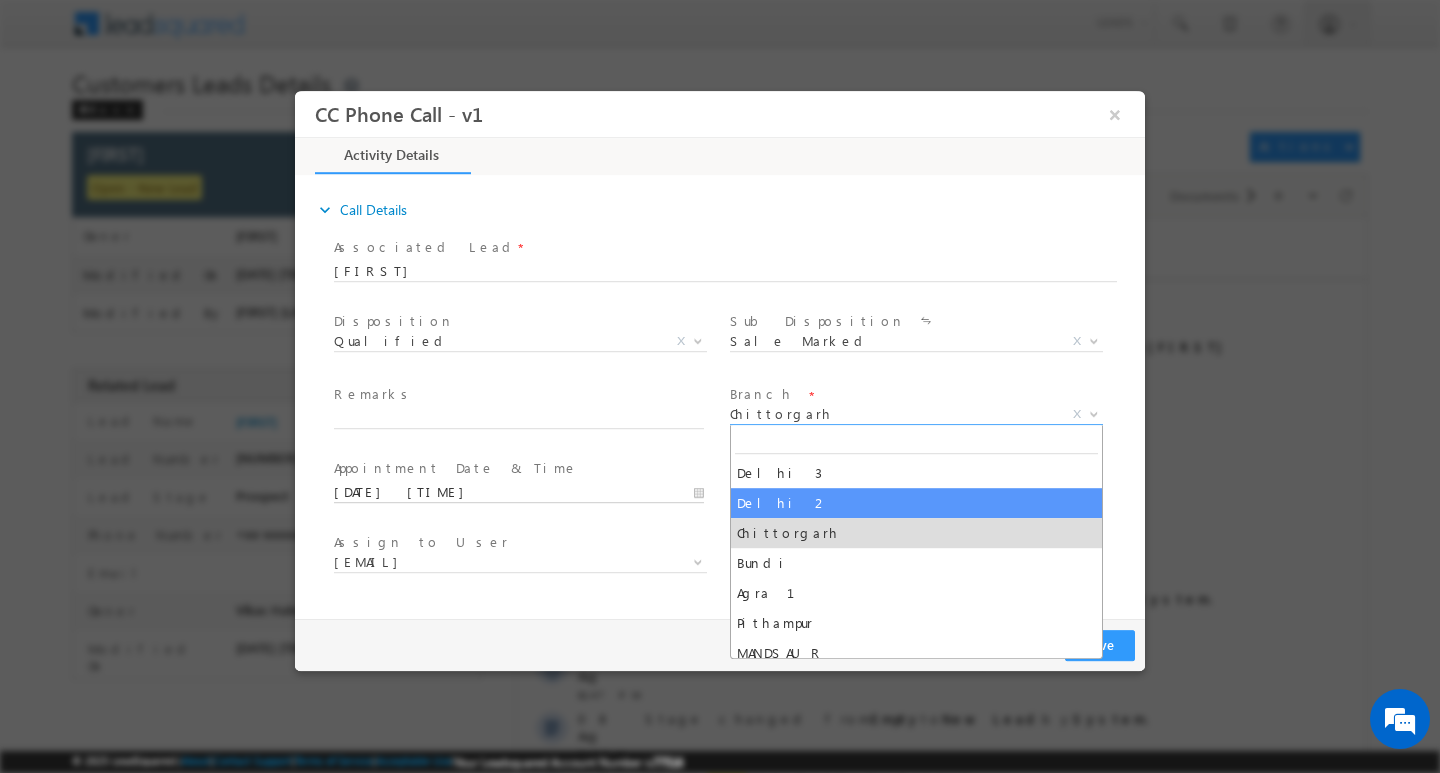 click on "[DATE] [TIME]" at bounding box center (519, 492) 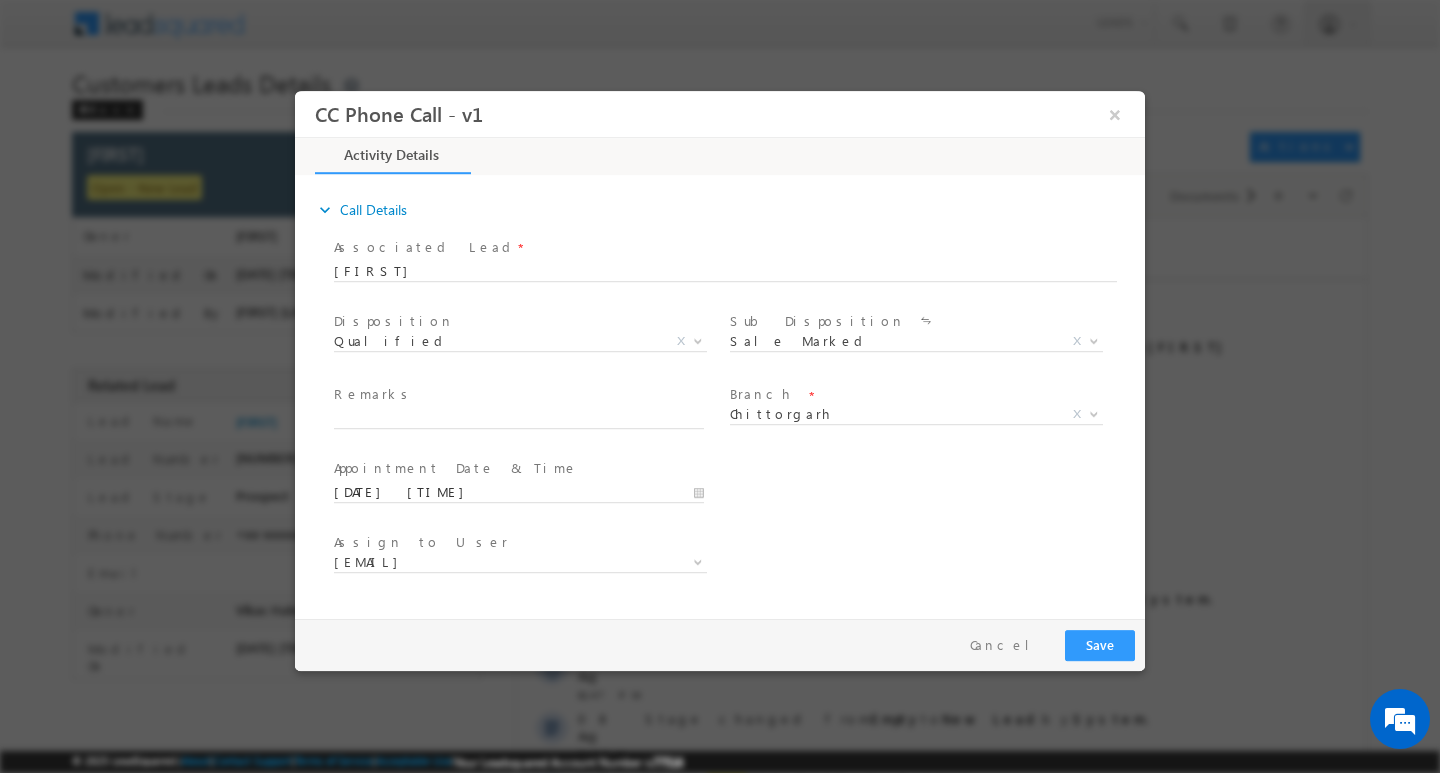 click on "Assign to User
*
[EMAIL] [EMAIL] [EMAIL] [EMAIL] [EMAIL] [EMAIL] [EMAIL] [EMAIL] [EMAIL]" at bounding box center [737, 564] 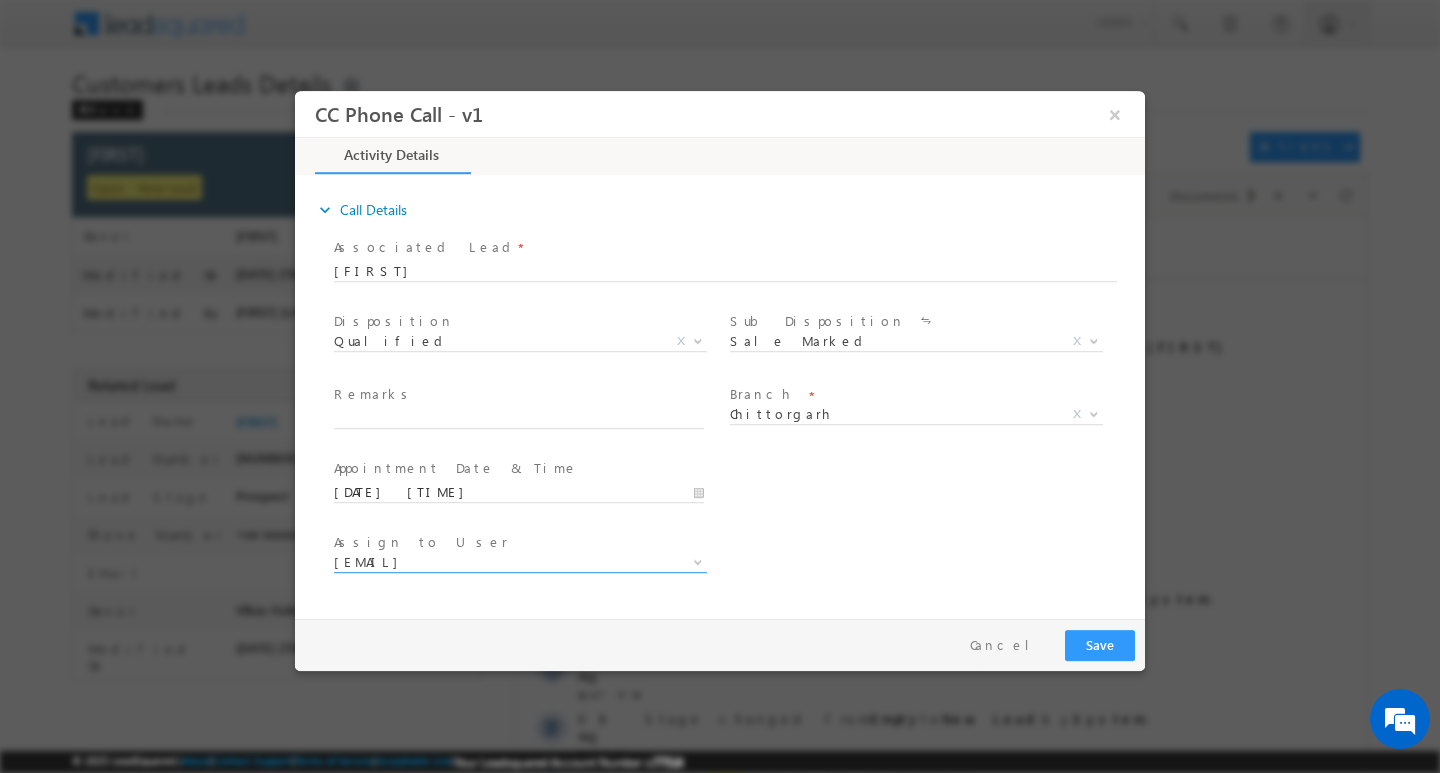 click at bounding box center (698, 560) 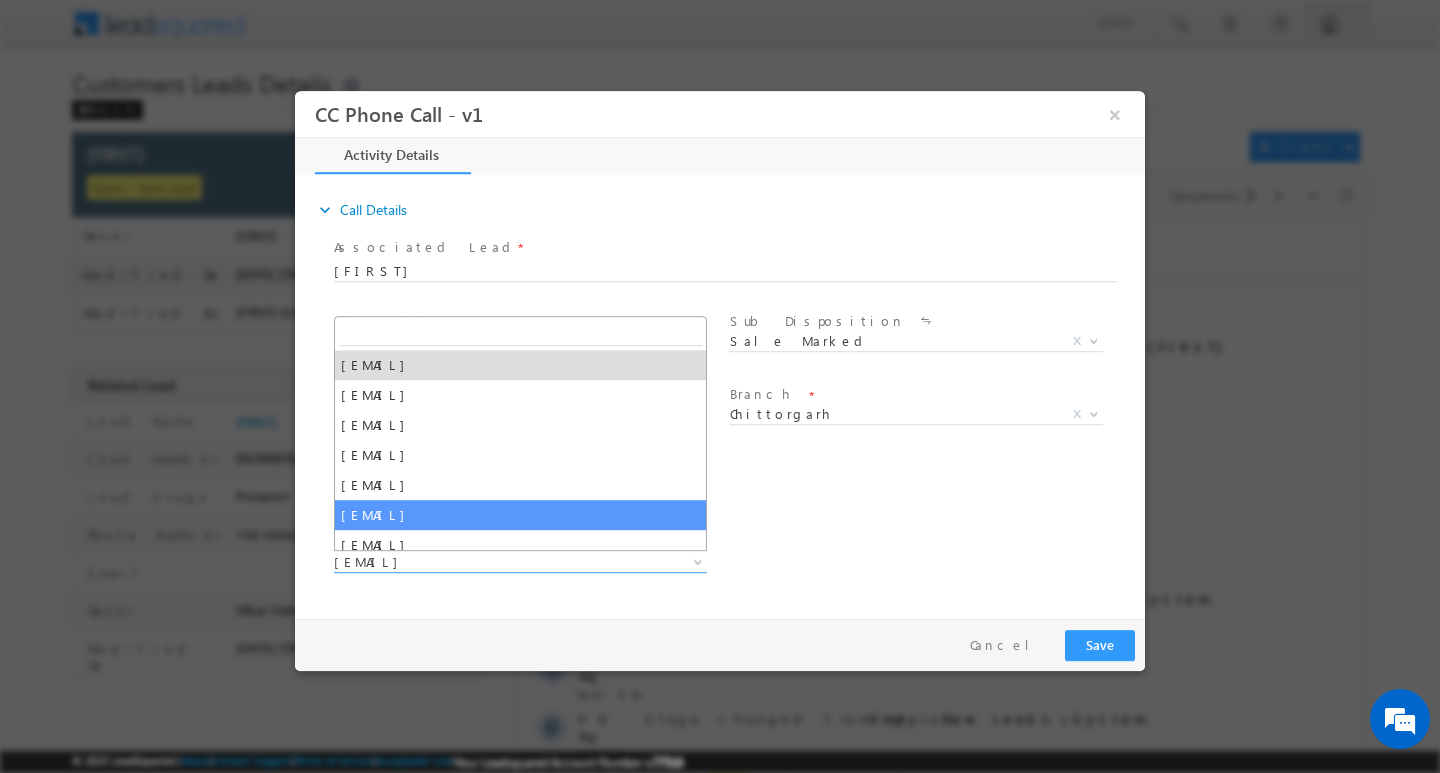 click on "Assign to User
*
[EMAIL] [EMAIL] [EMAIL] [EMAIL] [EMAIL] [EMAIL] [EMAIL] [EMAIL] [EMAIL]" at bounding box center [737, 564] 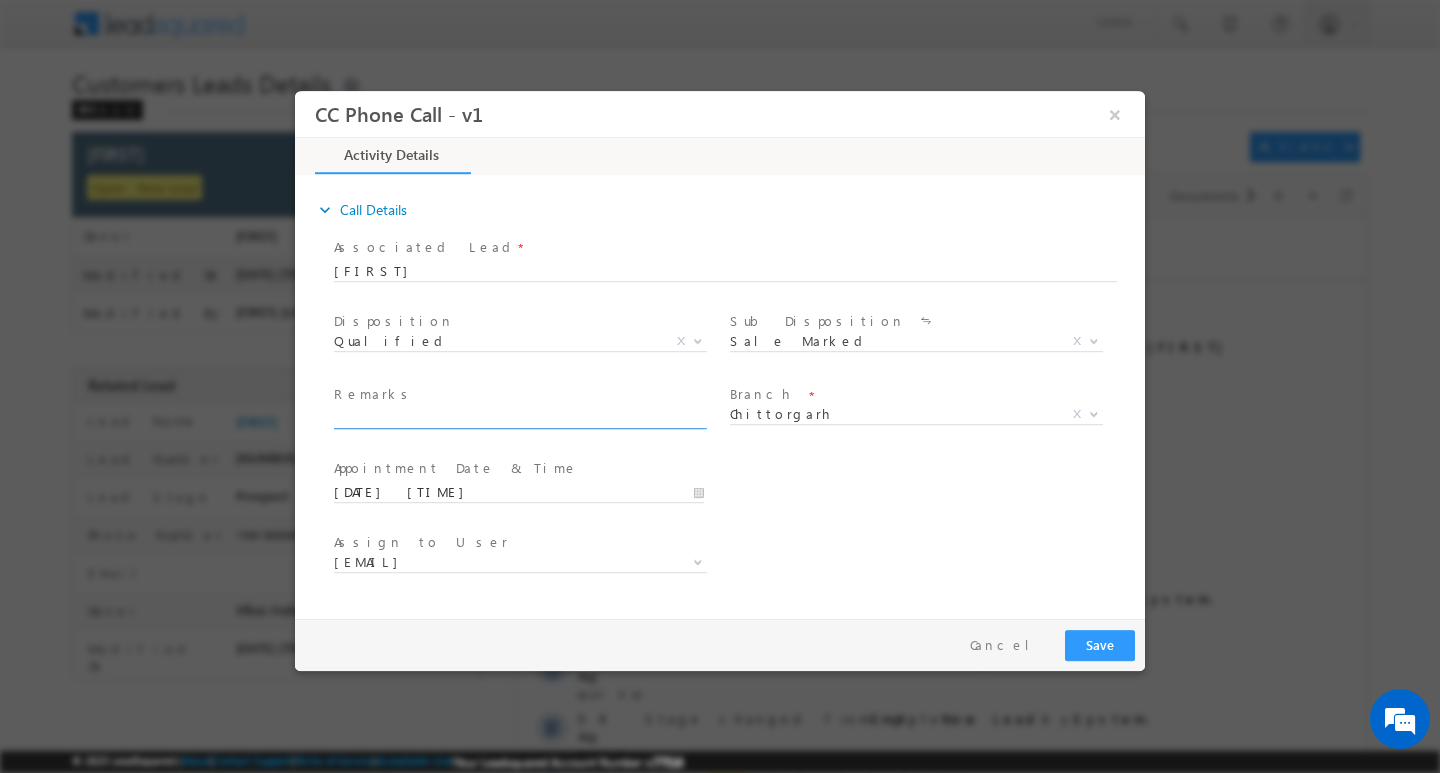 click at bounding box center (519, 418) 